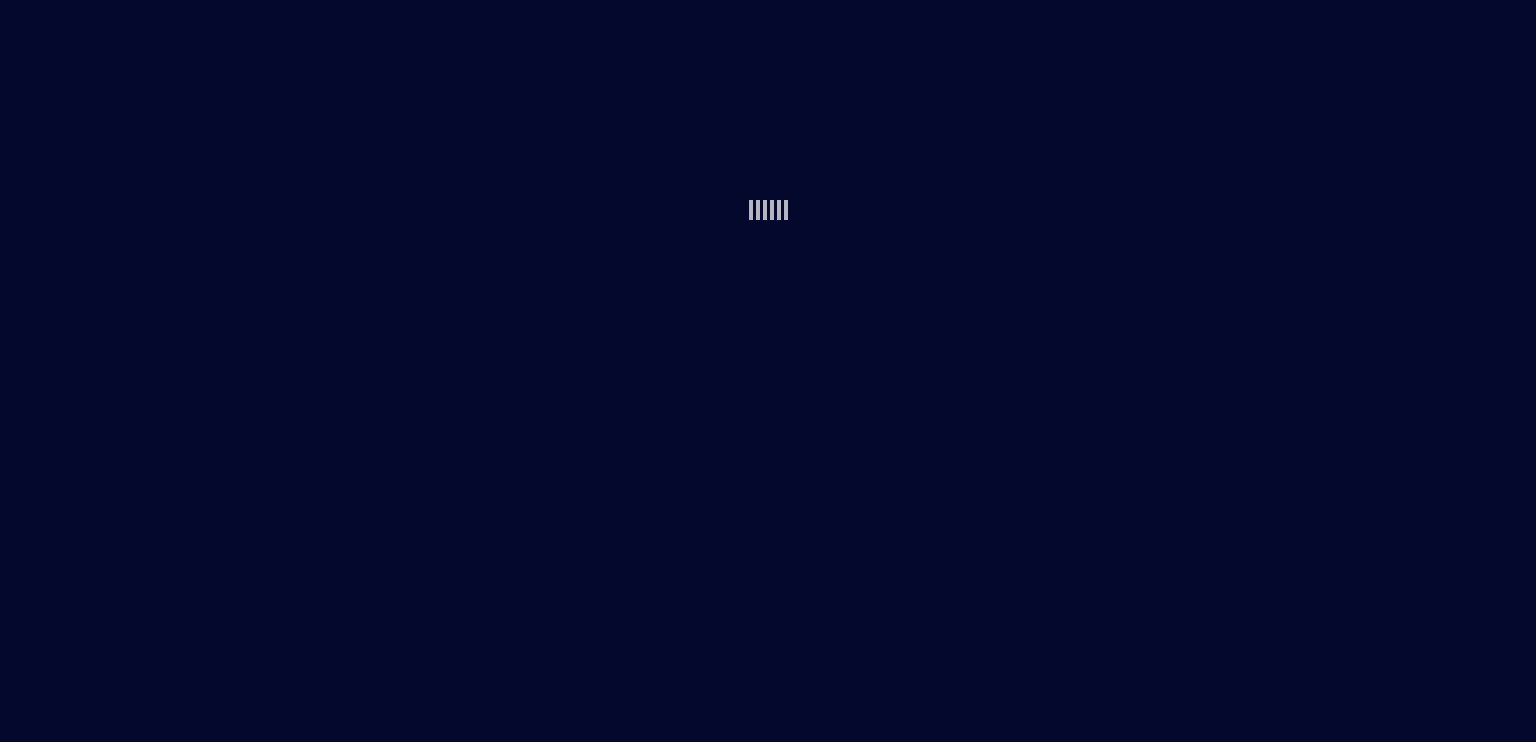 scroll, scrollTop: 0, scrollLeft: 0, axis: both 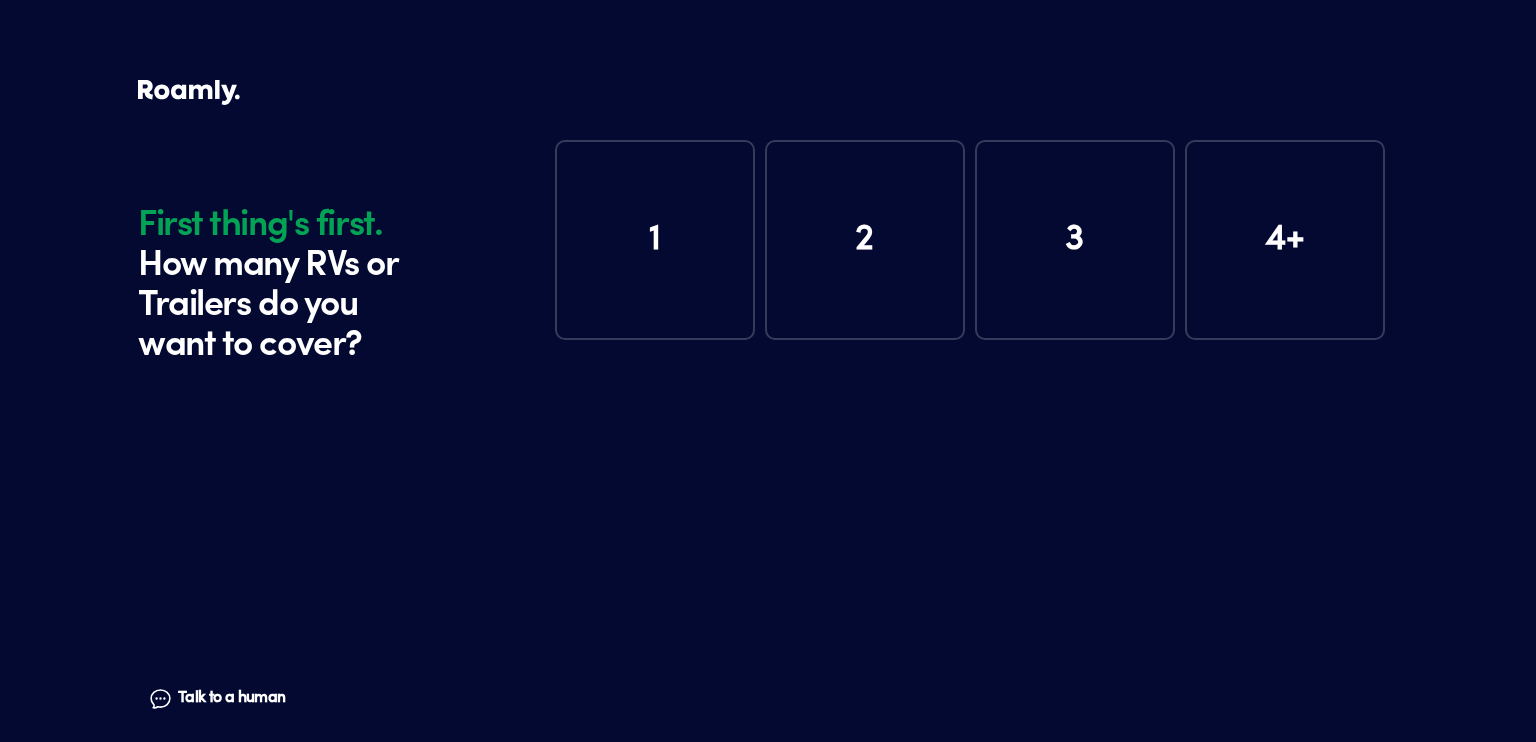 click on "1" at bounding box center [655, 240] 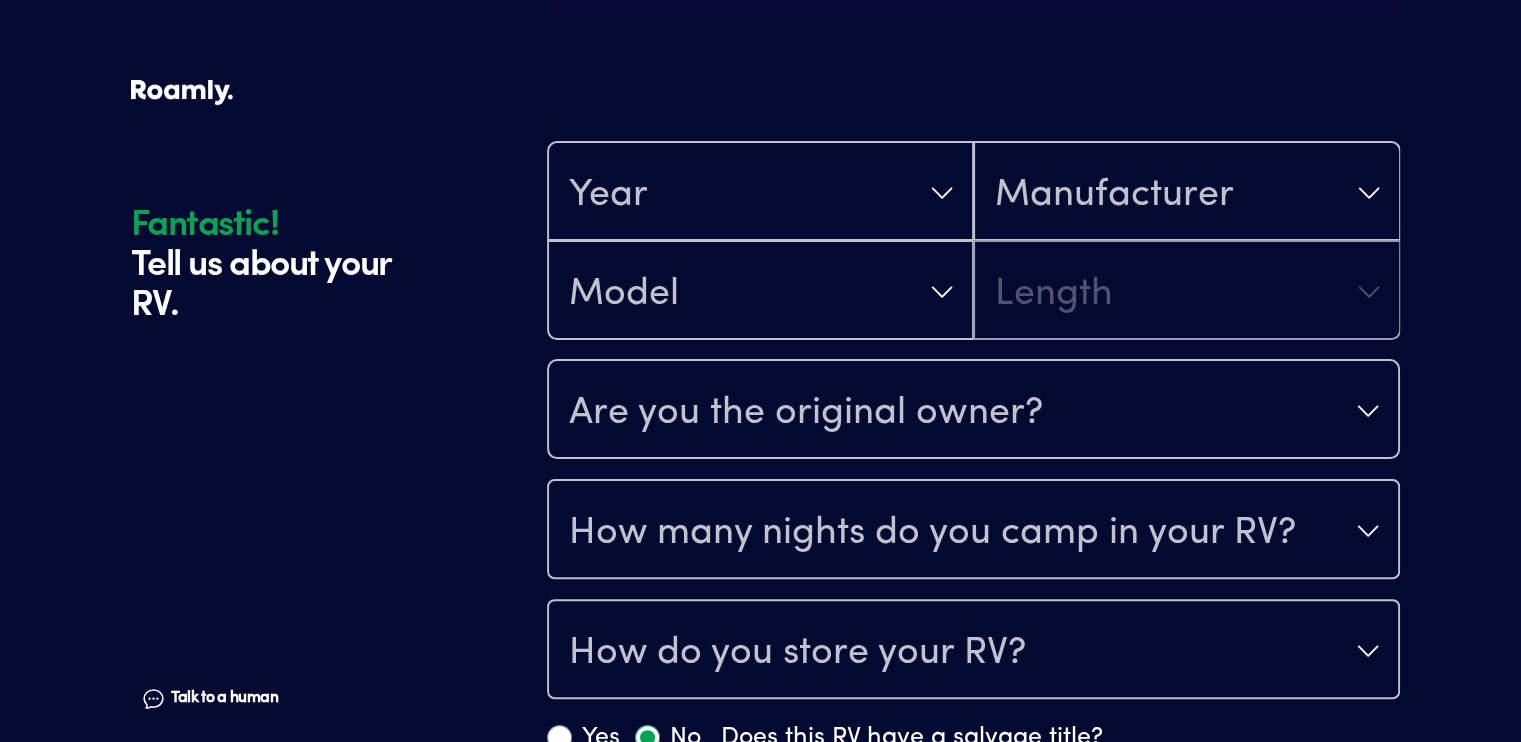 scroll, scrollTop: 390, scrollLeft: 0, axis: vertical 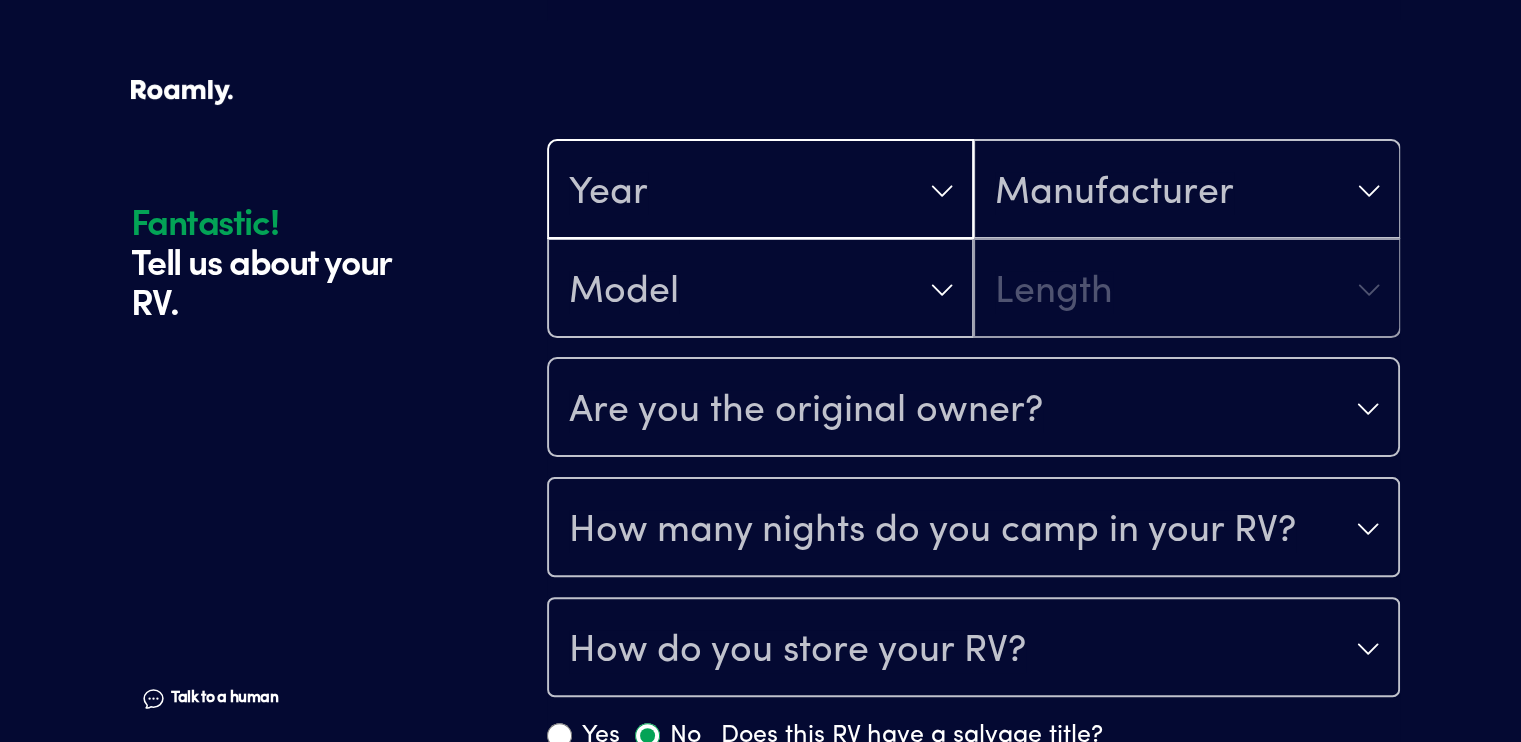 click on "Year" at bounding box center (760, 191) 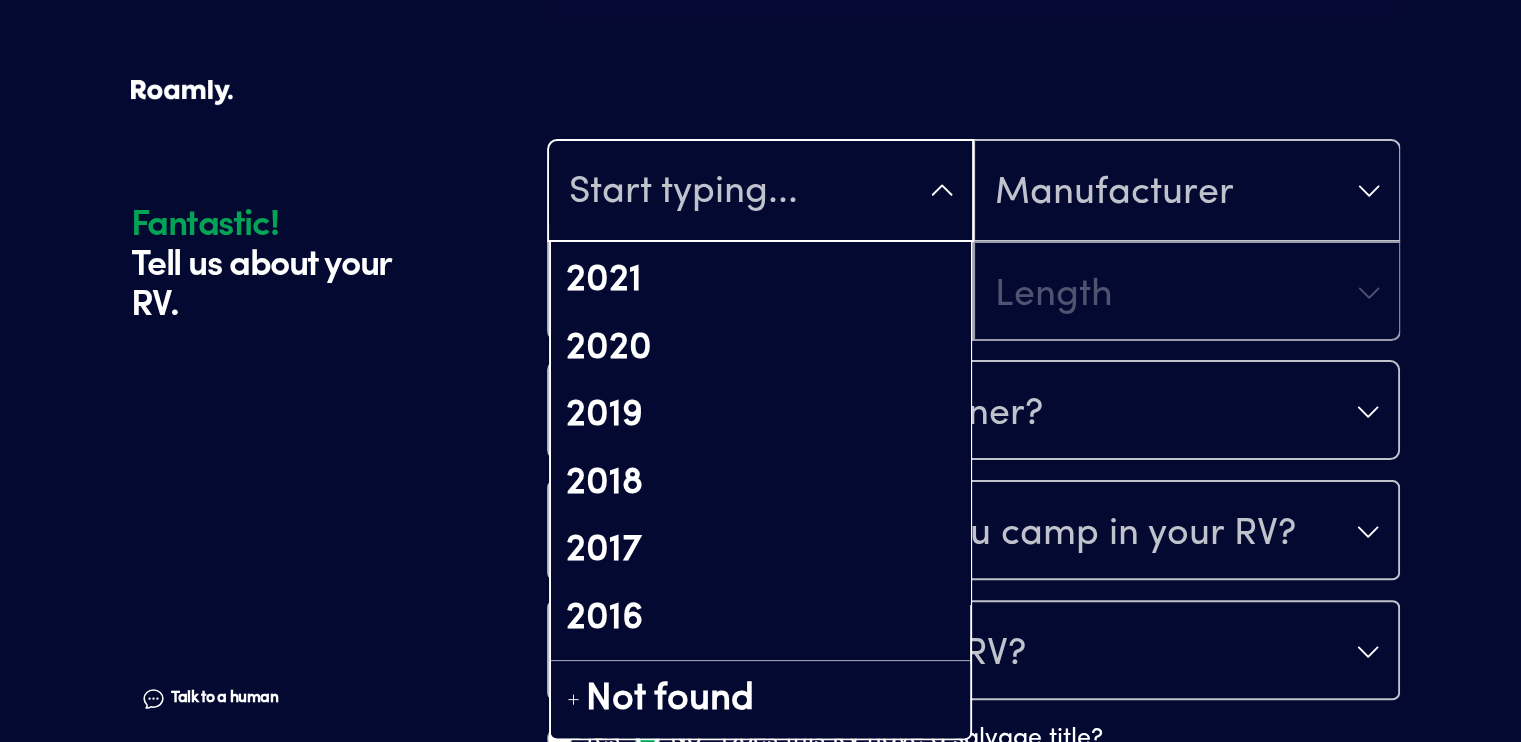 scroll, scrollTop: 536, scrollLeft: 0, axis: vertical 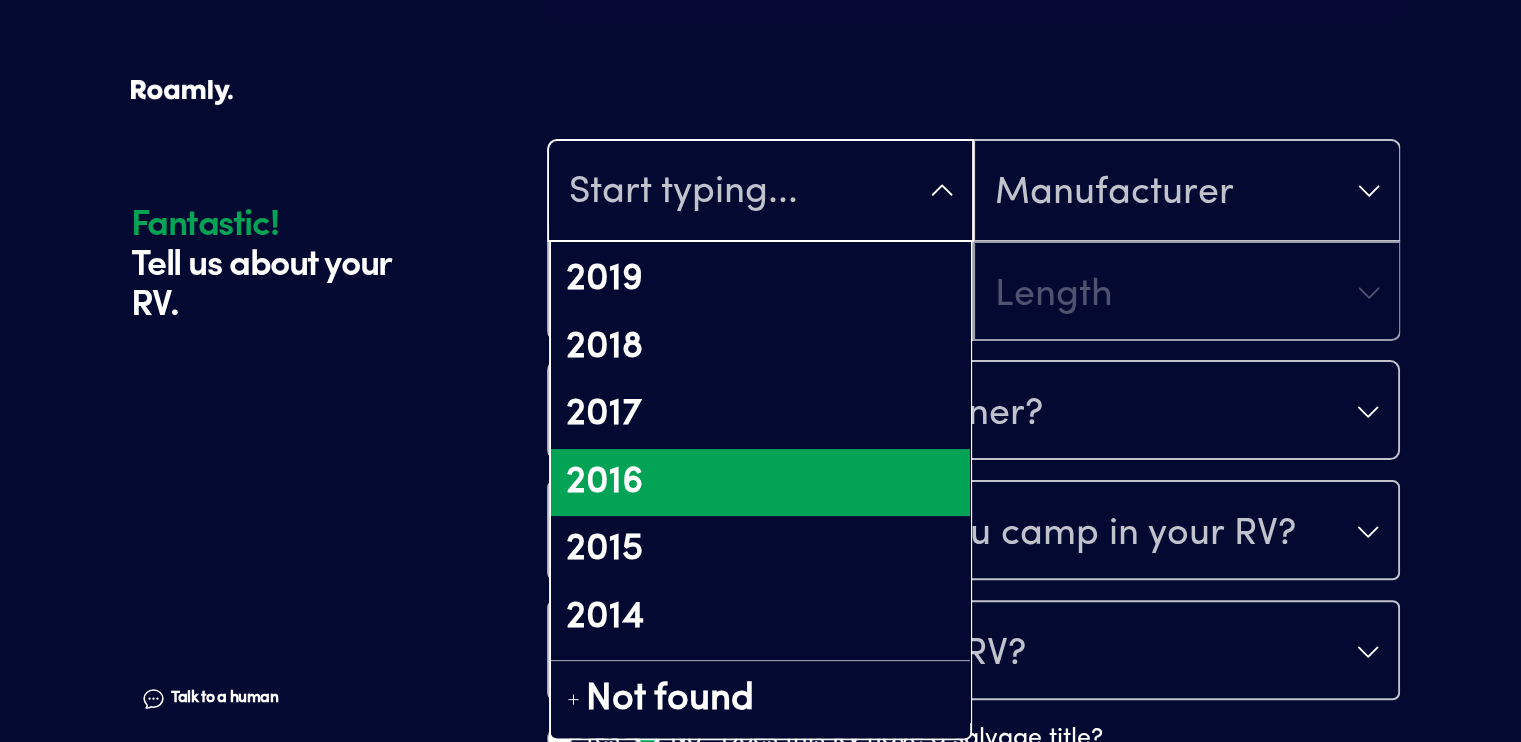 click on "2016" at bounding box center (760, 483) 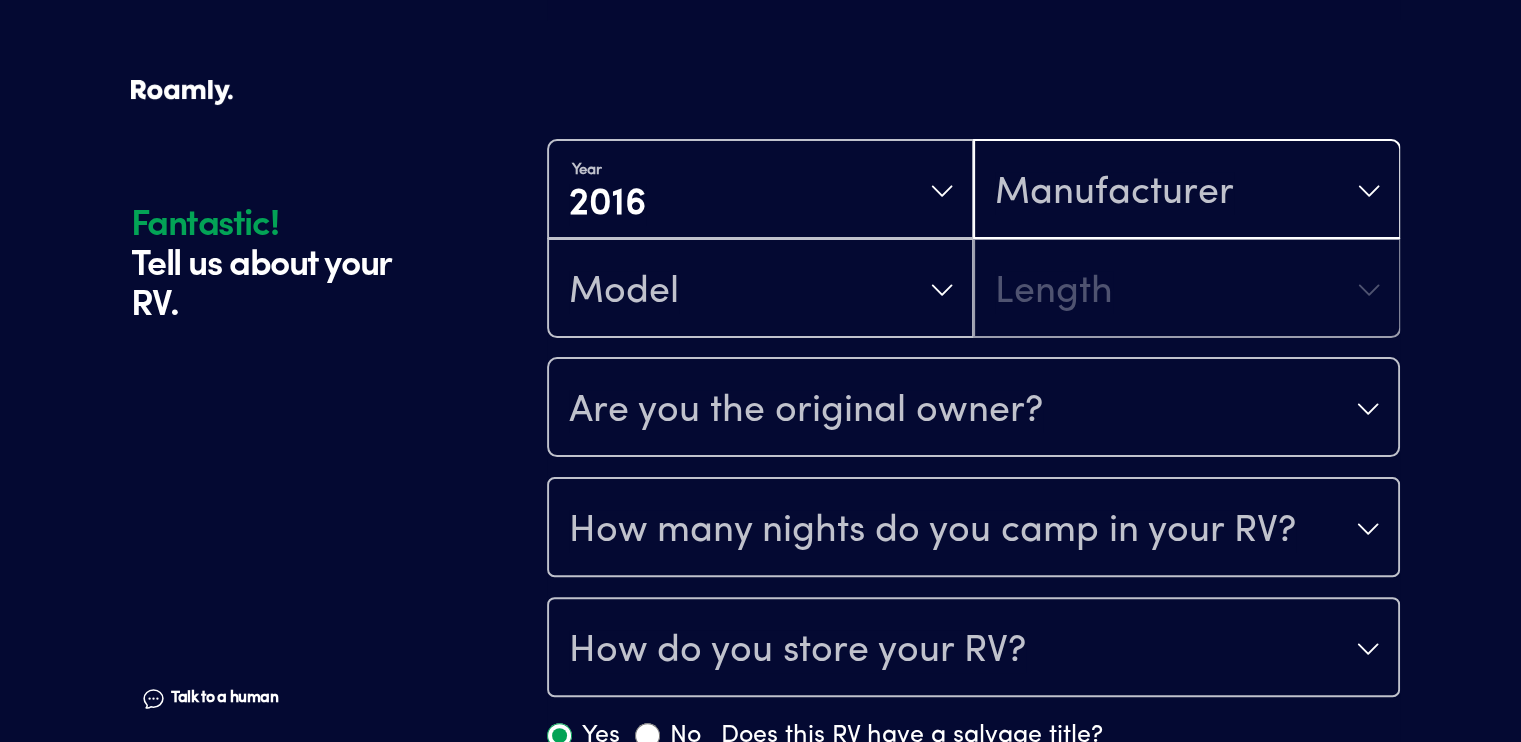 click on "Manufacturer" at bounding box center (1186, 191) 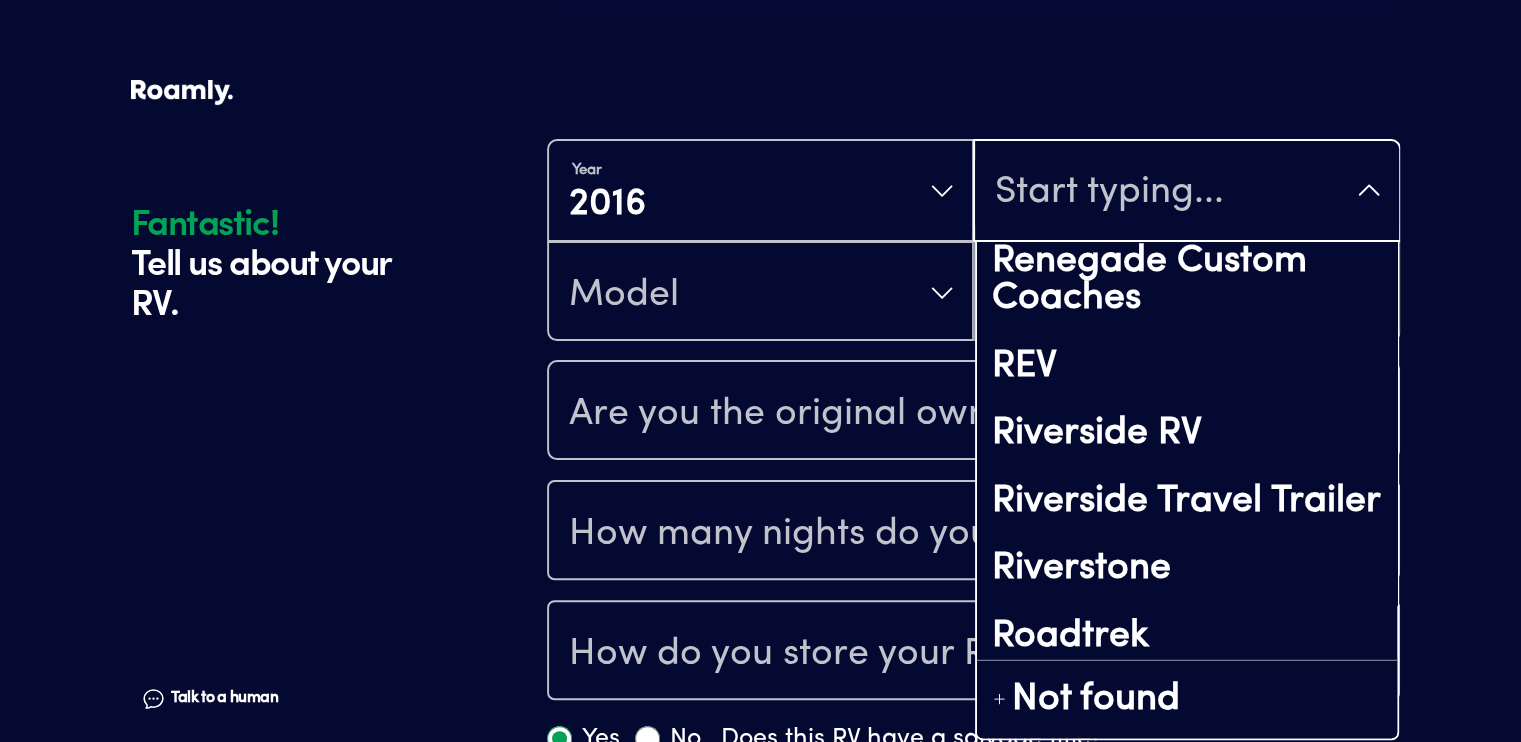 scroll, scrollTop: 11936, scrollLeft: 0, axis: vertical 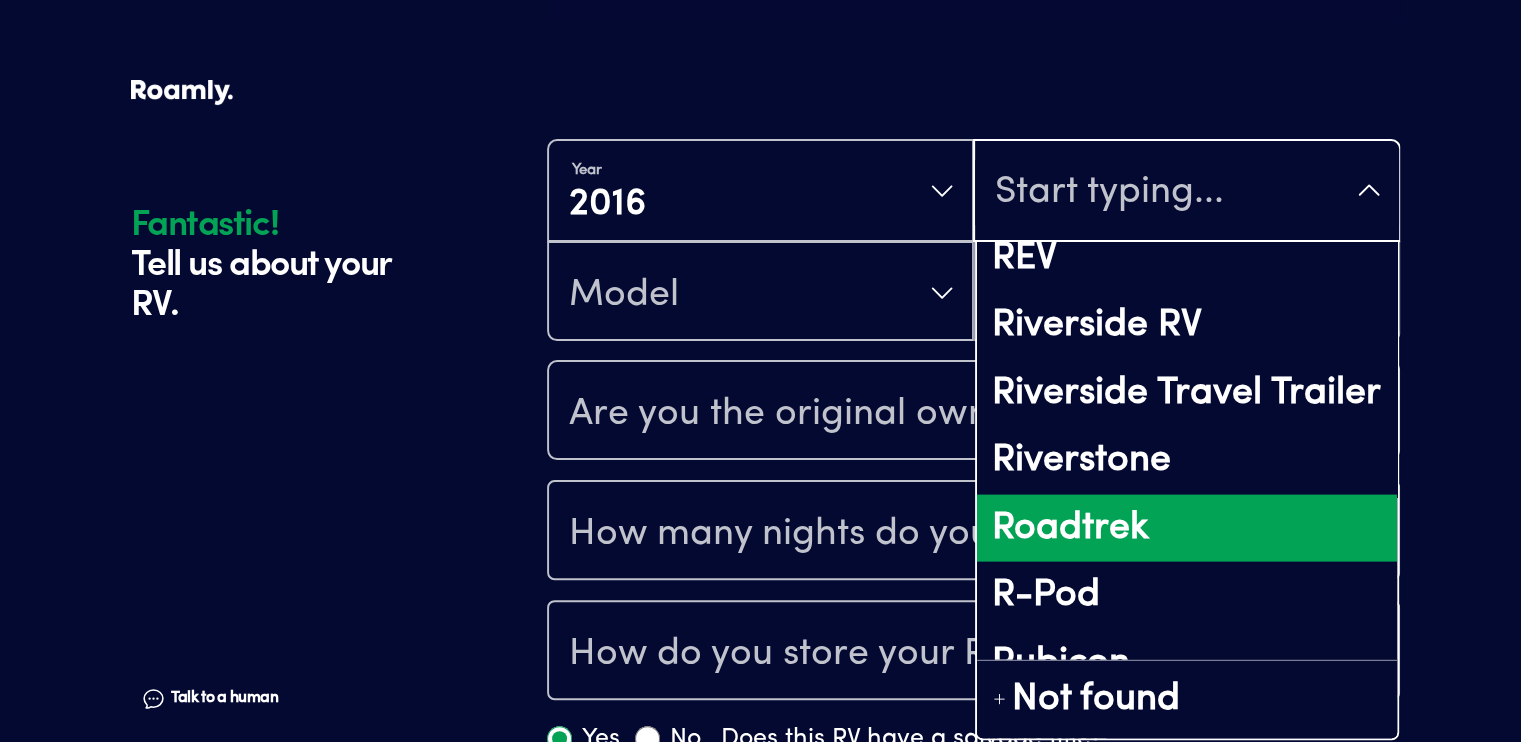 click on "Roadtrek" at bounding box center (1186, 528) 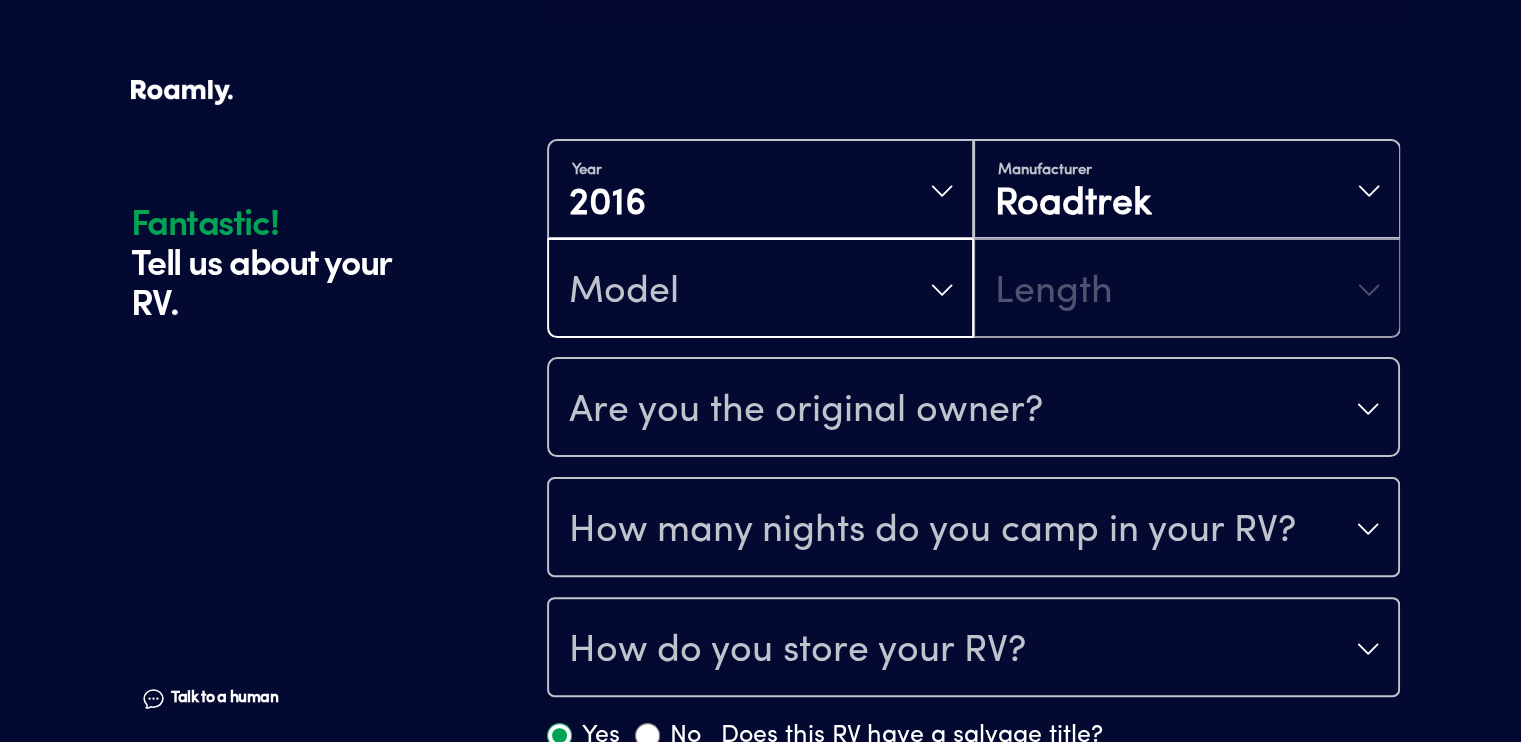 click on "Model" at bounding box center [760, 290] 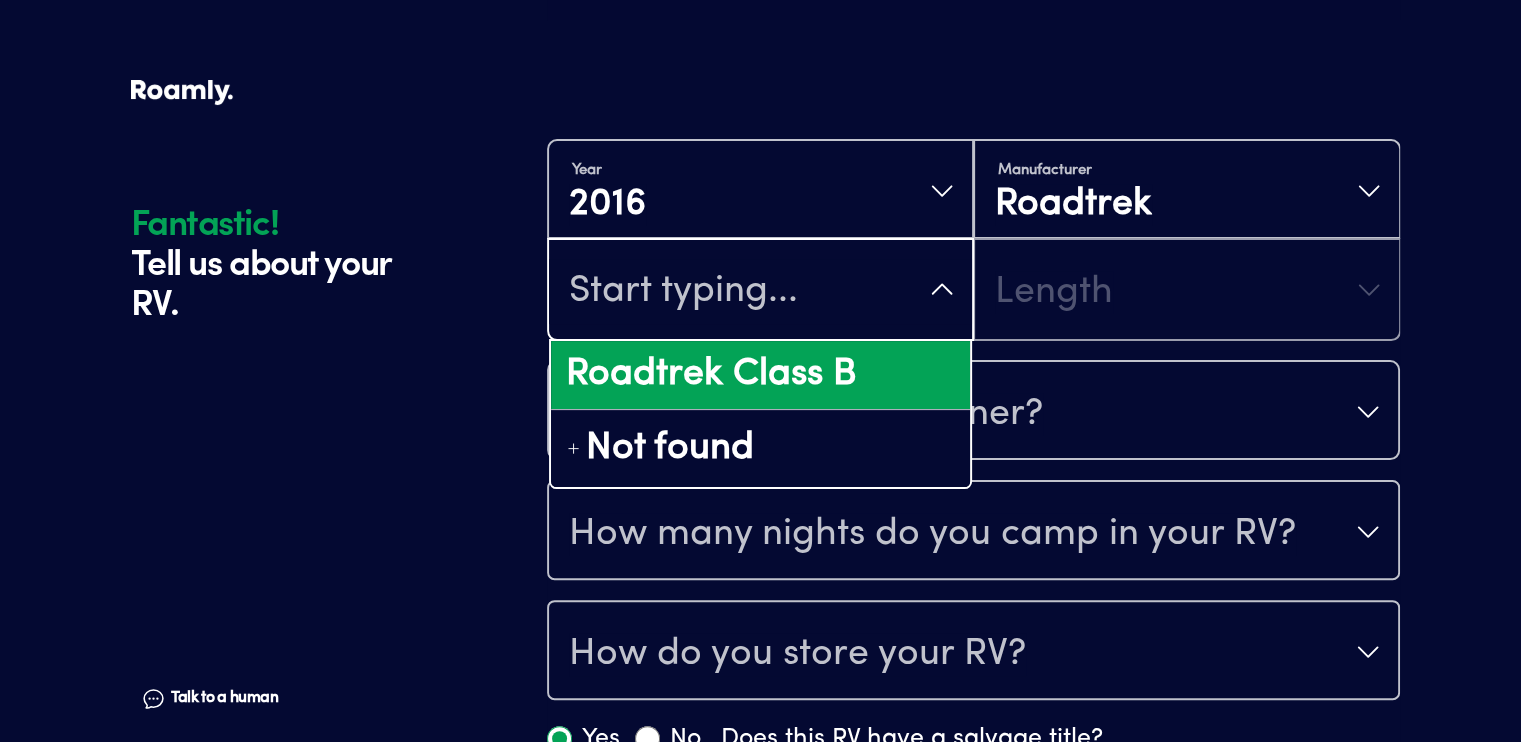 click on "Roadtrek Class B" at bounding box center [760, 375] 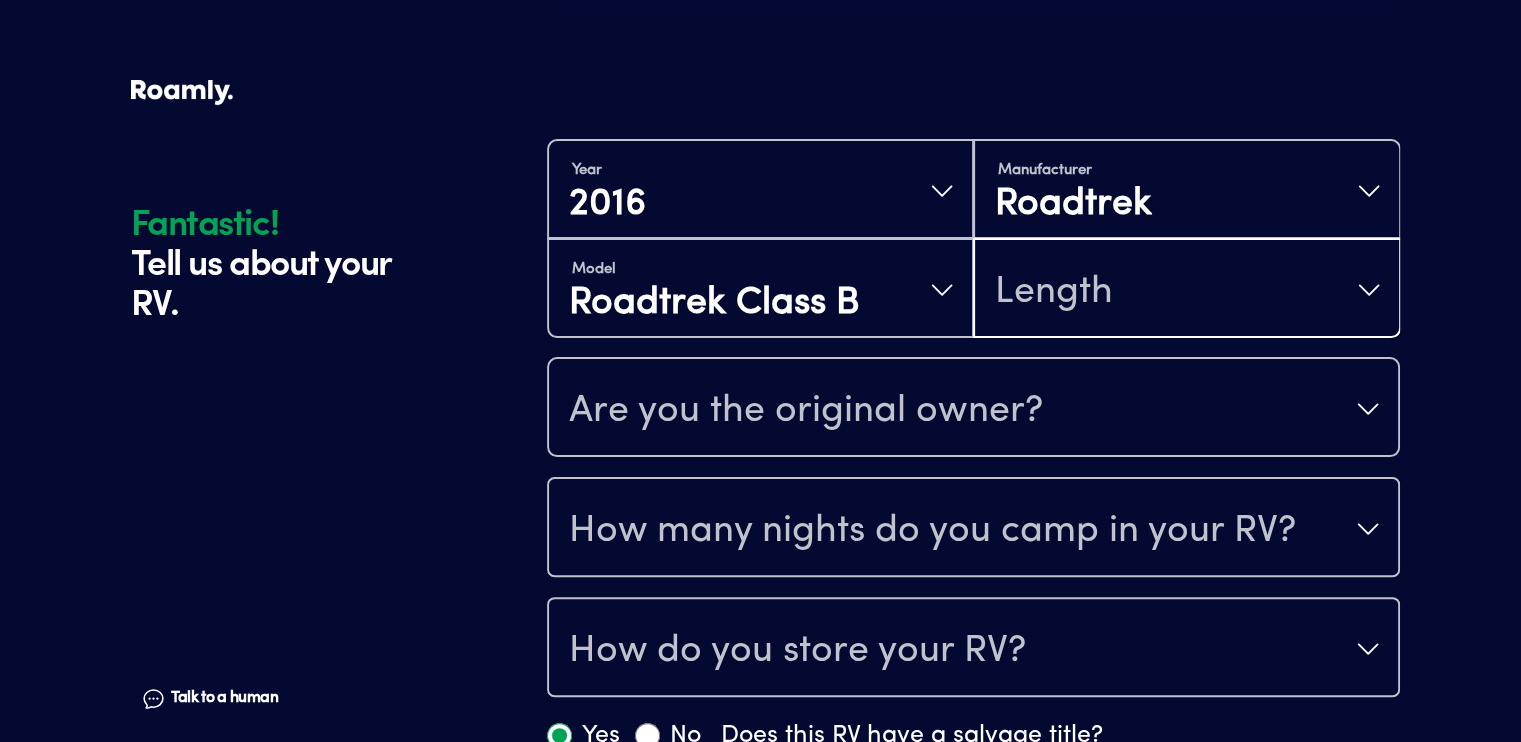 click on "Length" at bounding box center (1054, 292) 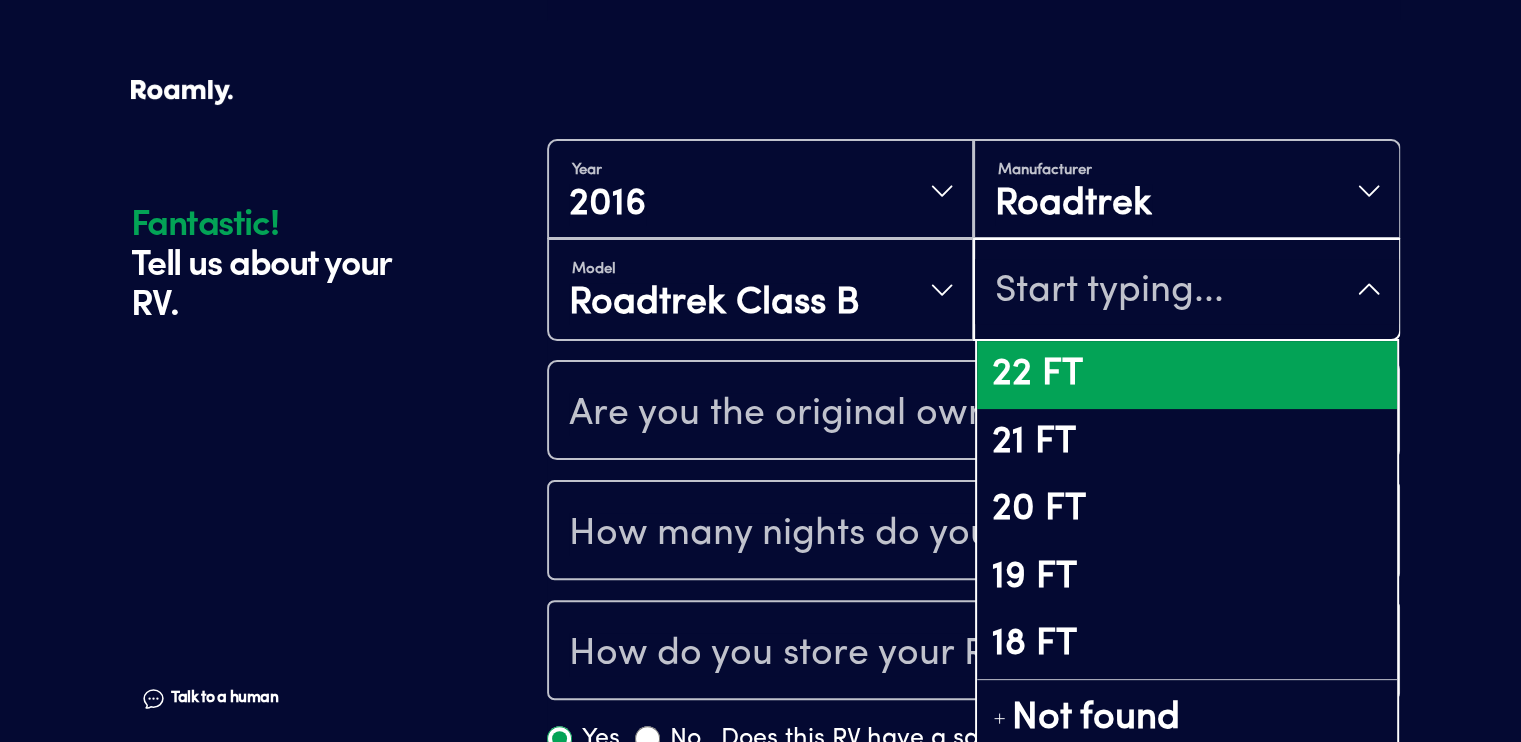 click on "22 FT" at bounding box center (1186, 375) 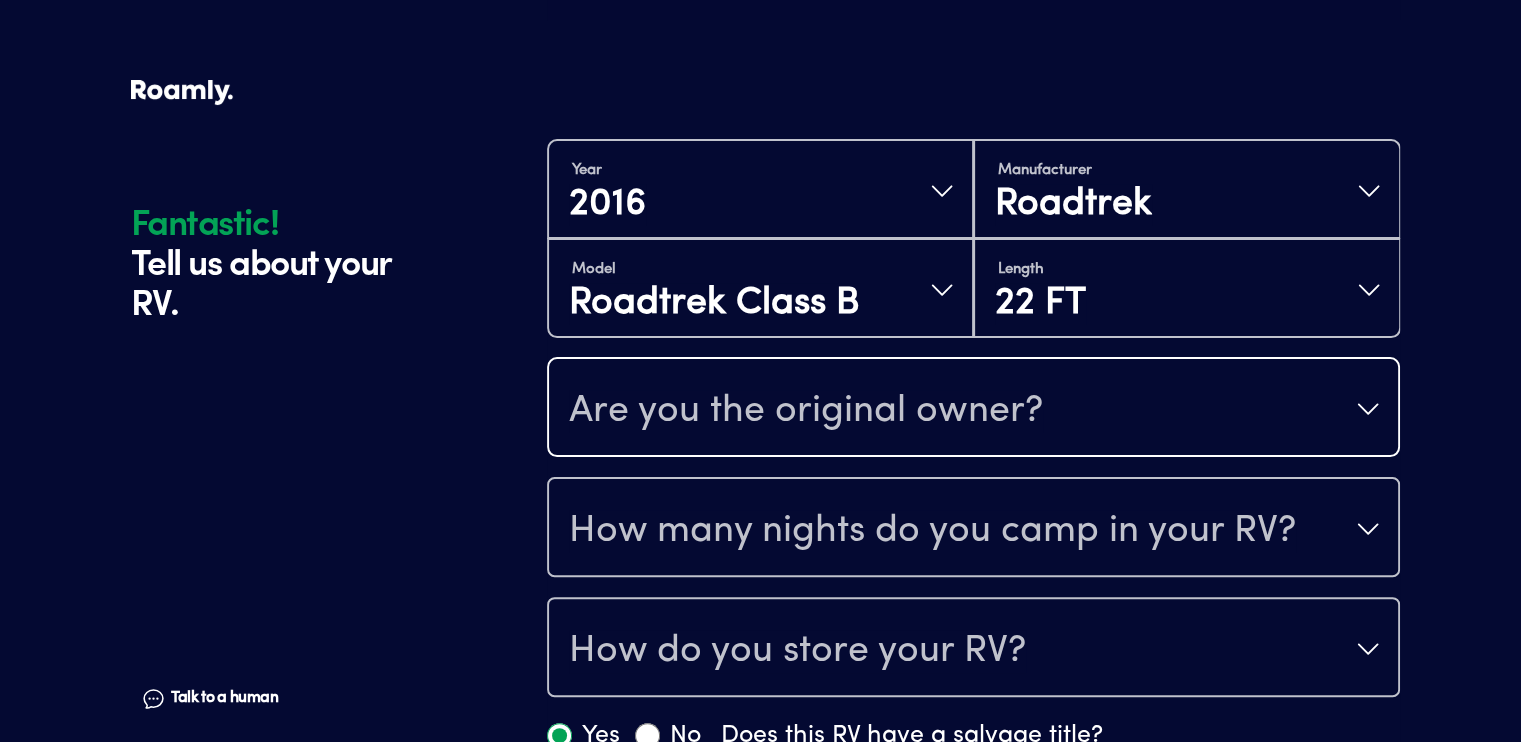 click on "Are you the original owner?" at bounding box center (806, 411) 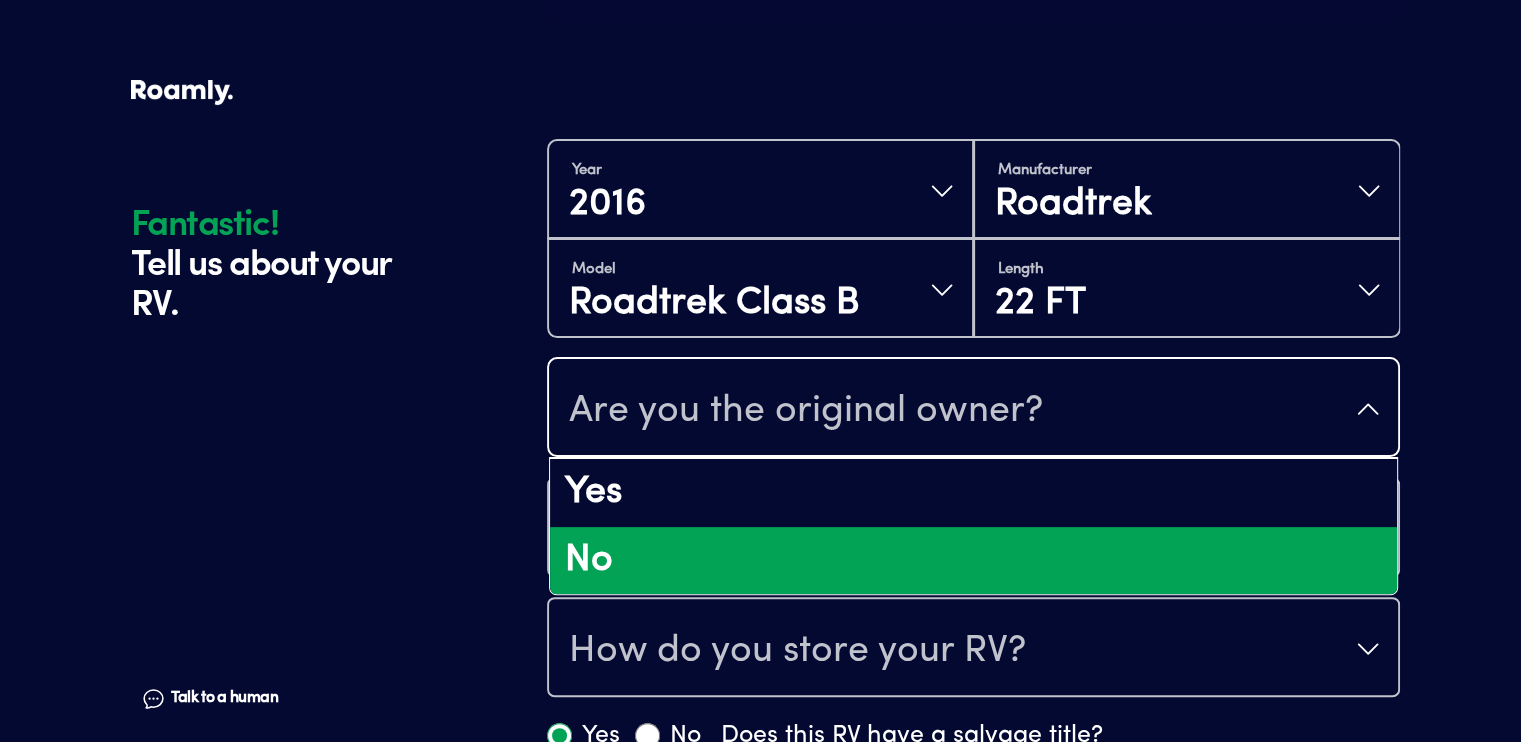 click on "No" at bounding box center (973, 561) 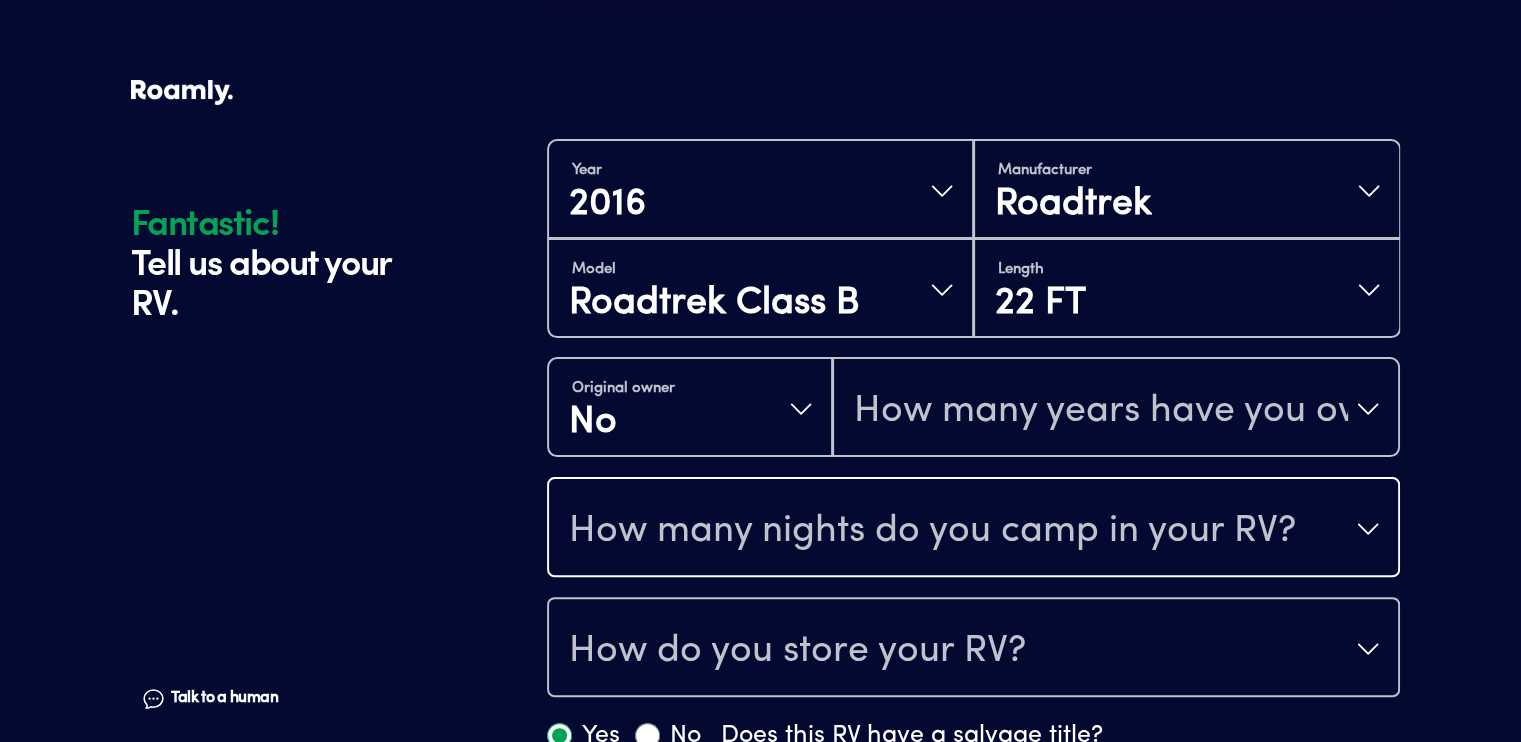 click on "How many nights do you camp in your RV?" at bounding box center (932, 531) 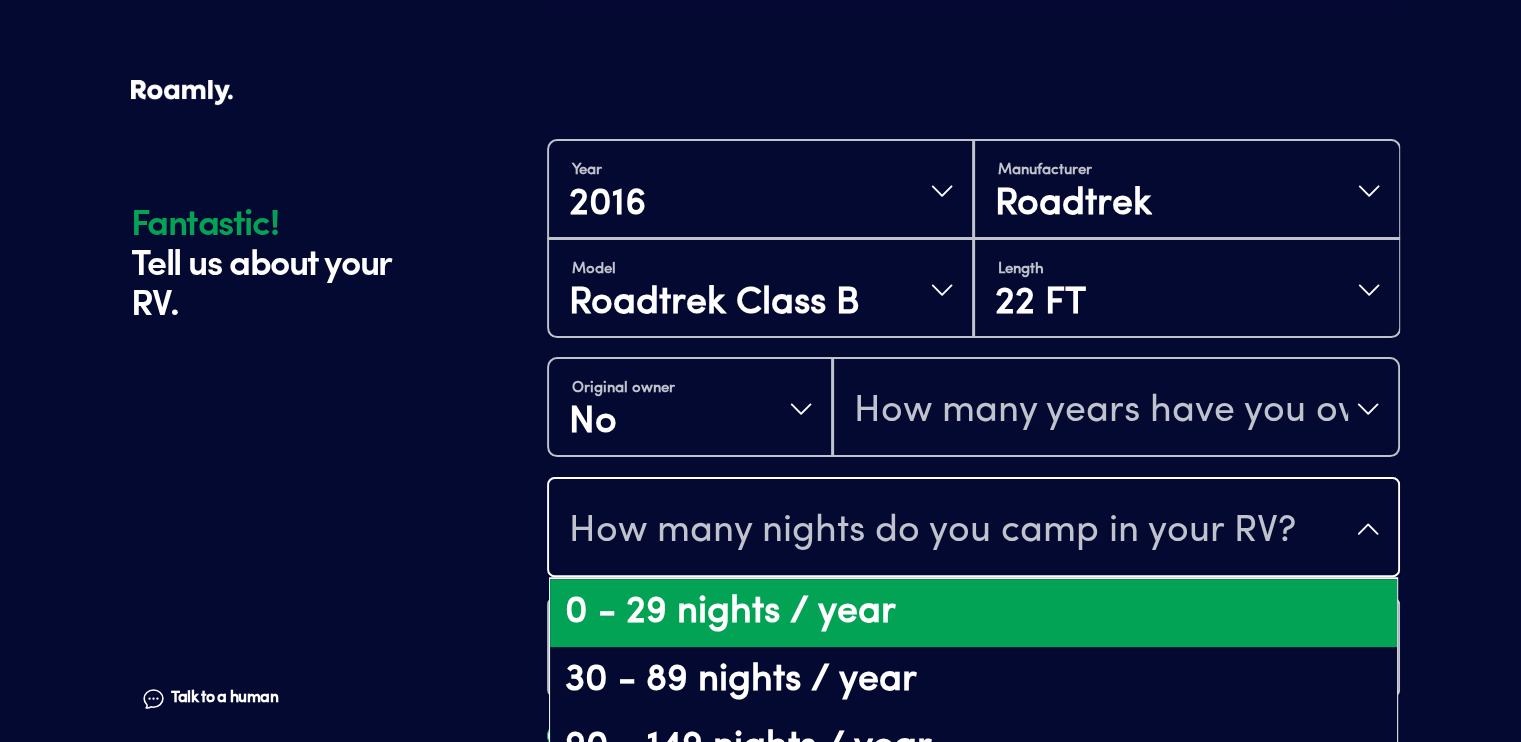 click on "0 - 29 nights / year" at bounding box center (973, 613) 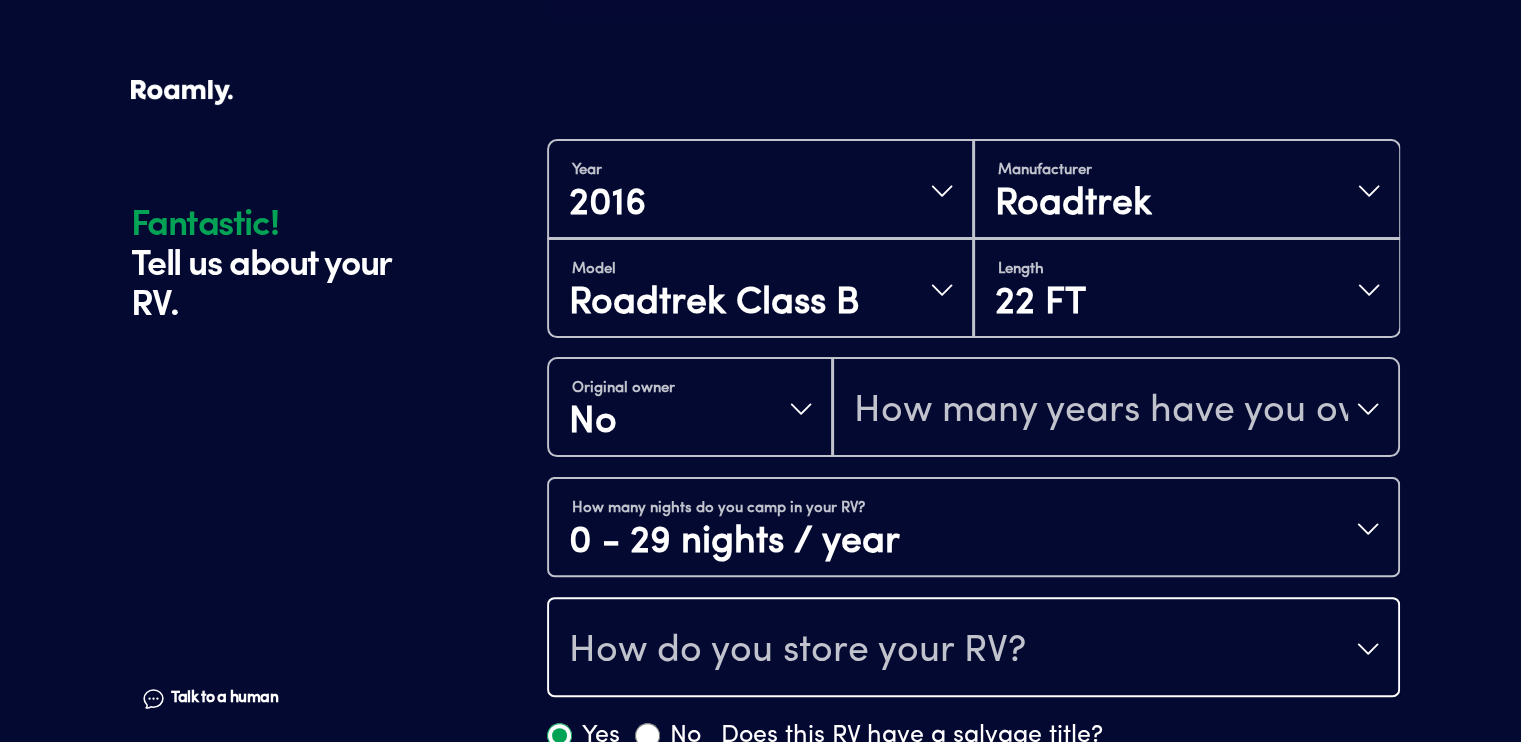click on "How do you store your RV?" at bounding box center [797, 651] 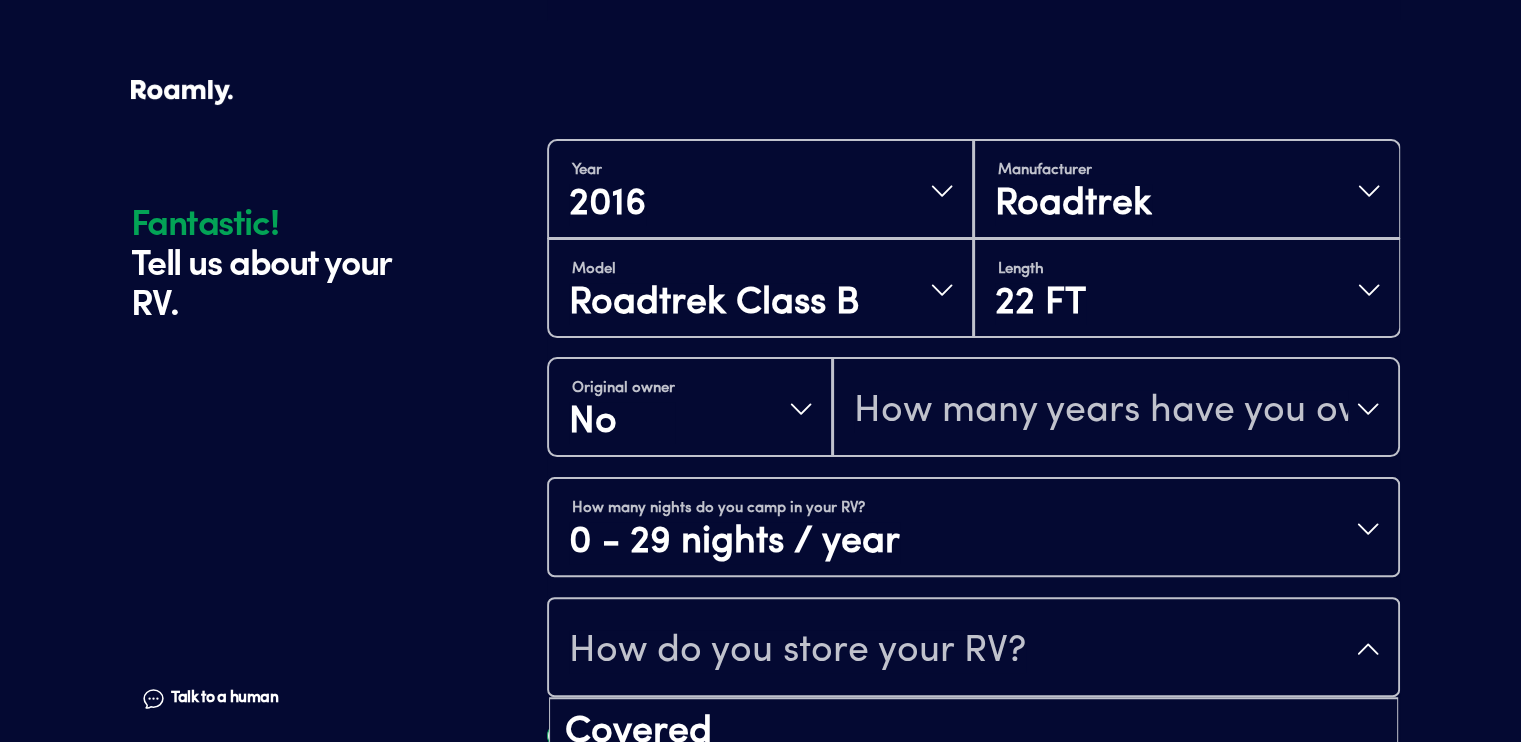 scroll, scrollTop: 534, scrollLeft: 0, axis: vertical 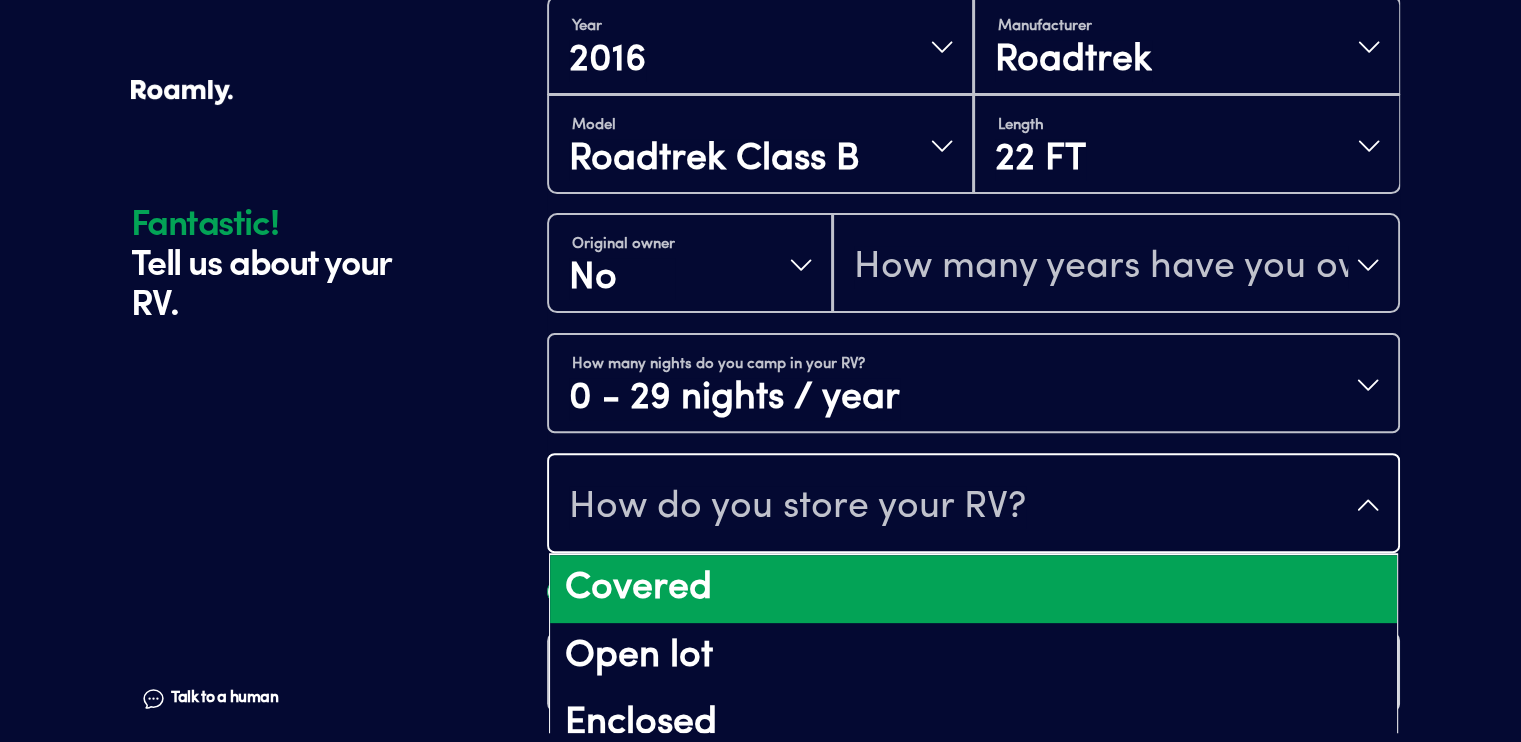 click on "Covered" at bounding box center (973, 589) 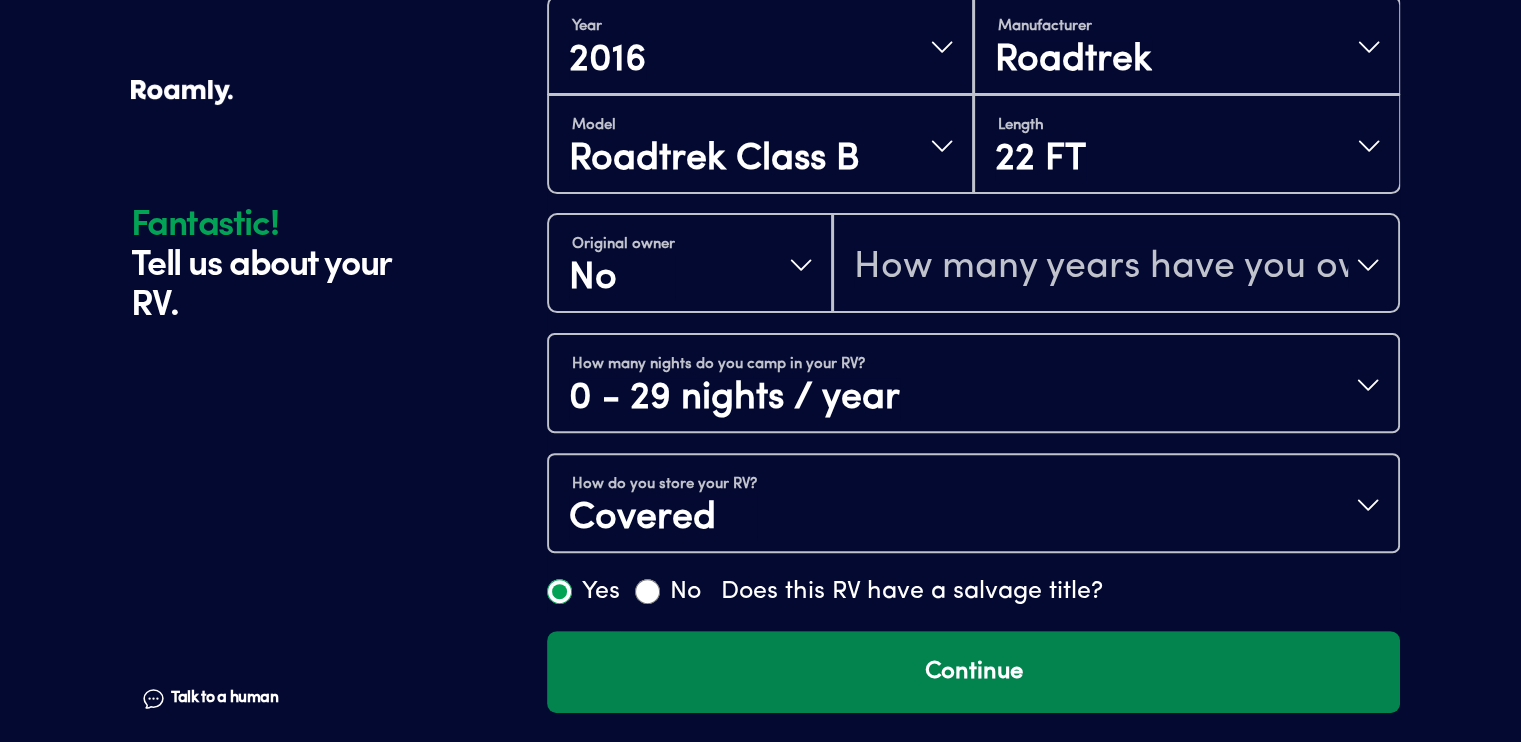 click on "Continue" at bounding box center (973, 672) 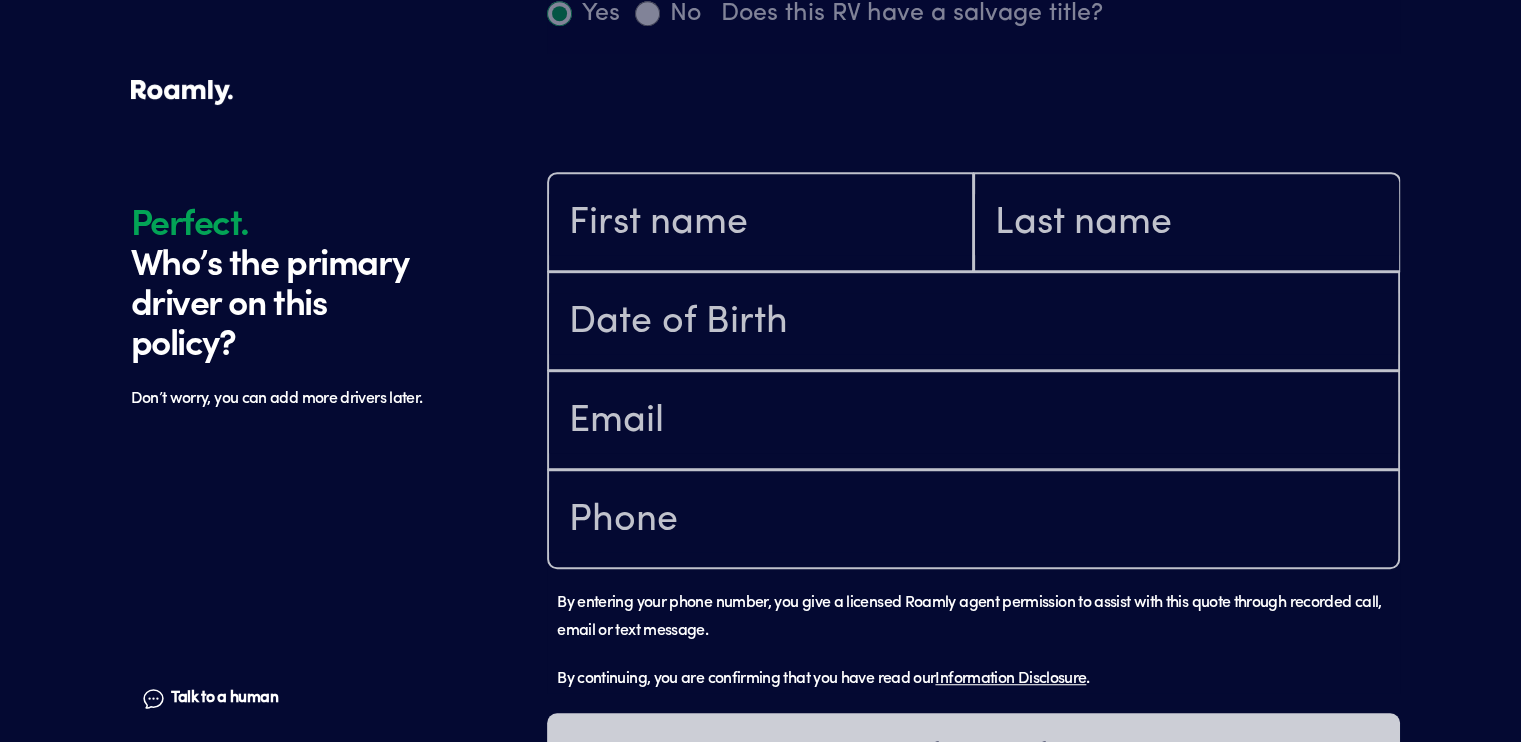 scroll, scrollTop: 1184, scrollLeft: 0, axis: vertical 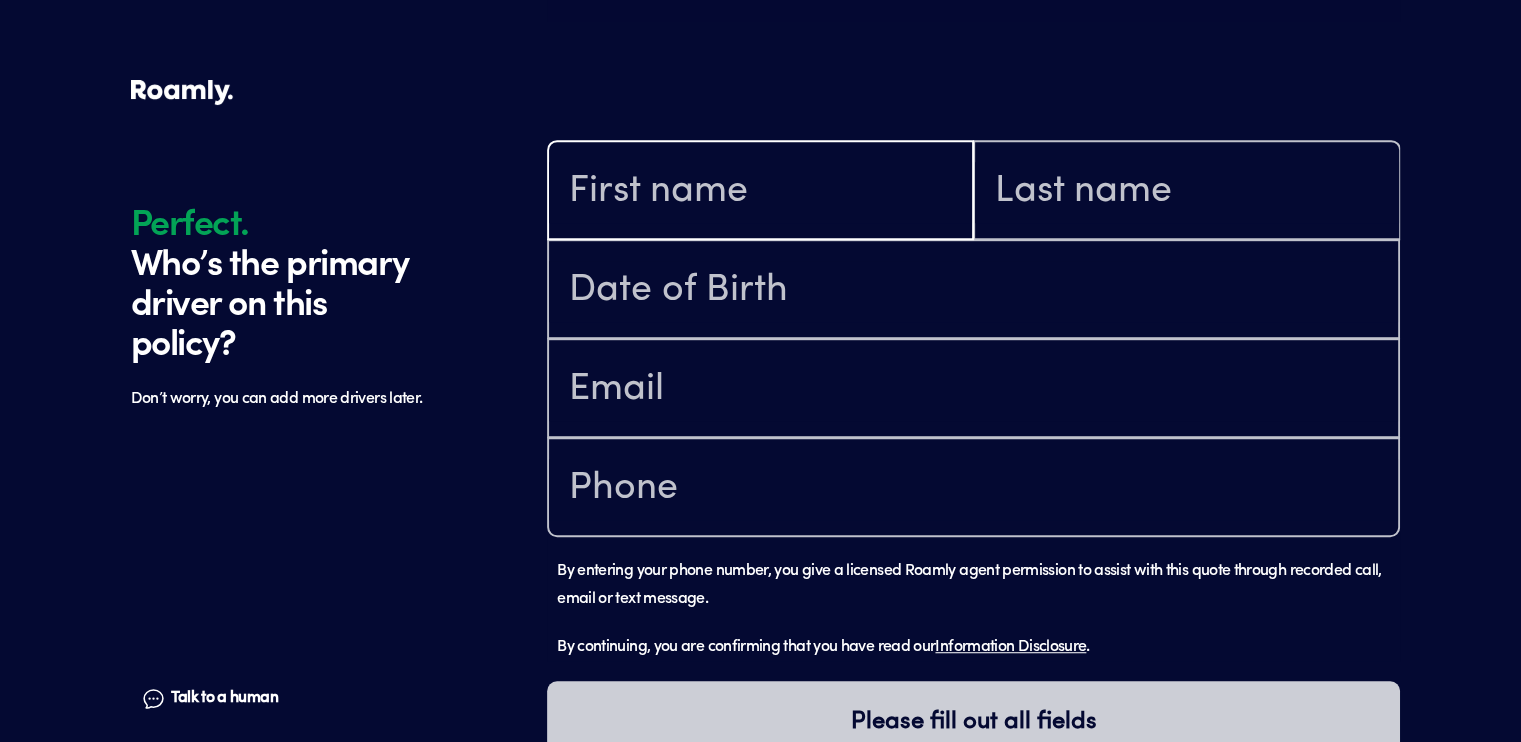 click at bounding box center (760, 192) 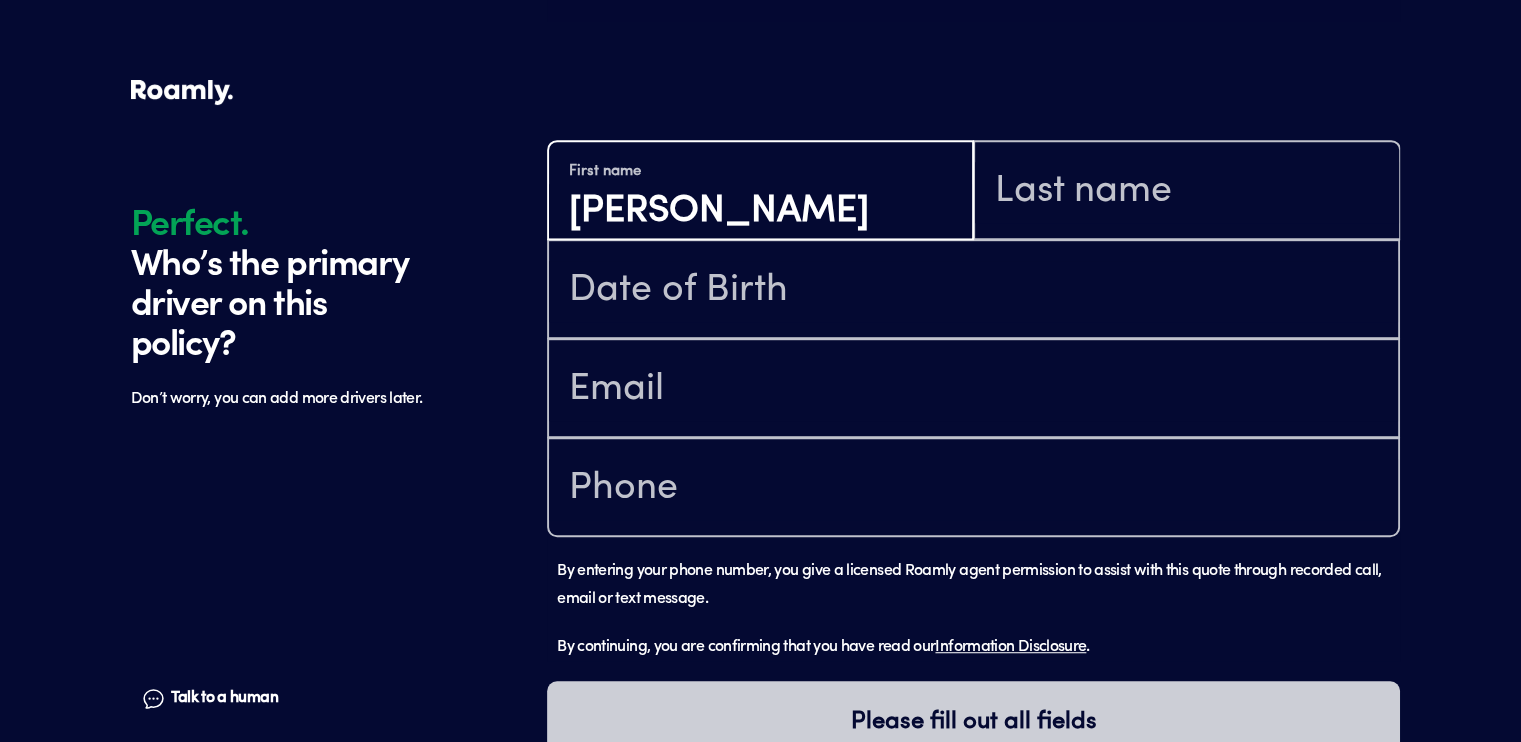 type on "[PERSON_NAME]" 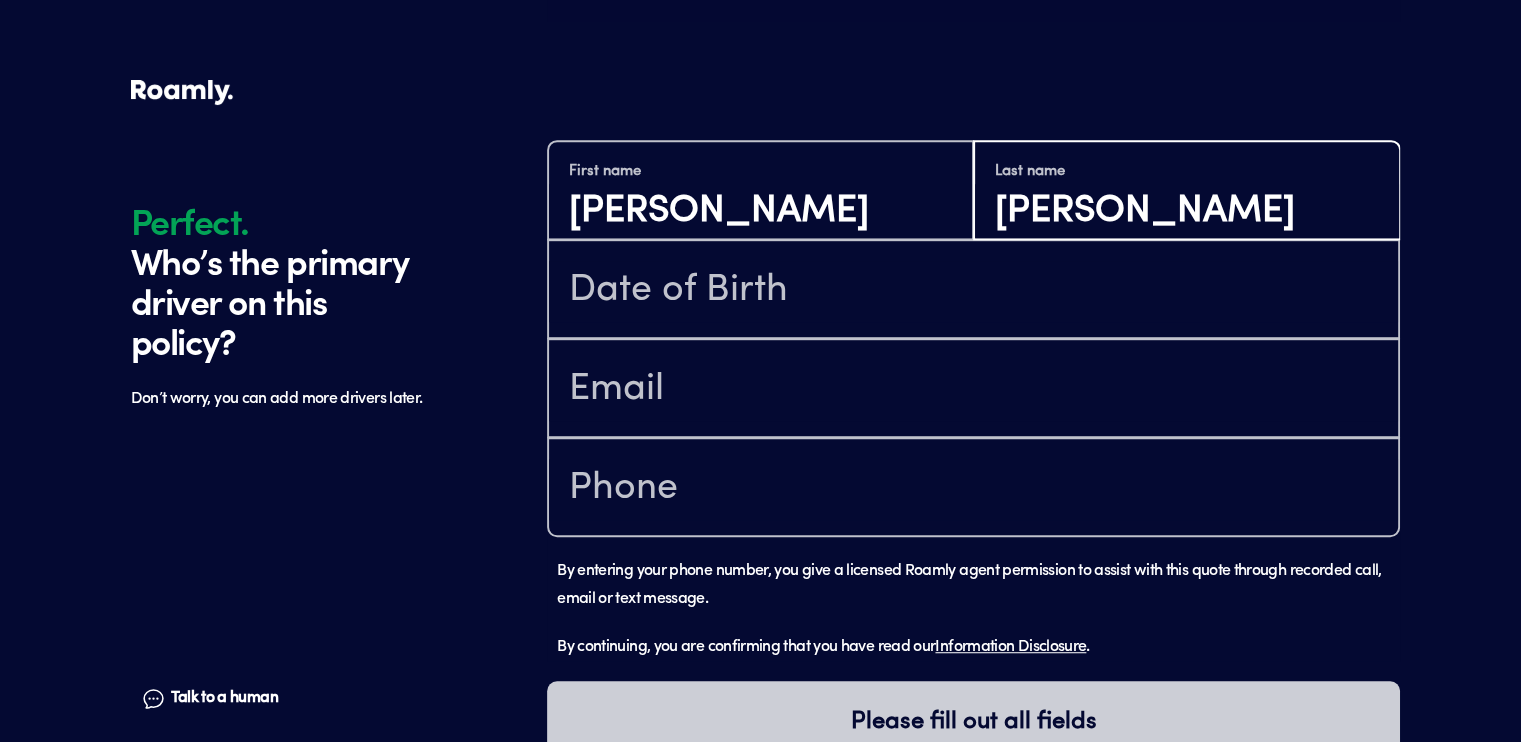 type on "[PERSON_NAME]" 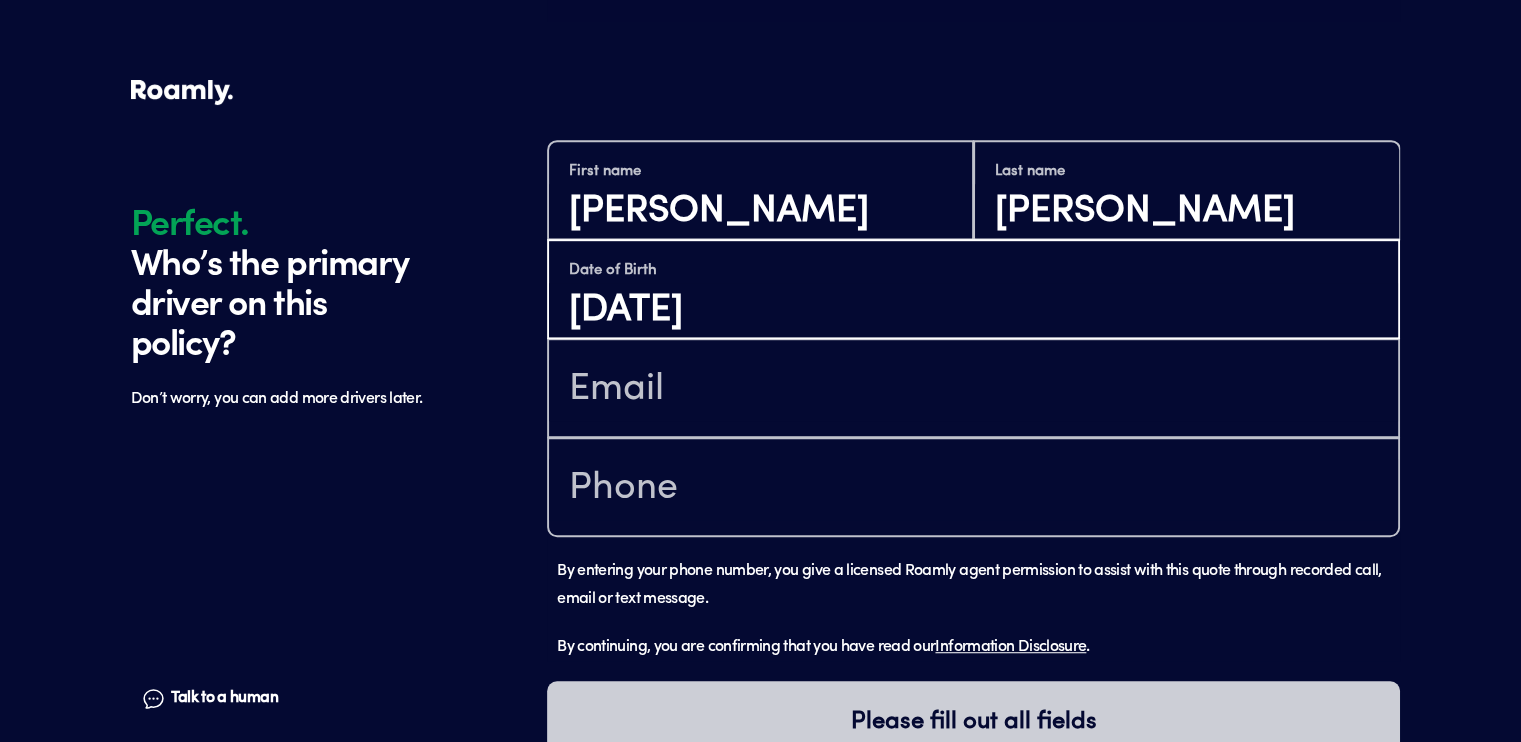 type on "[DATE]" 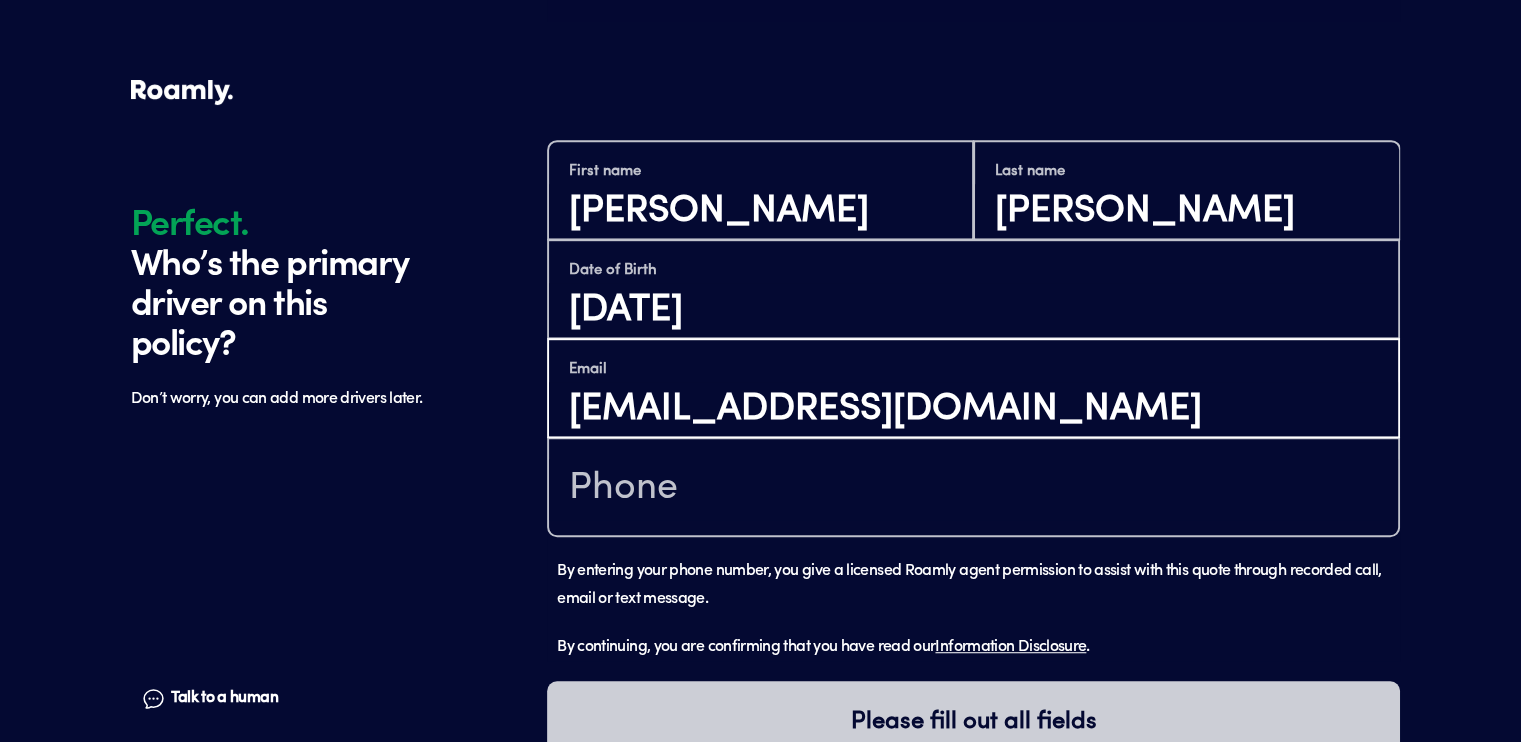 type on "[EMAIL_ADDRESS][DOMAIN_NAME]" 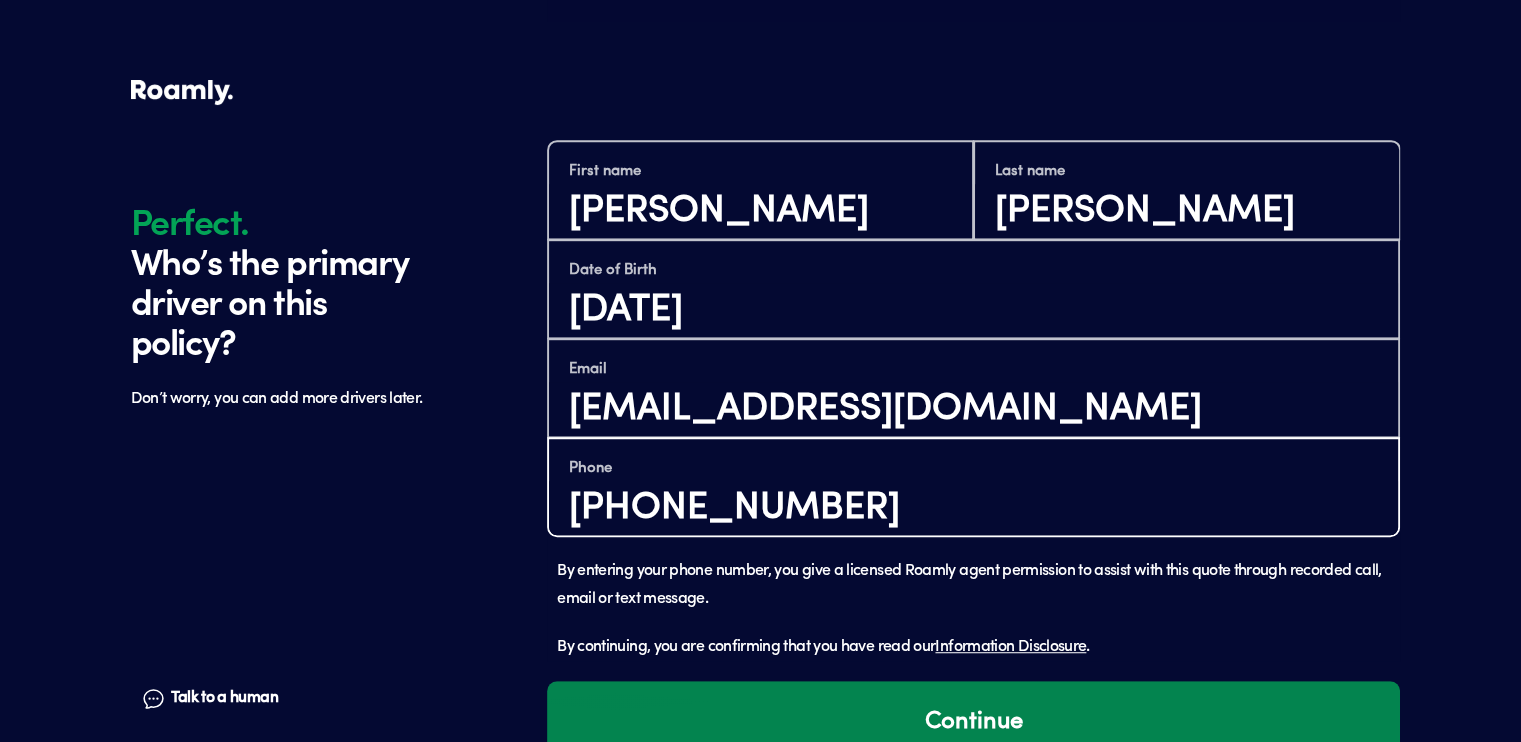 type on "[PHONE_NUMBER]" 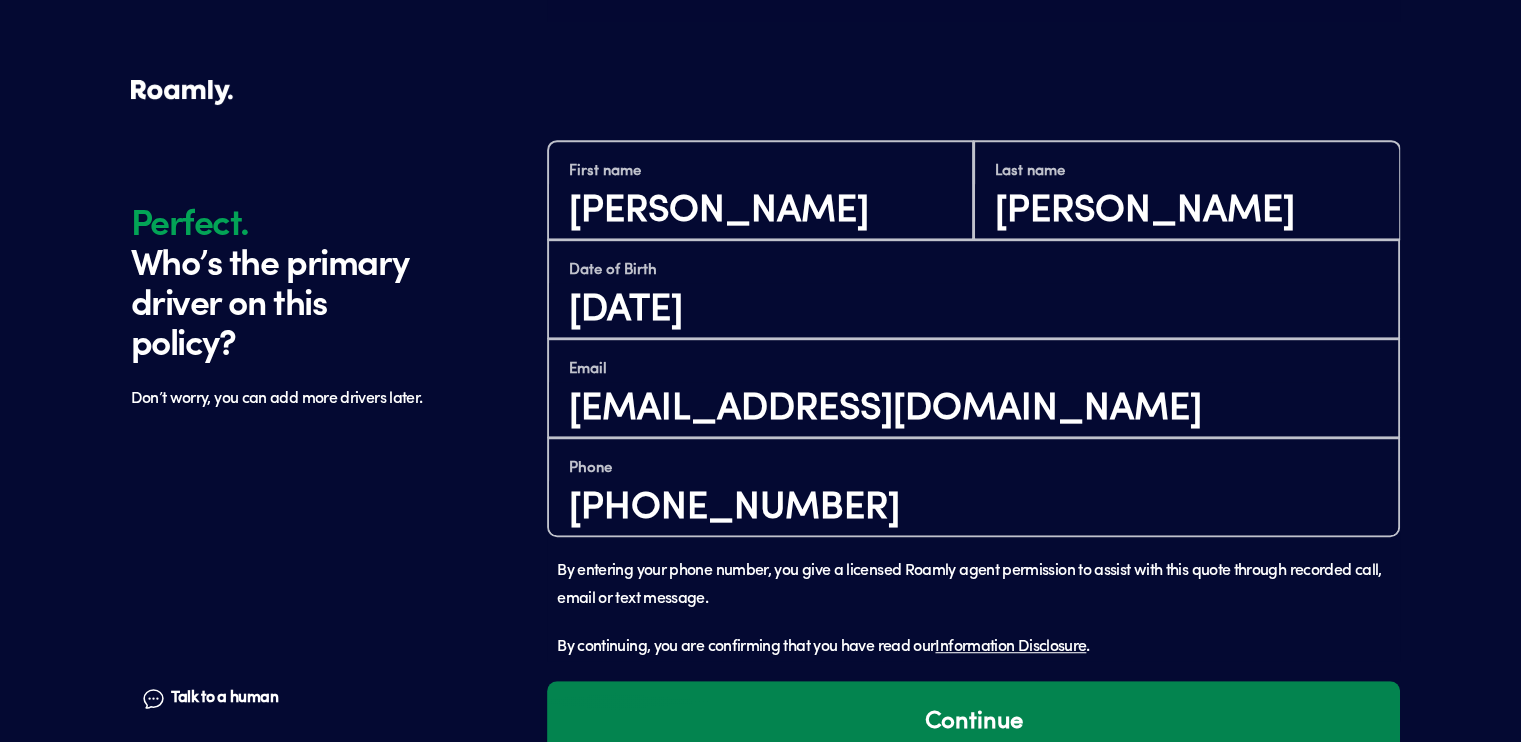 click on "Continue" at bounding box center (973, 722) 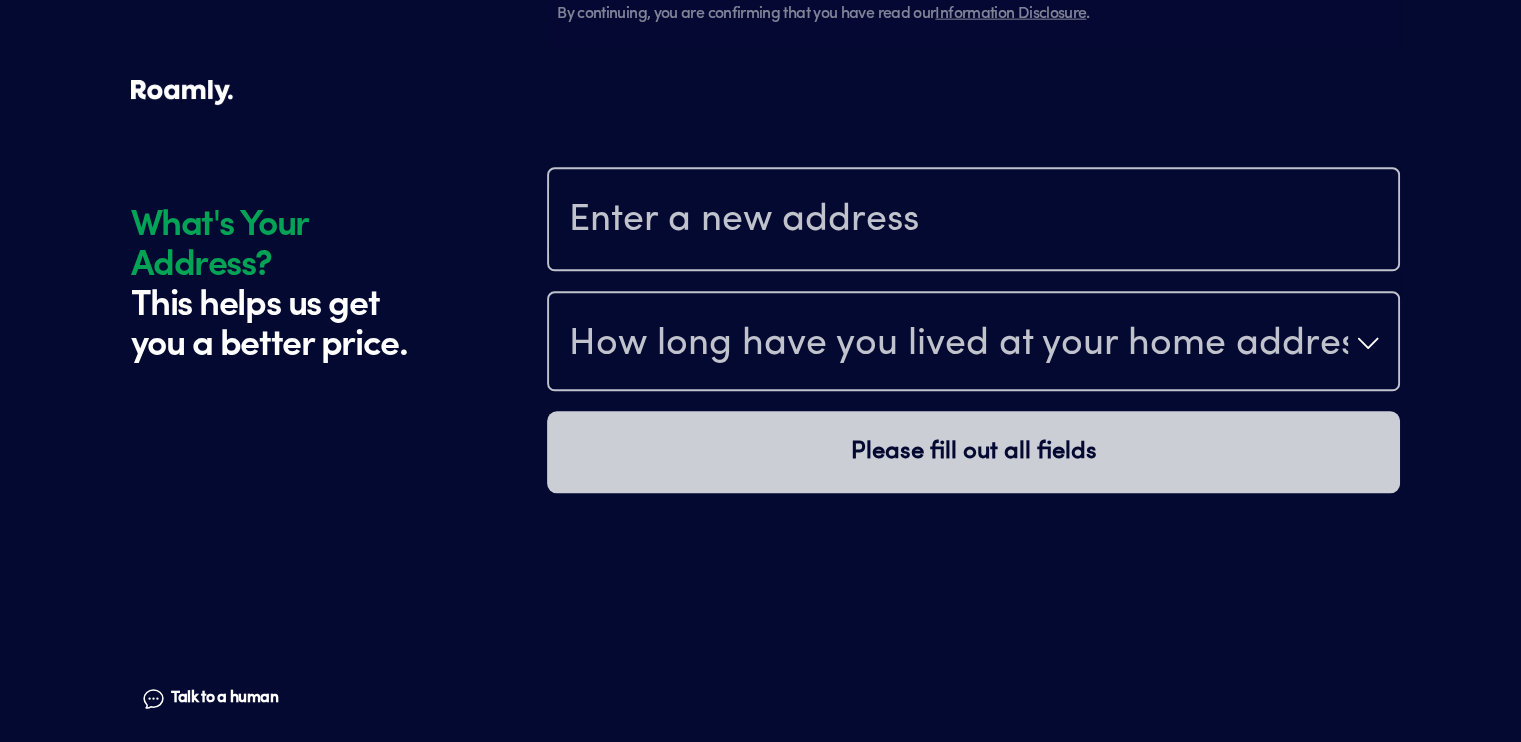 scroll, scrollTop: 1865, scrollLeft: 0, axis: vertical 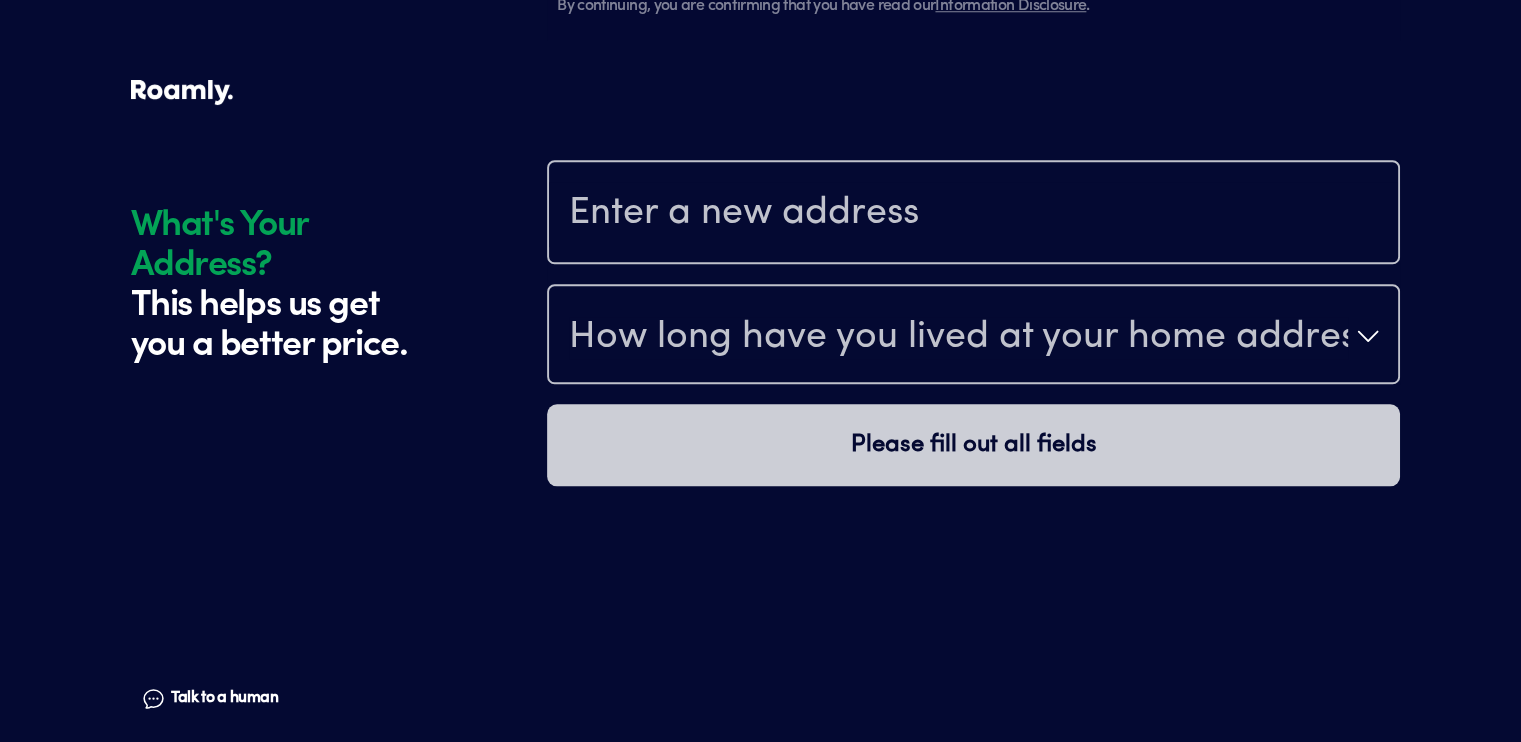 click at bounding box center (973, 214) 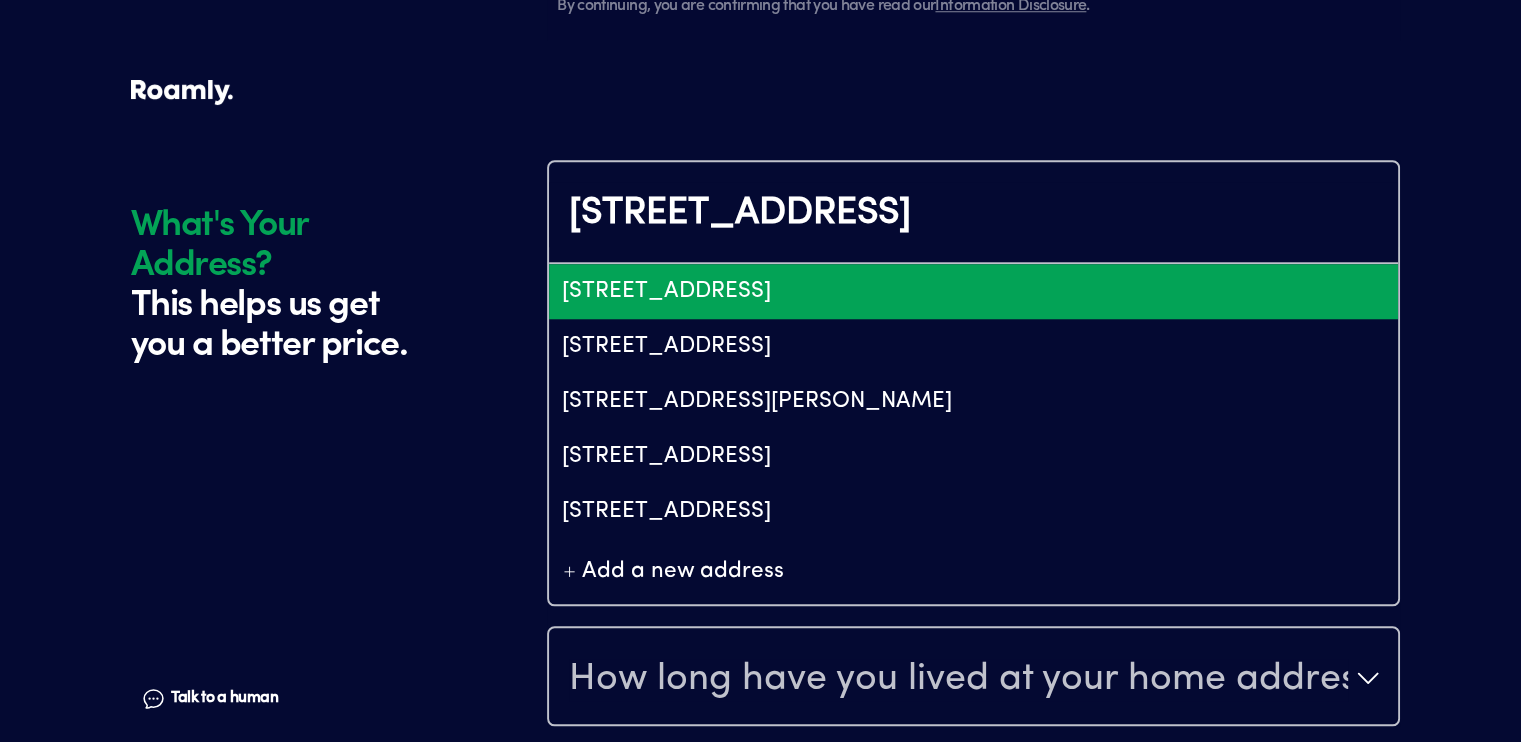 click on "[STREET_ADDRESS]" at bounding box center (973, 291) 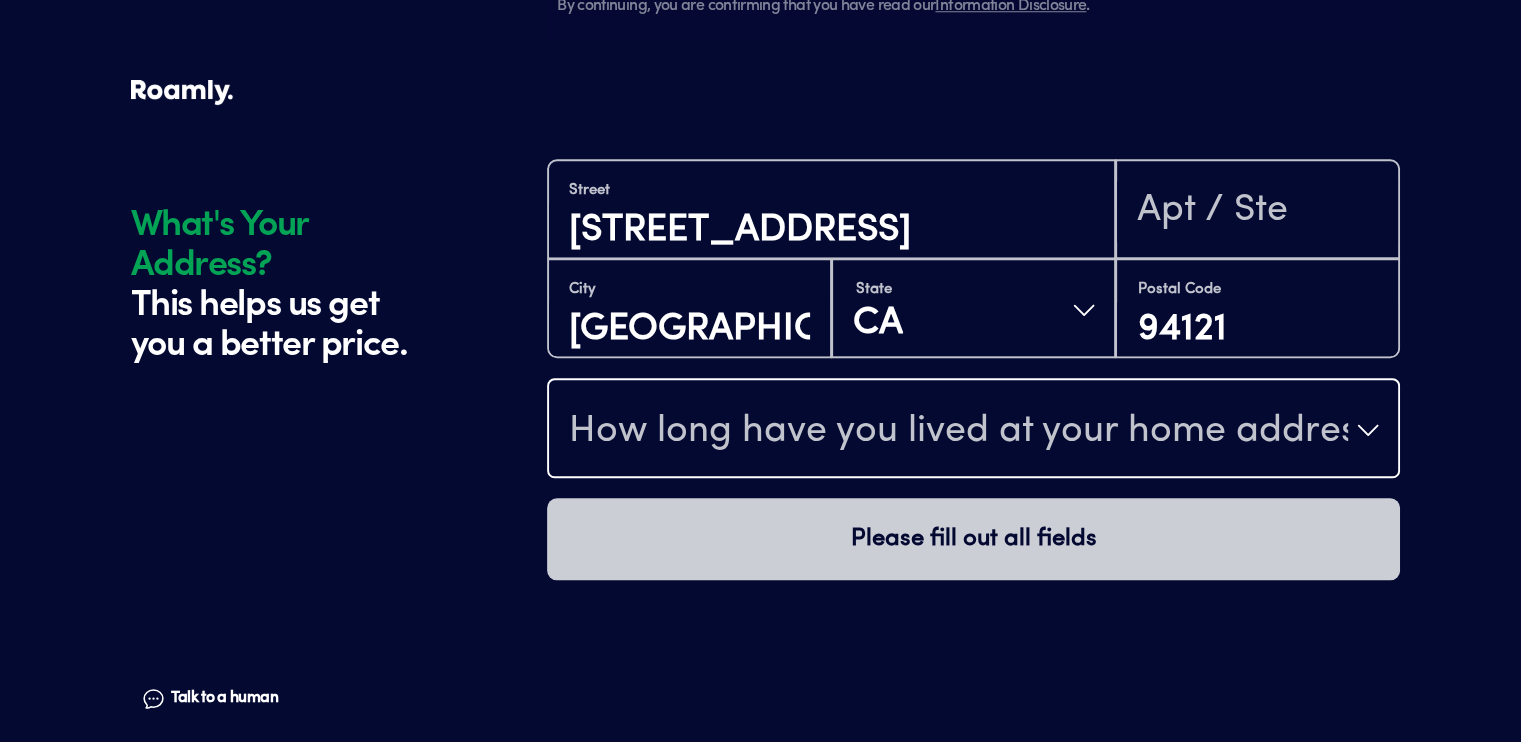 click on "How long have you lived at your home address?" at bounding box center (958, 432) 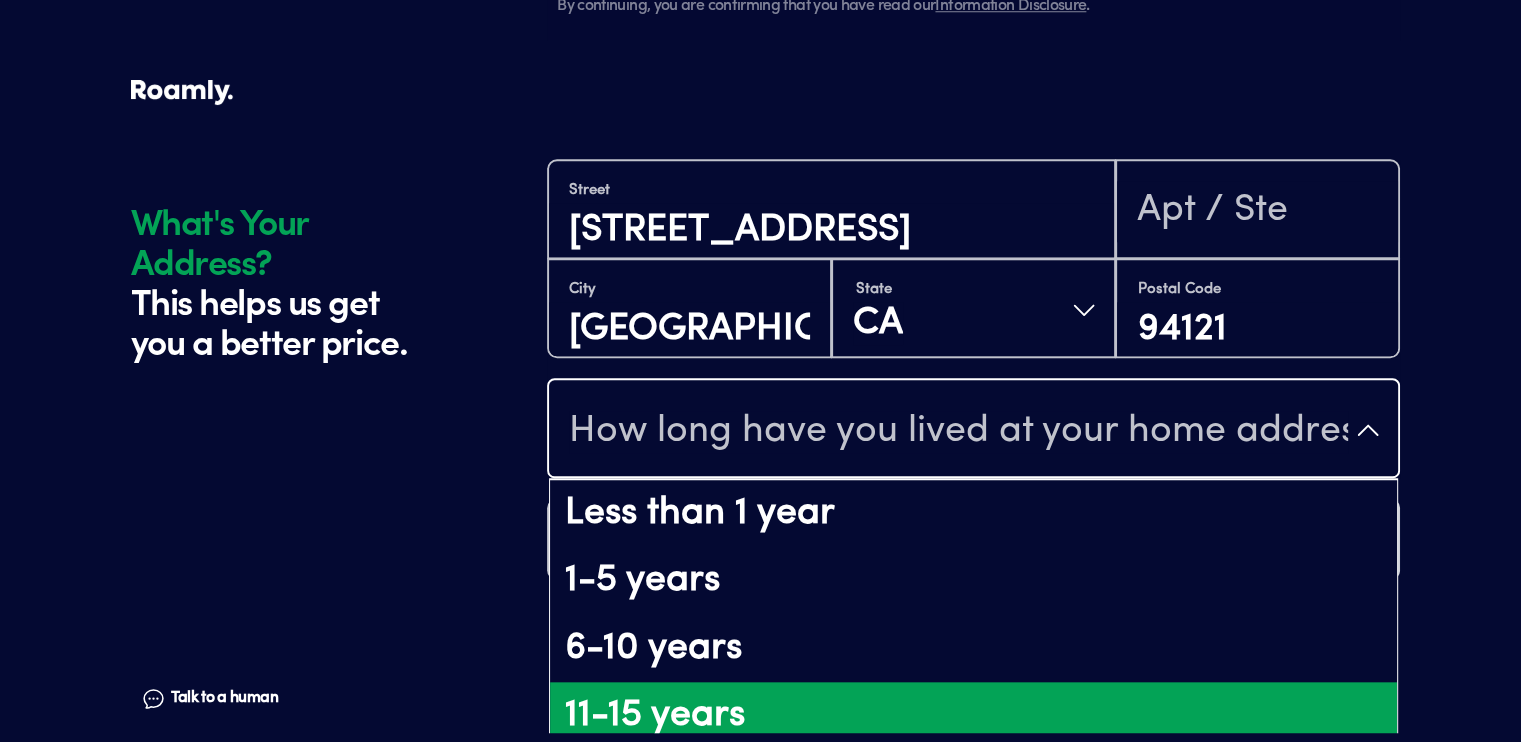 scroll, scrollTop: 16, scrollLeft: 0, axis: vertical 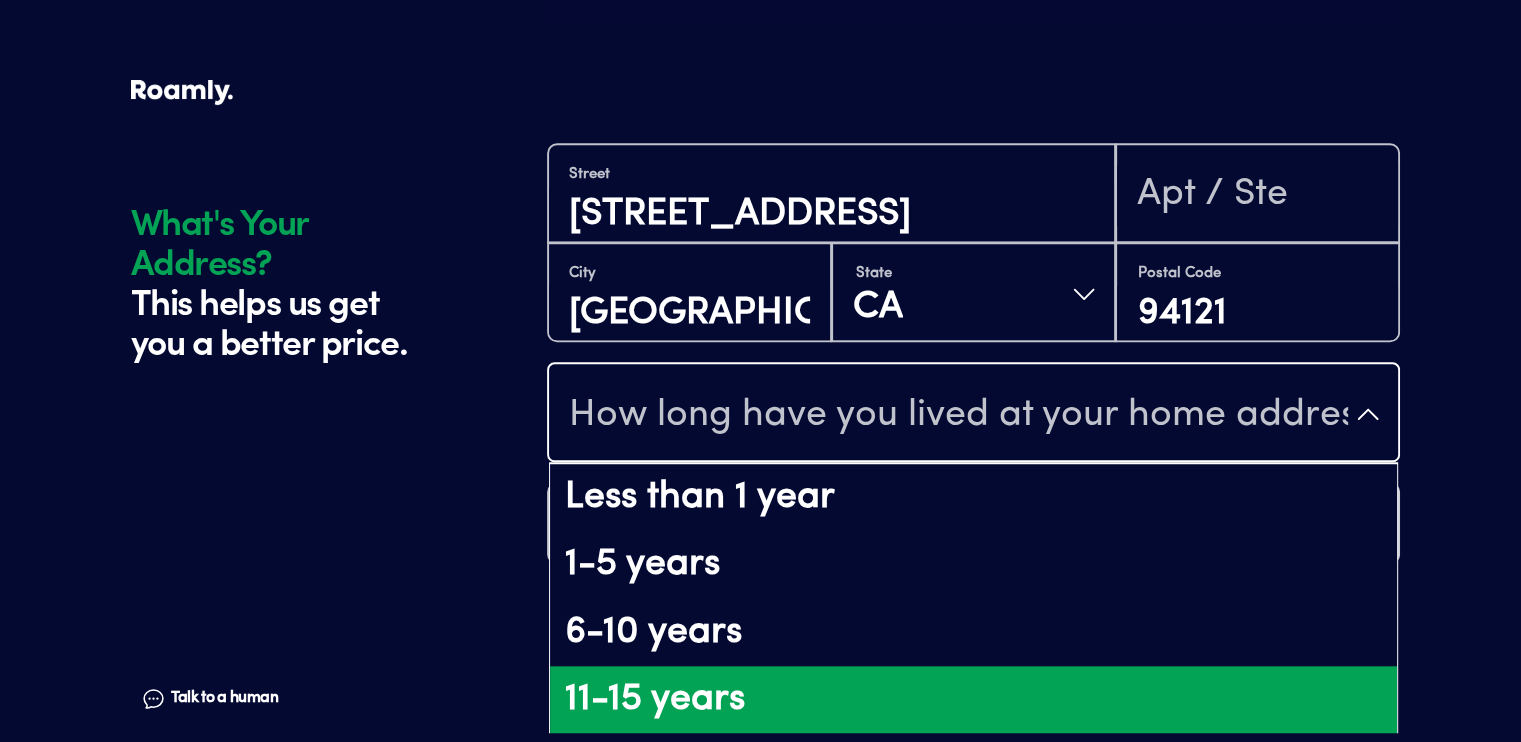 click on "11-15 years" at bounding box center [973, 700] 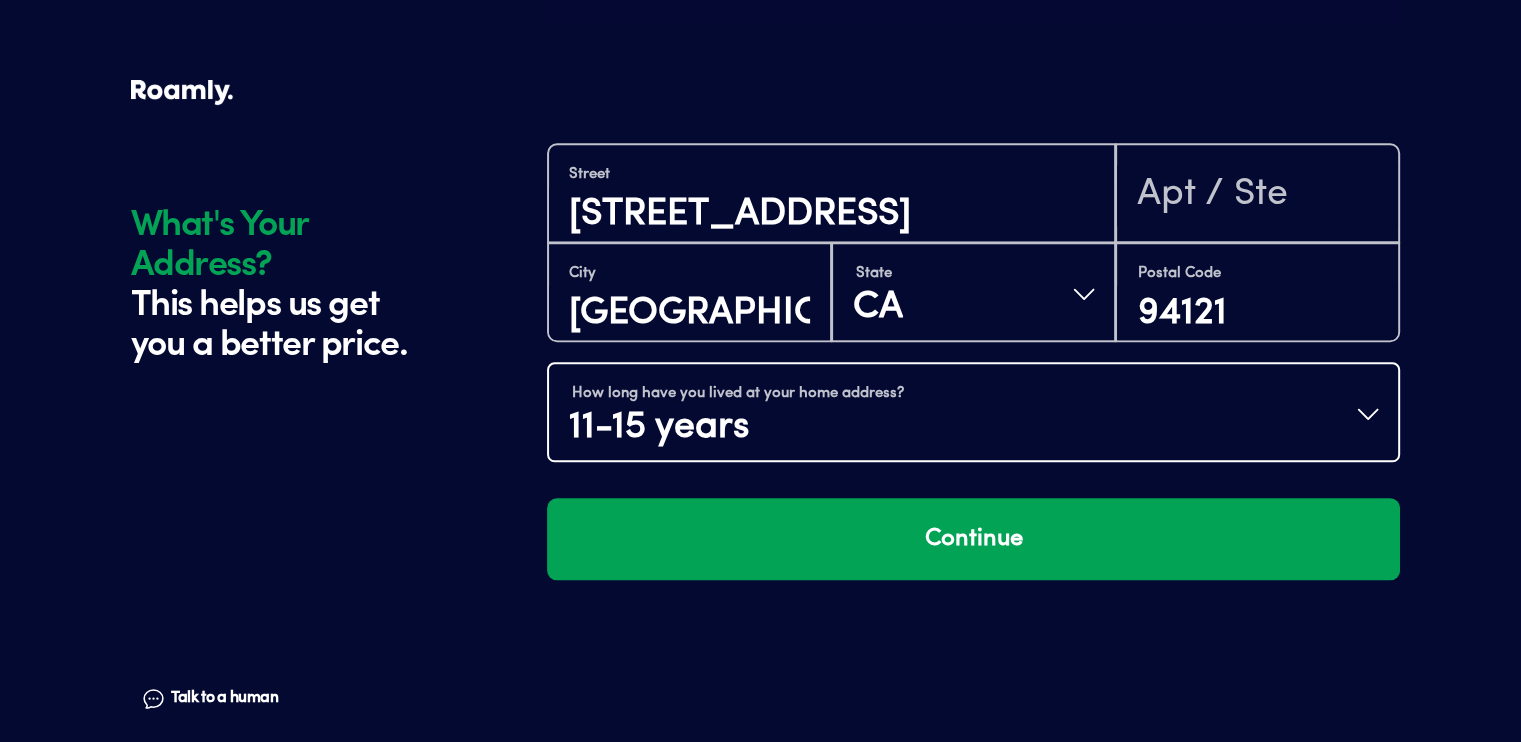 scroll, scrollTop: 0, scrollLeft: 0, axis: both 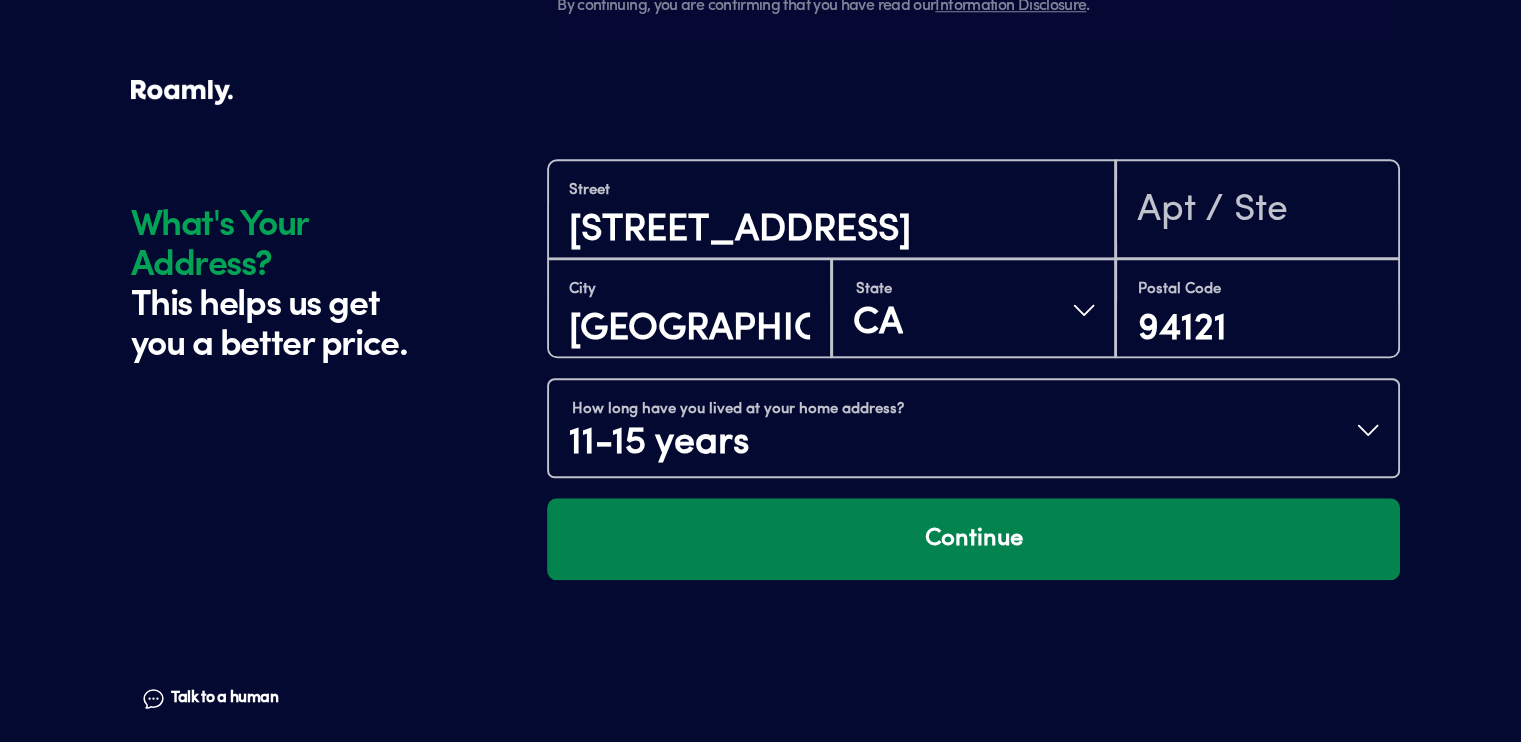 click on "Continue" at bounding box center (973, 539) 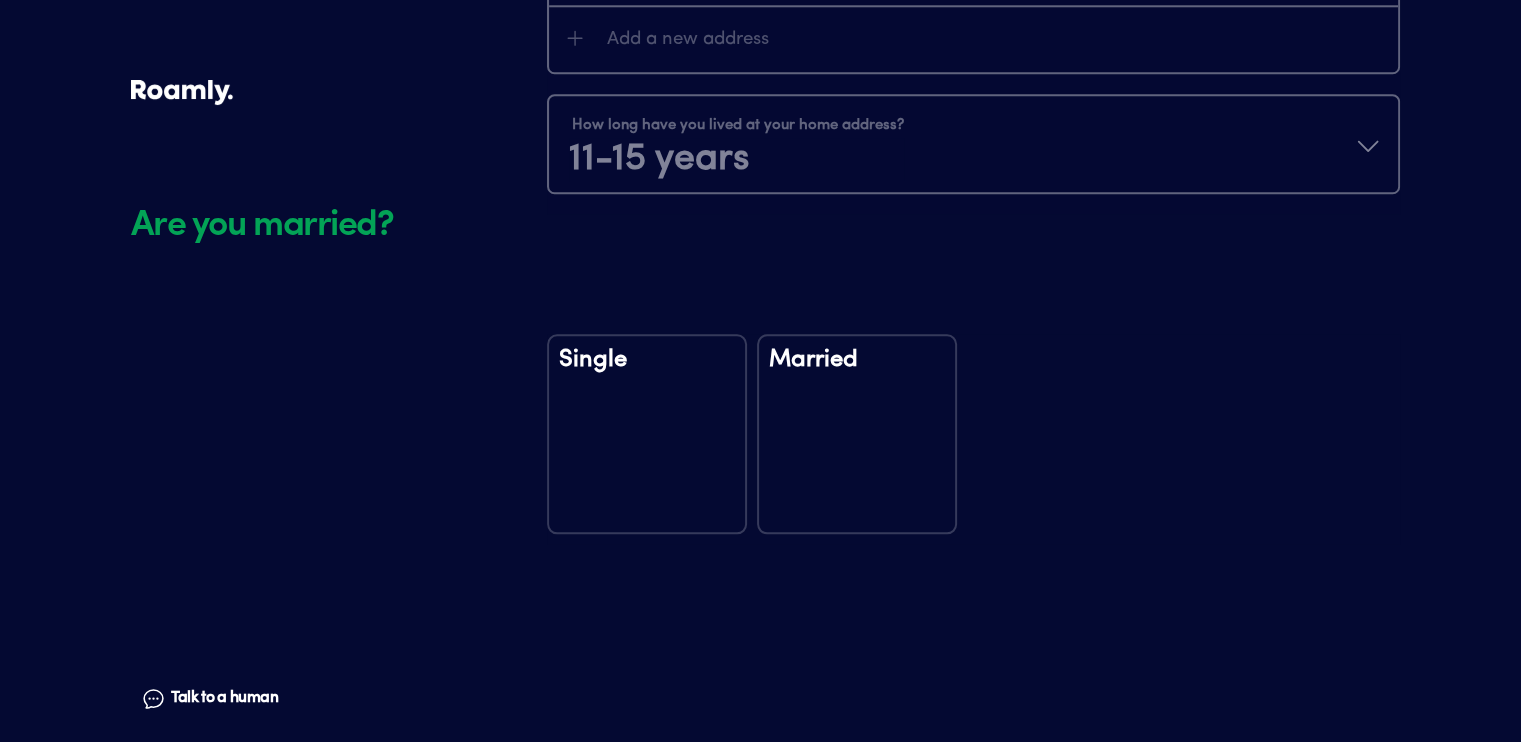 scroll, scrollTop: 2335, scrollLeft: 0, axis: vertical 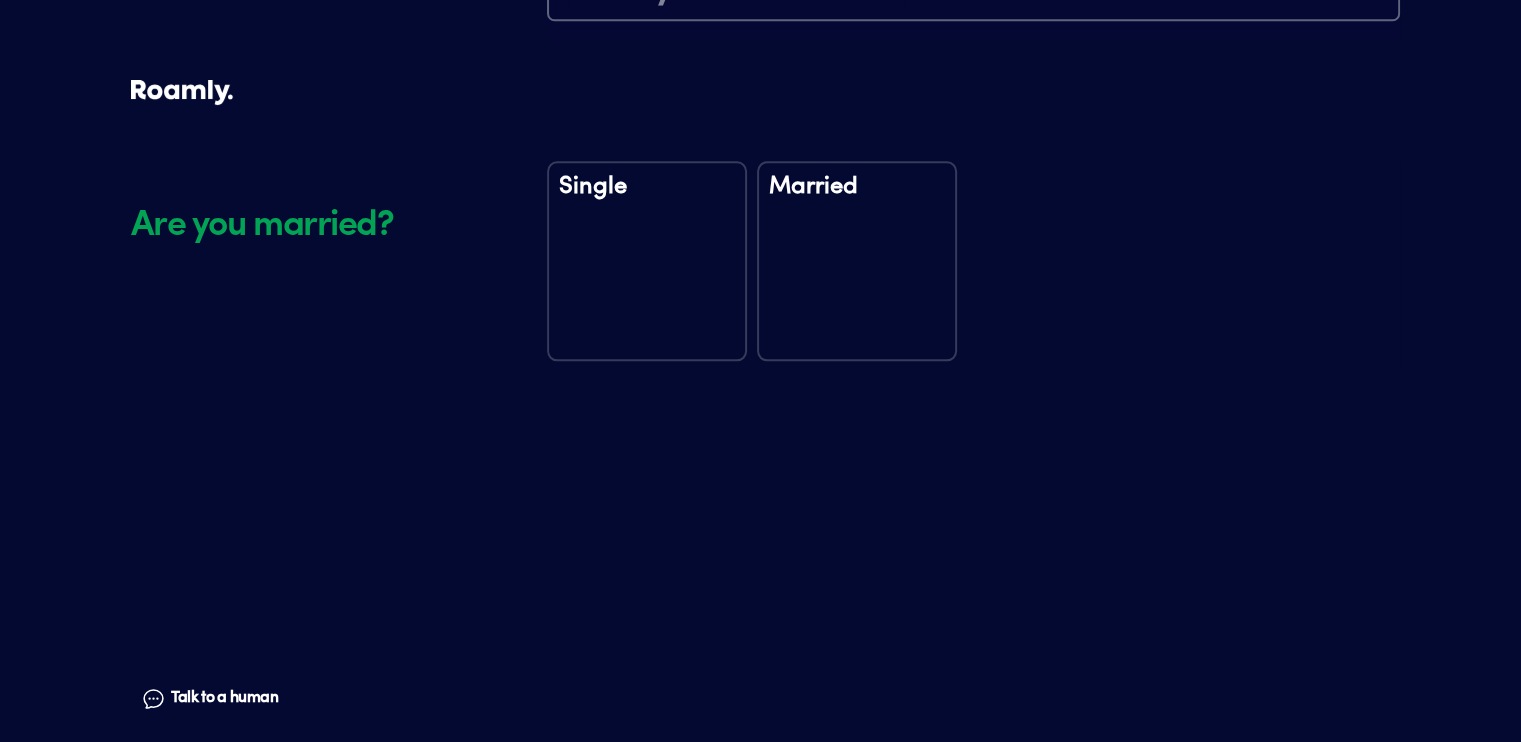 click on "Married" at bounding box center [857, 261] 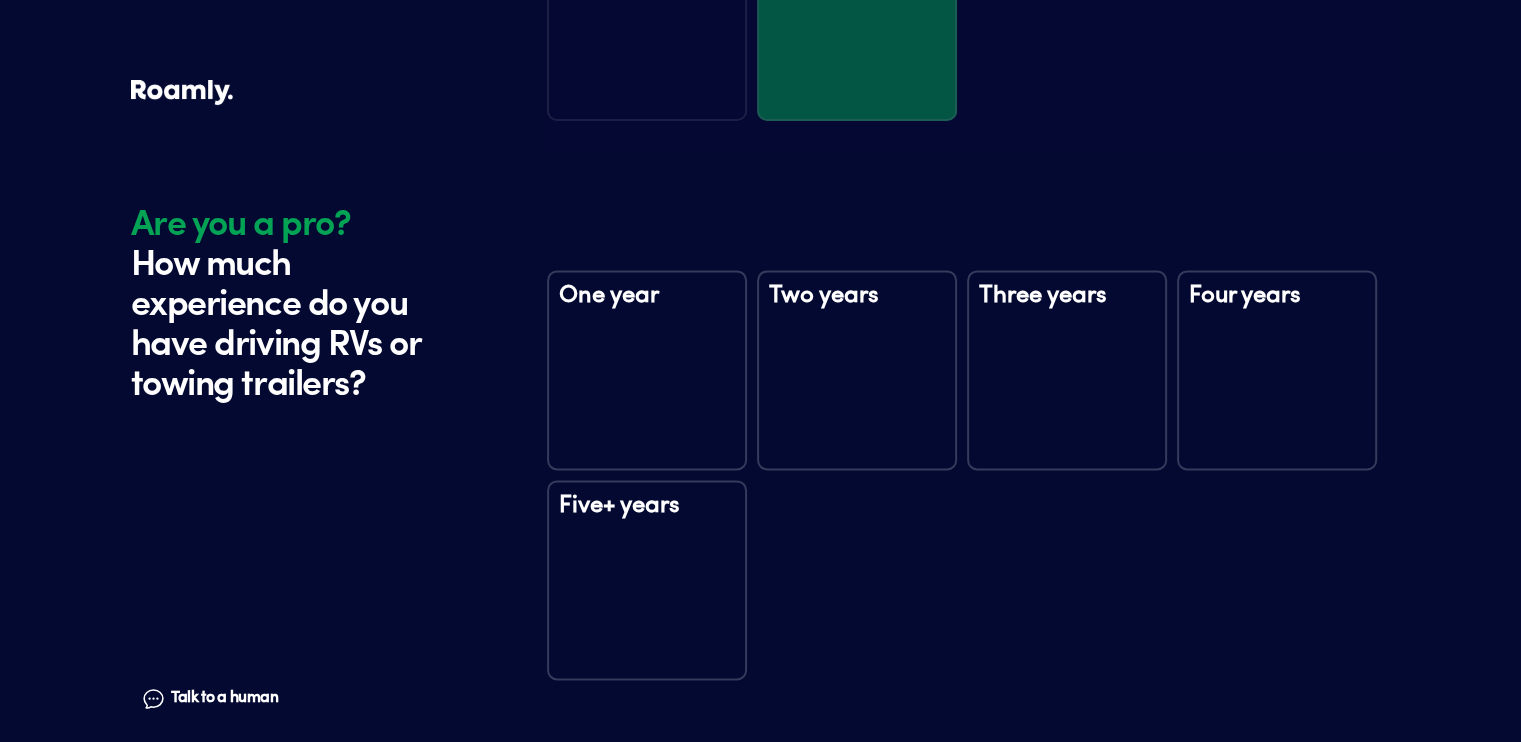 scroll, scrollTop: 2725, scrollLeft: 0, axis: vertical 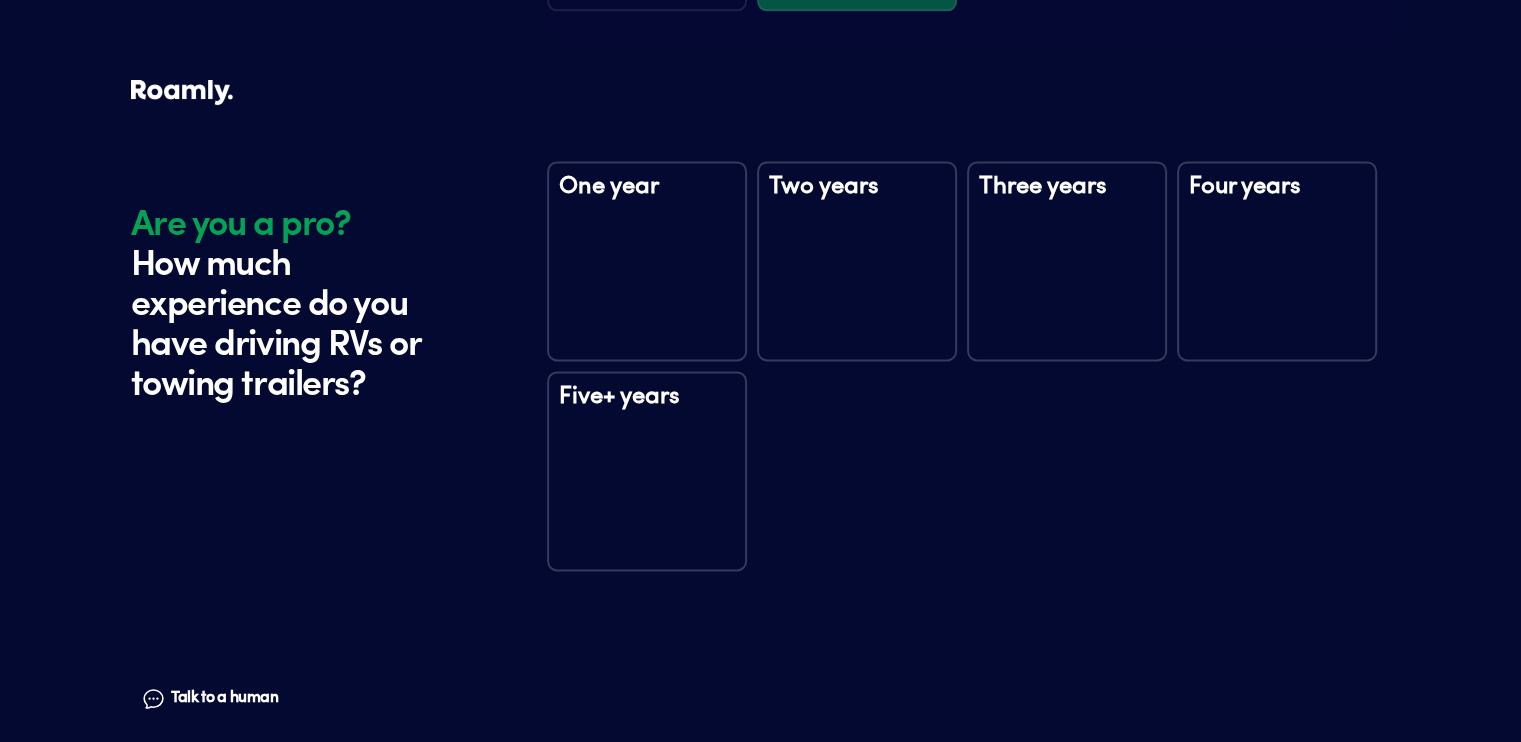 click on "Five+ years" at bounding box center [647, 415] 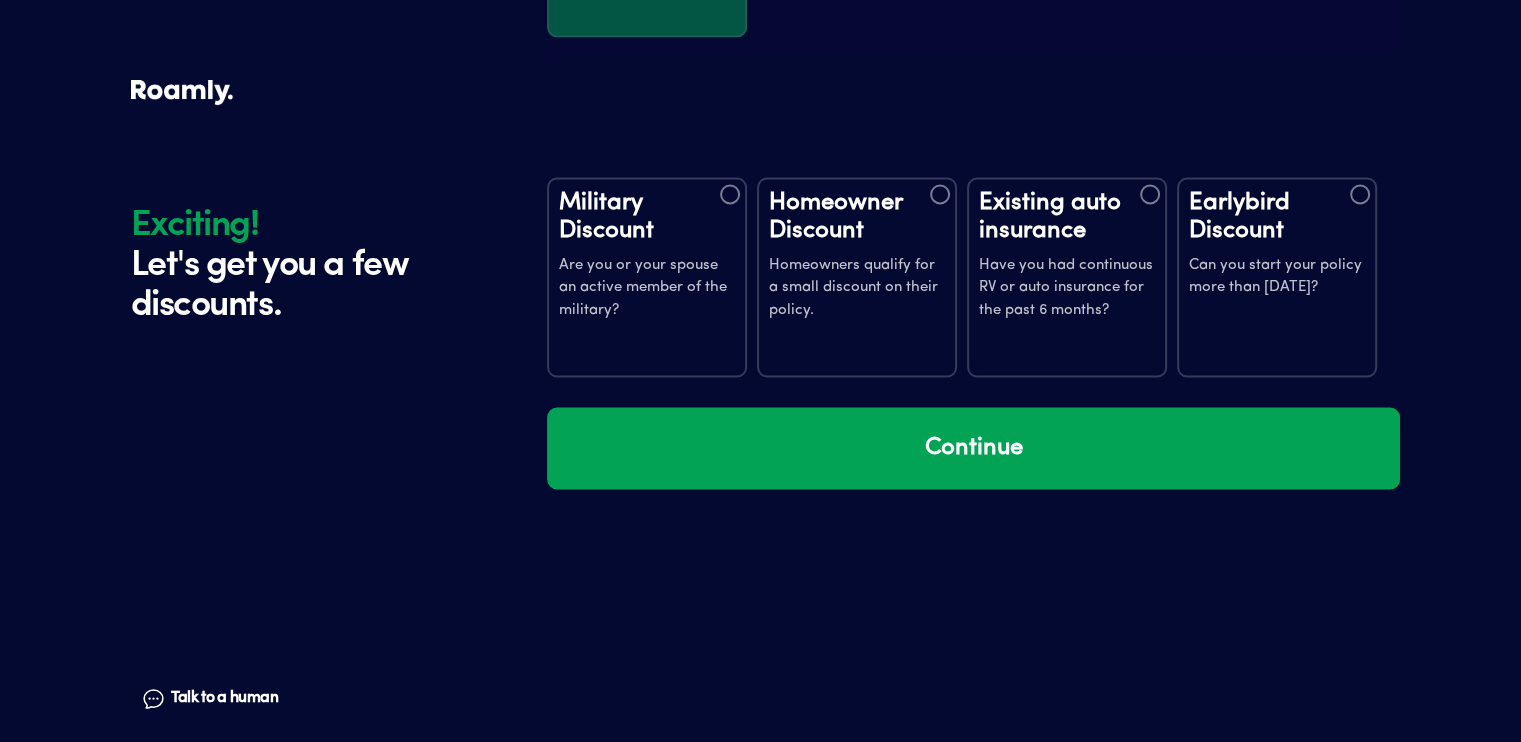 scroll, scrollTop: 3315, scrollLeft: 0, axis: vertical 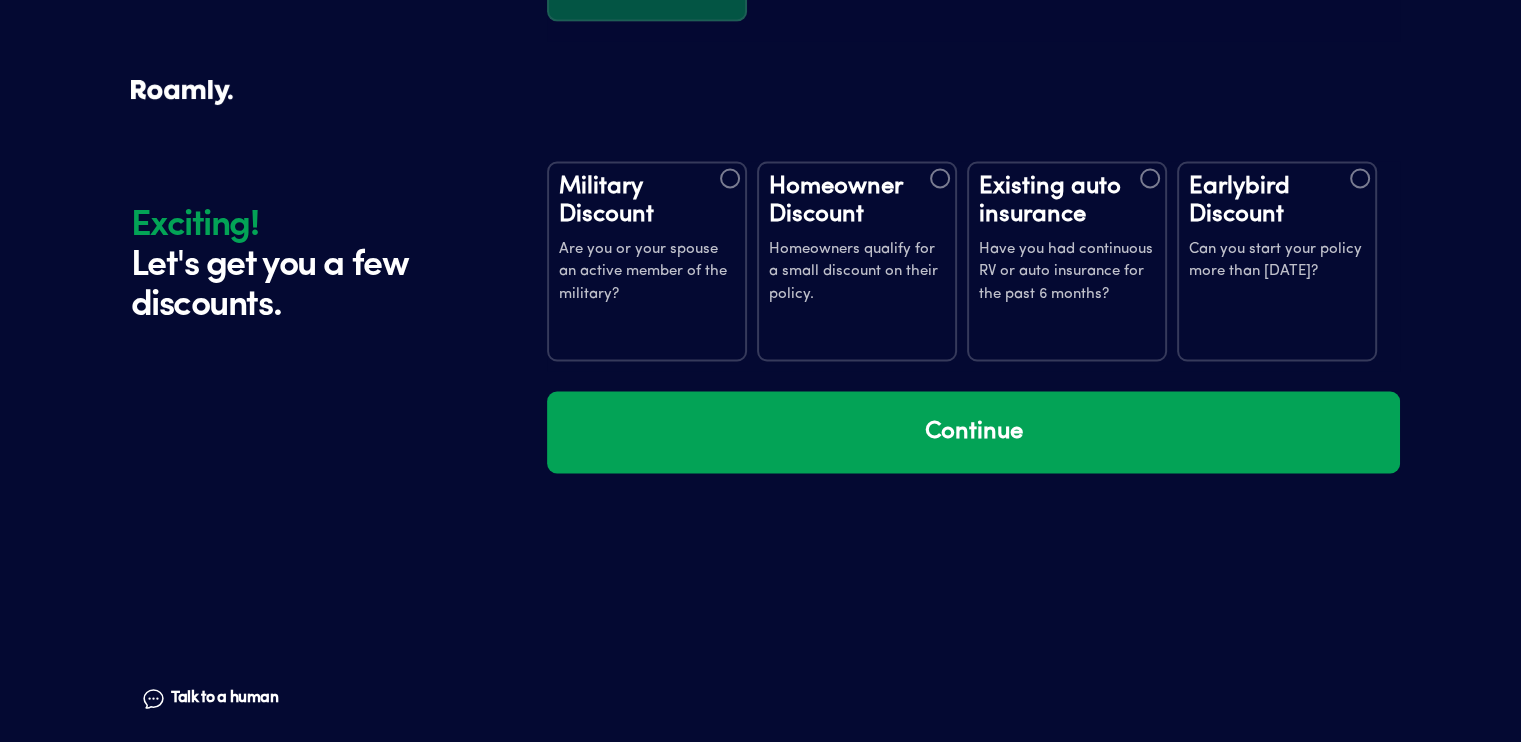 click at bounding box center (1150, 178) 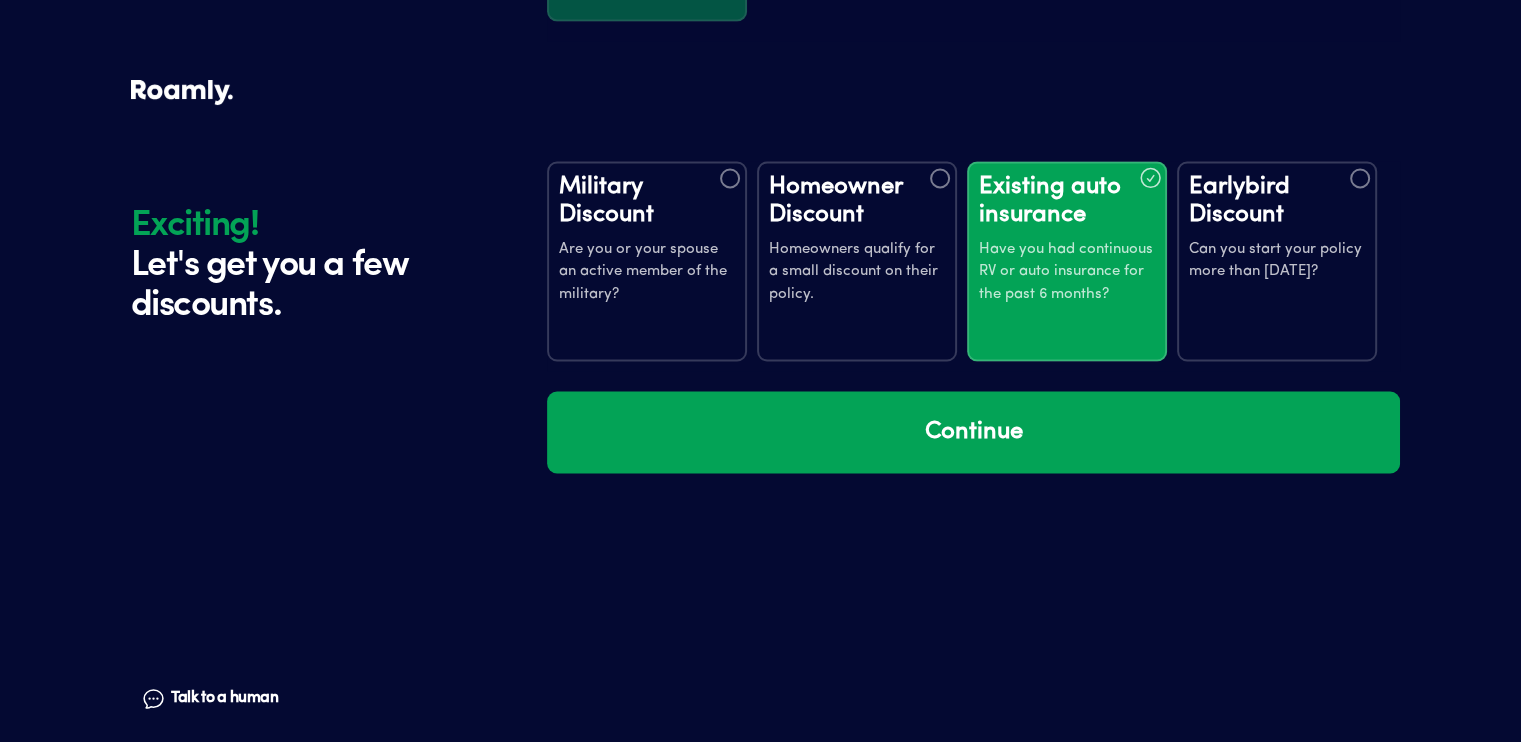 click on "Earlybird Discount Can you start your policy more than [DATE]?" at bounding box center (1277, 261) 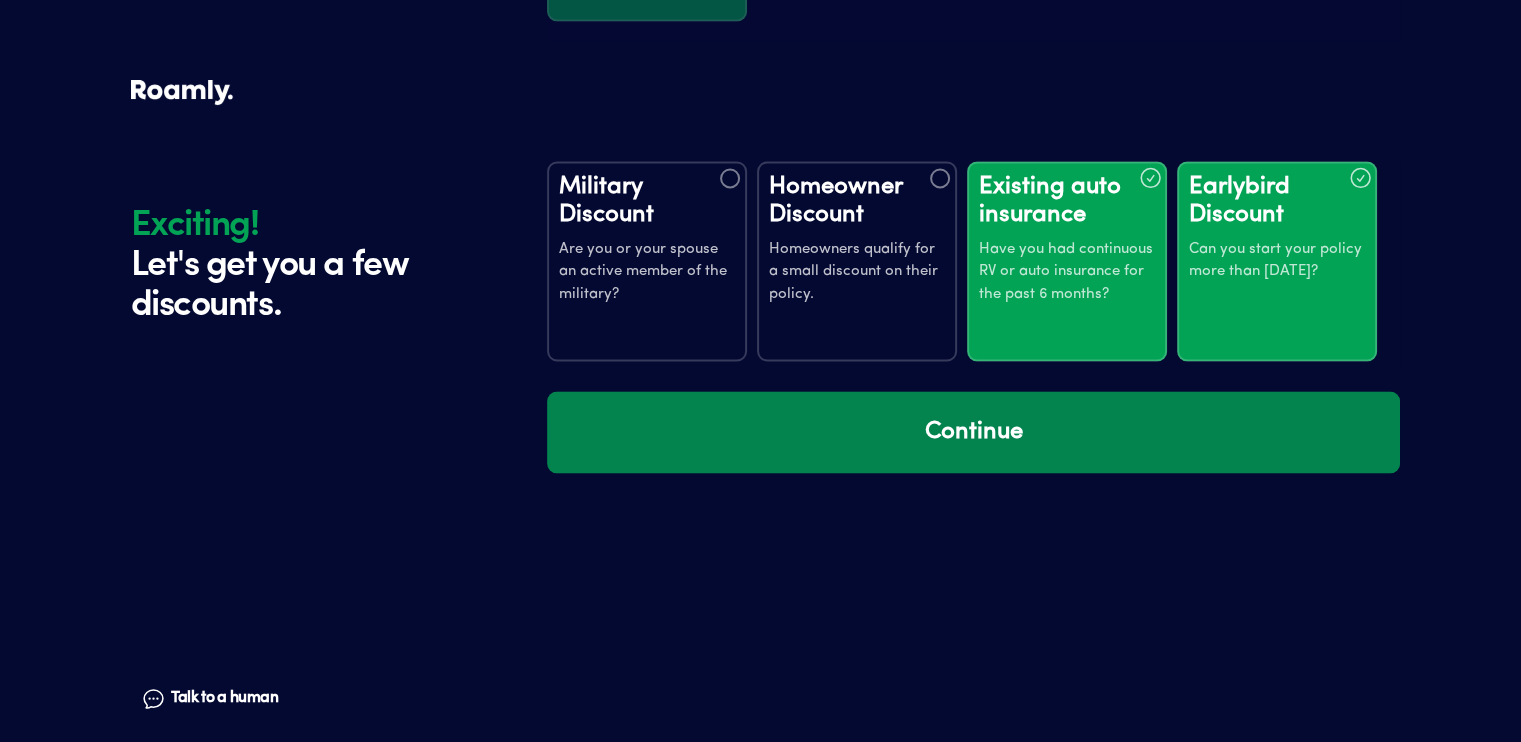 click on "Continue" at bounding box center [973, 432] 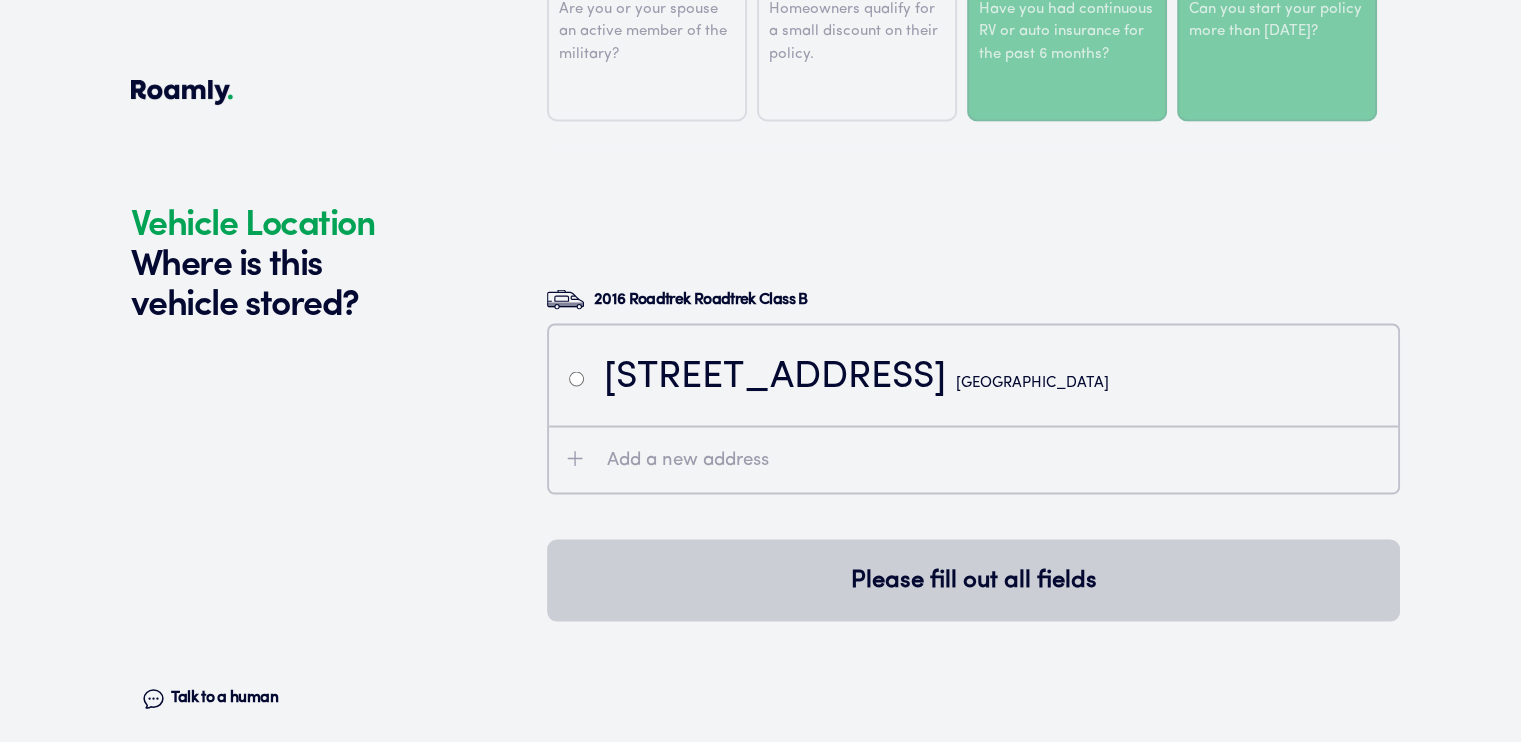 scroll, scrollTop: 3705, scrollLeft: 0, axis: vertical 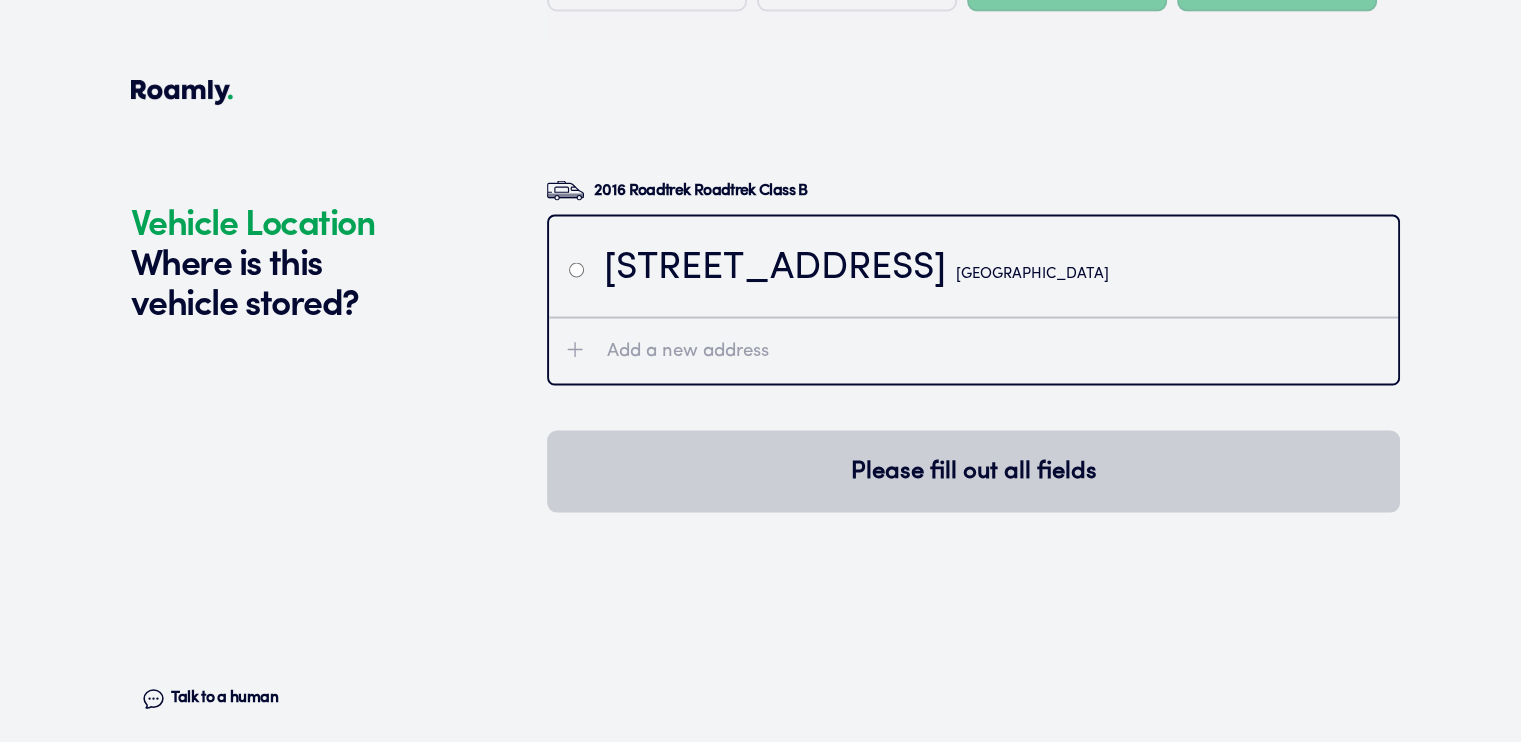 click at bounding box center (576, 269) 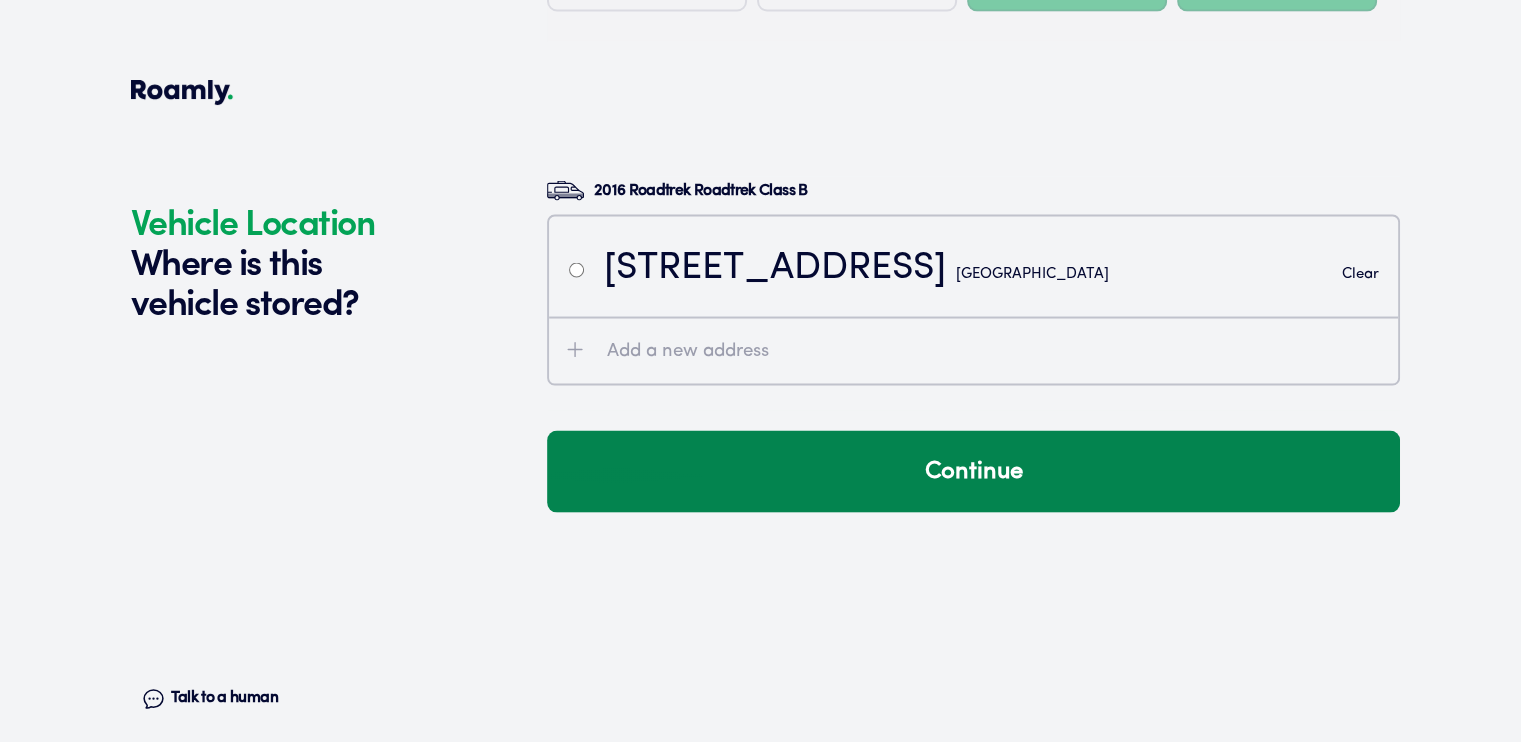 click on "Continue" at bounding box center (973, 471) 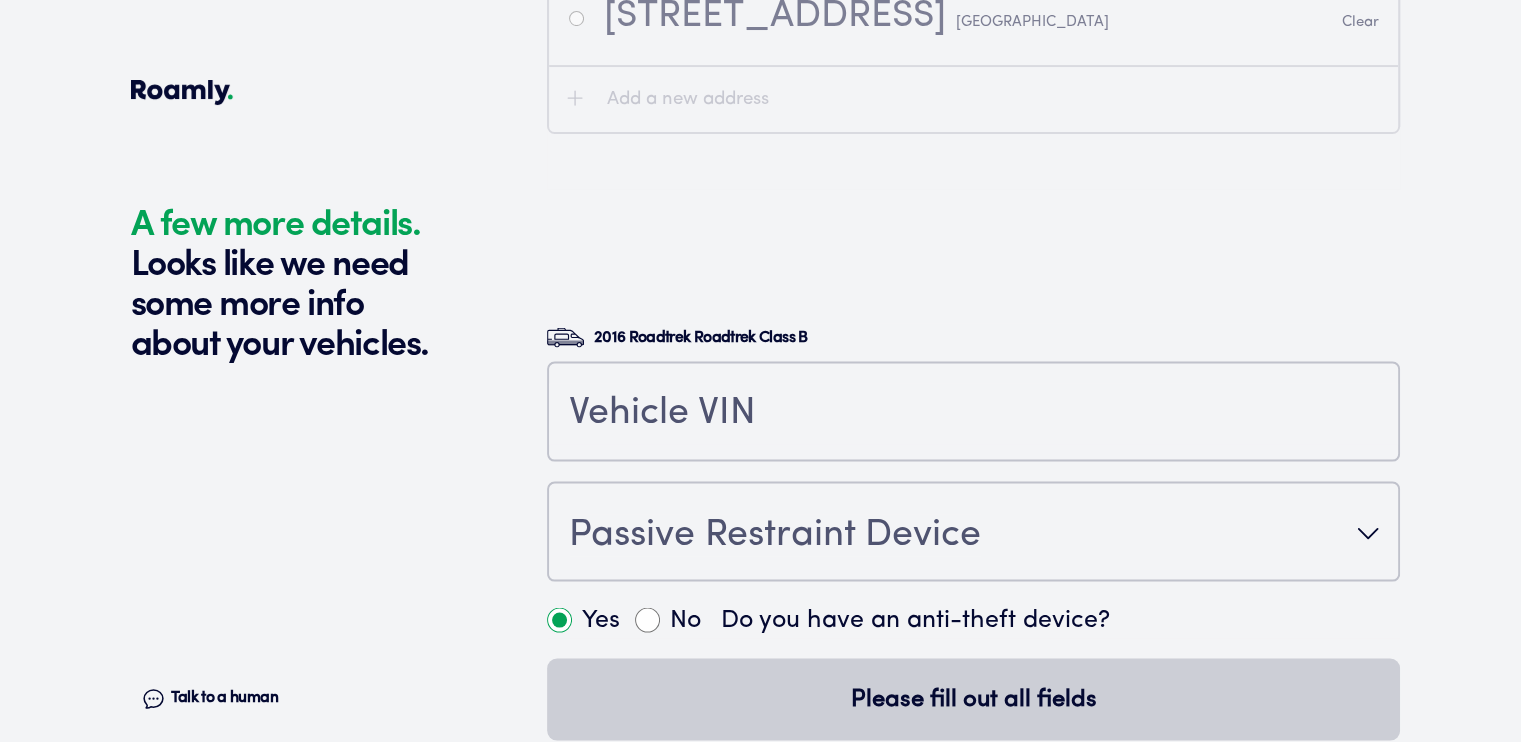 scroll, scrollTop: 4143, scrollLeft: 0, axis: vertical 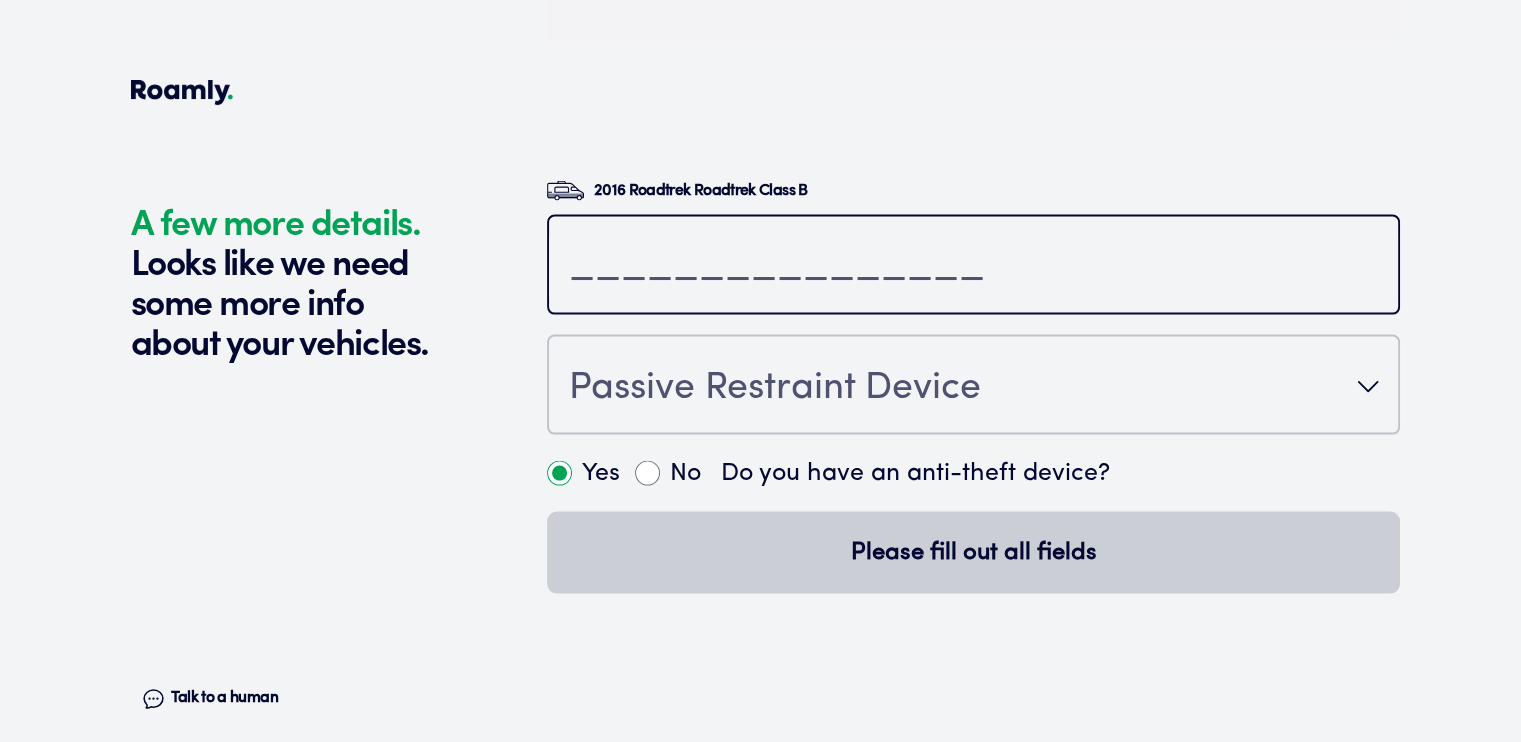 click at bounding box center [973, 267] 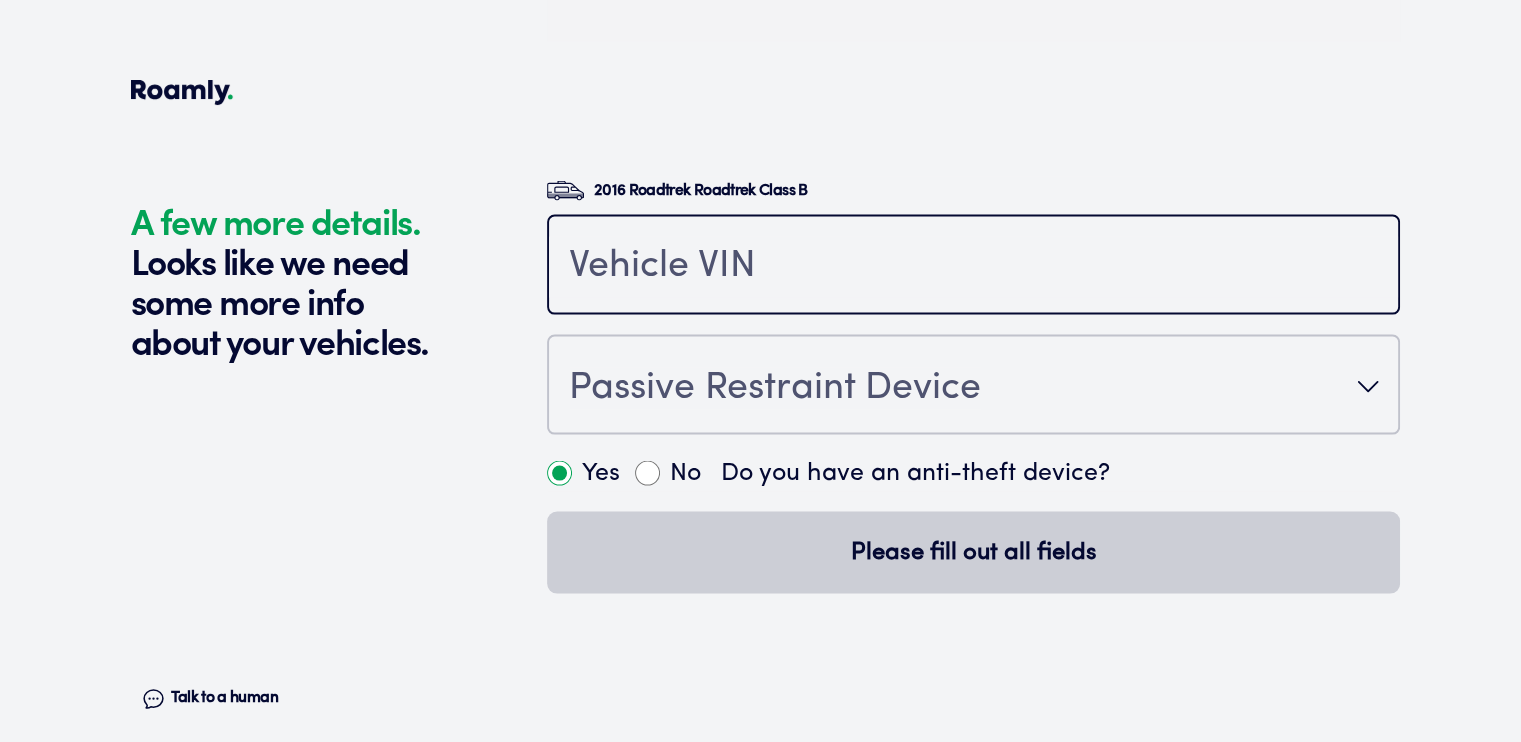 click at bounding box center (973, 267) 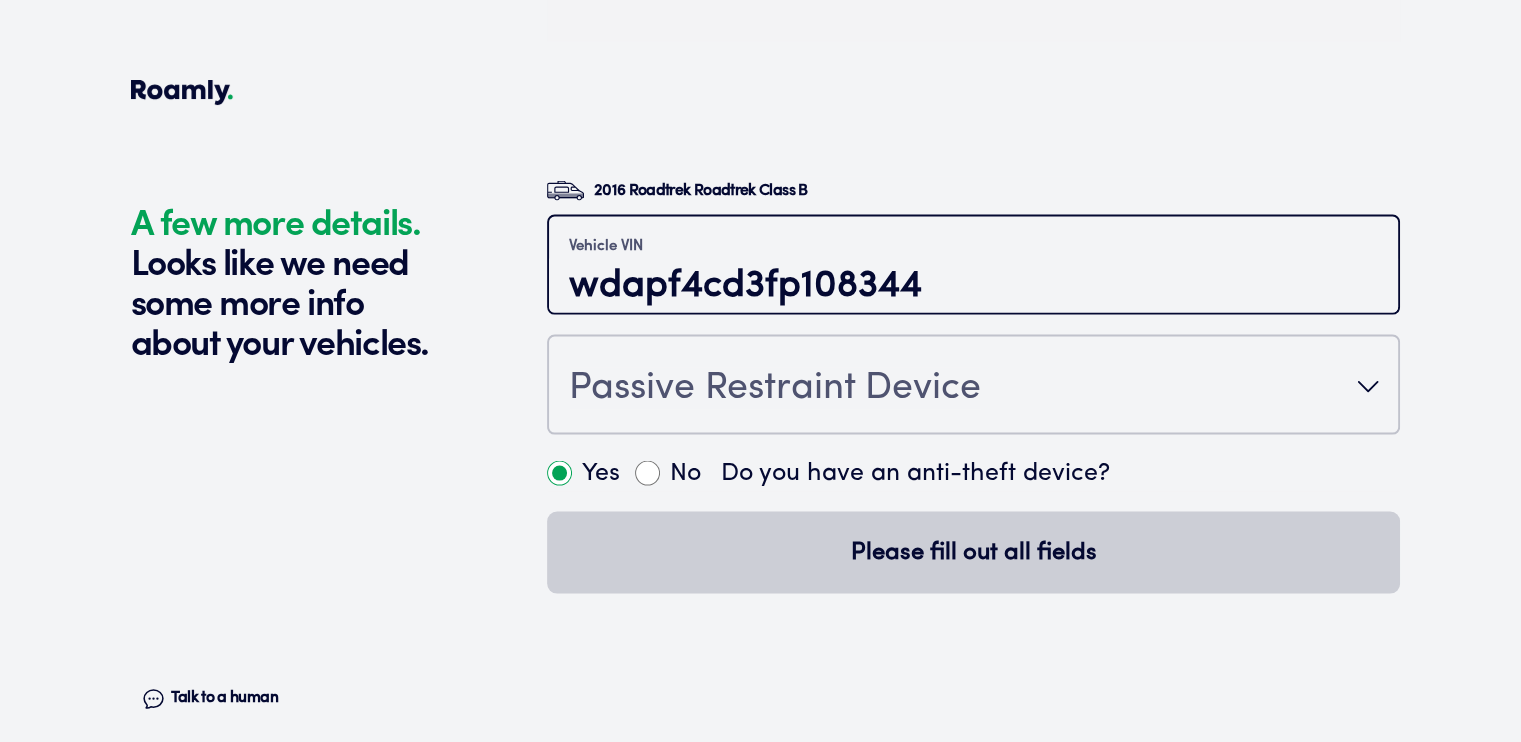 type on "wdapf4cd3fp108344" 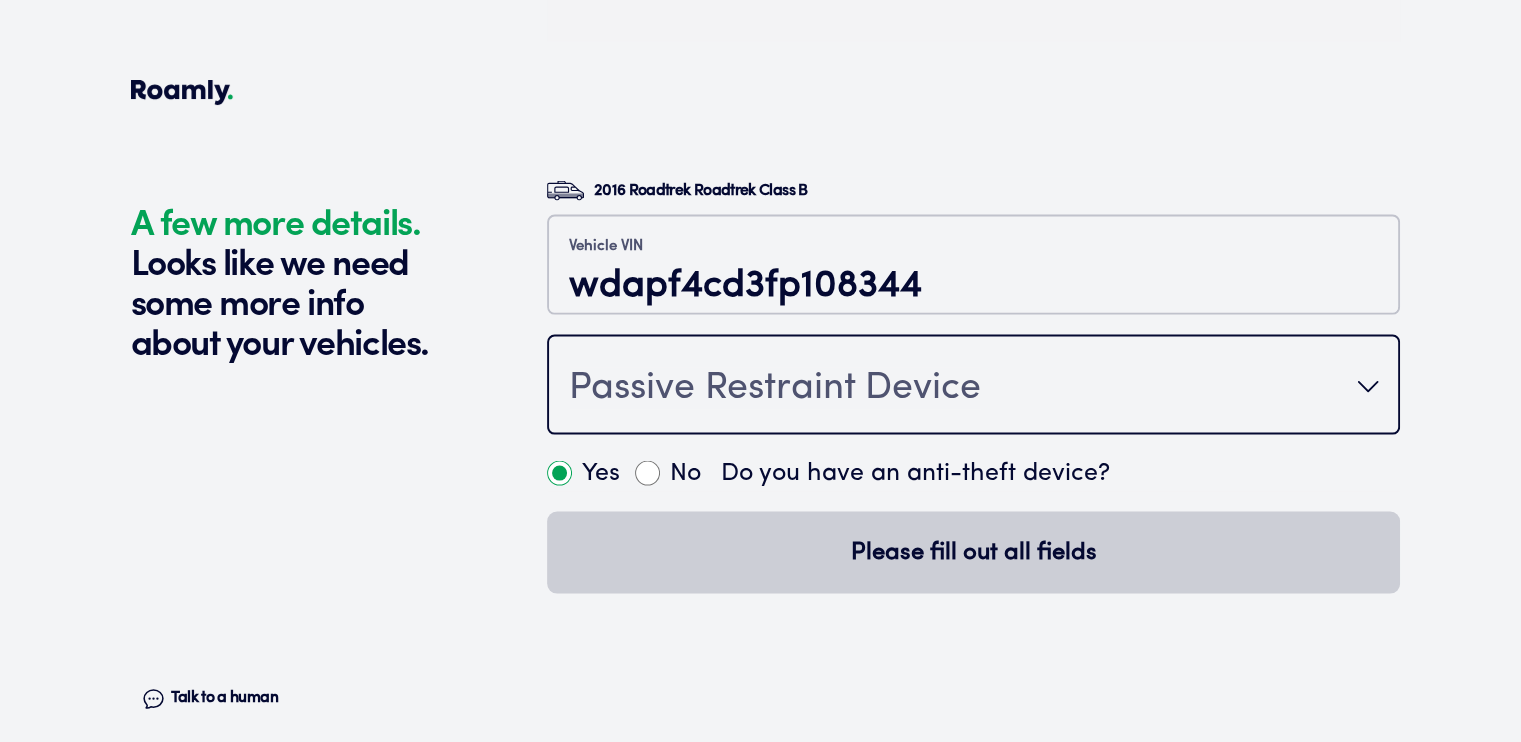 click on "Passive Restraint Device" at bounding box center (775, 389) 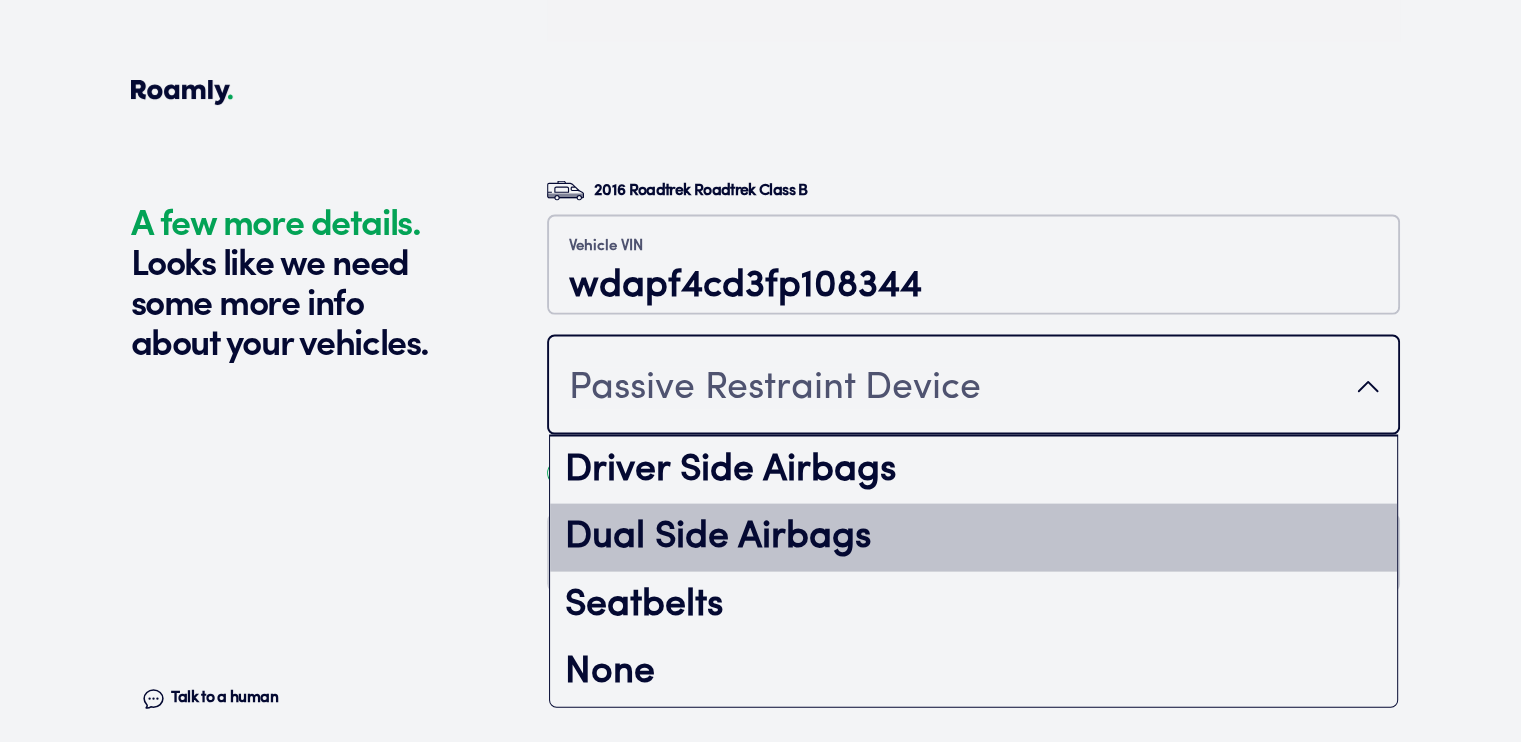 click on "Dual Side Airbags" at bounding box center (973, 538) 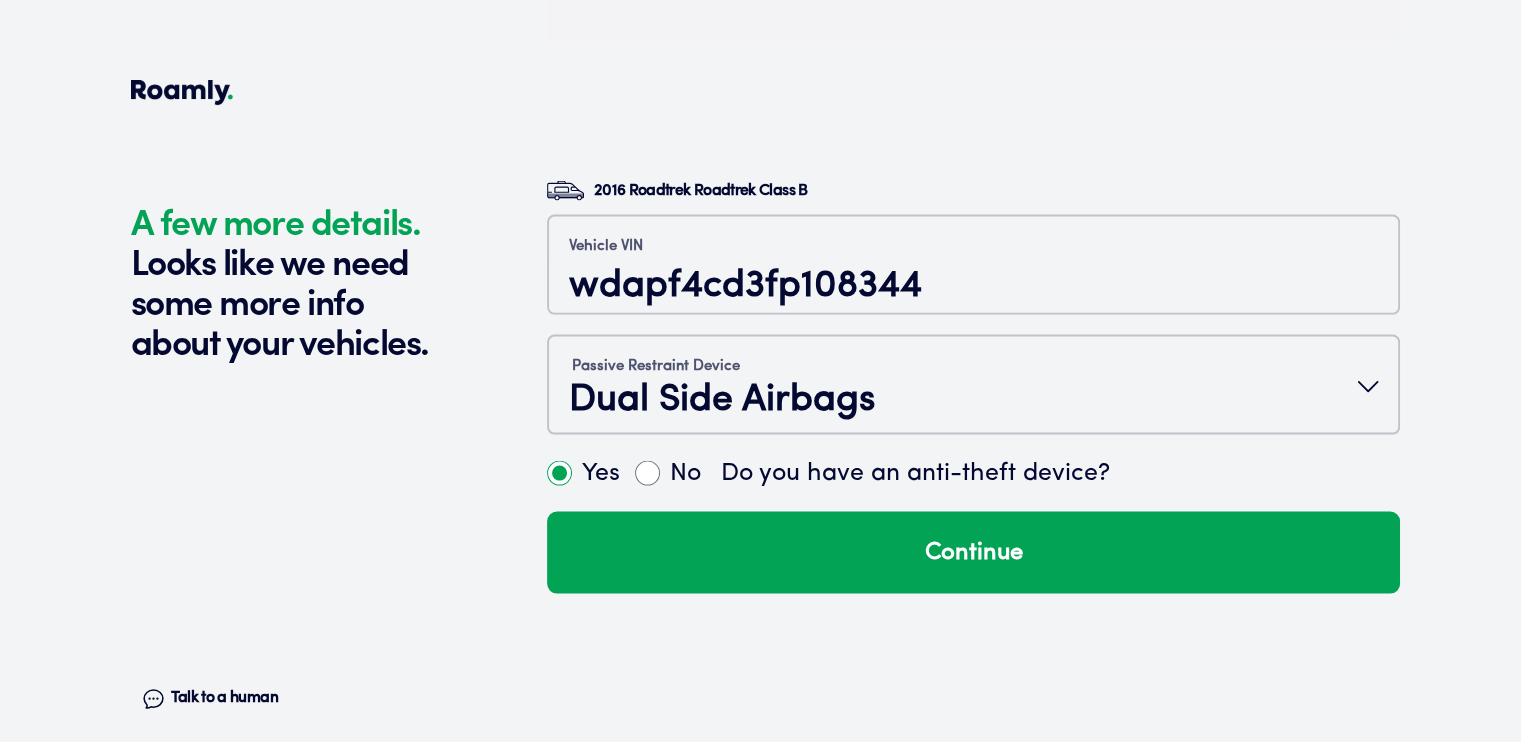 click on "Yes" at bounding box center [559, 473] 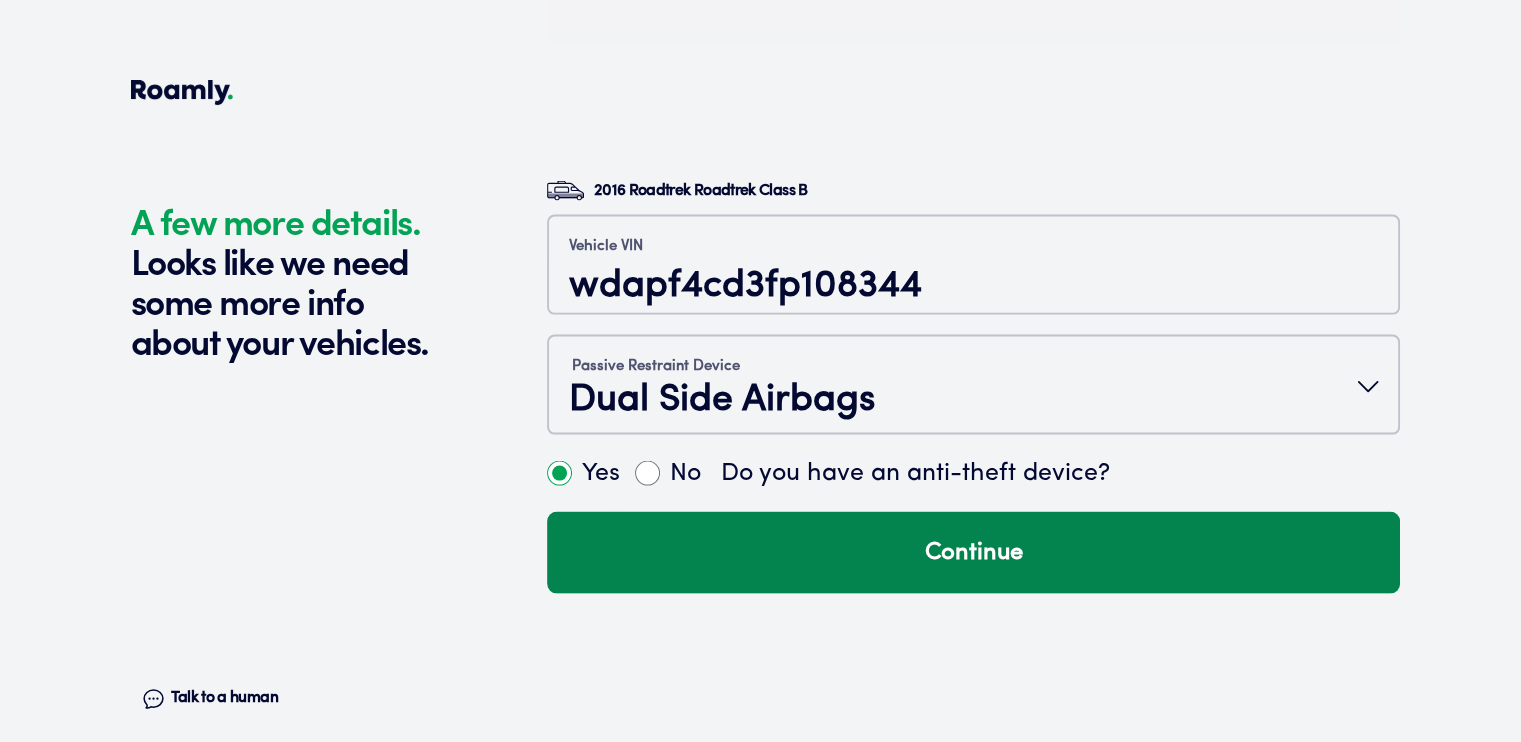 click on "Continue" at bounding box center (973, 553) 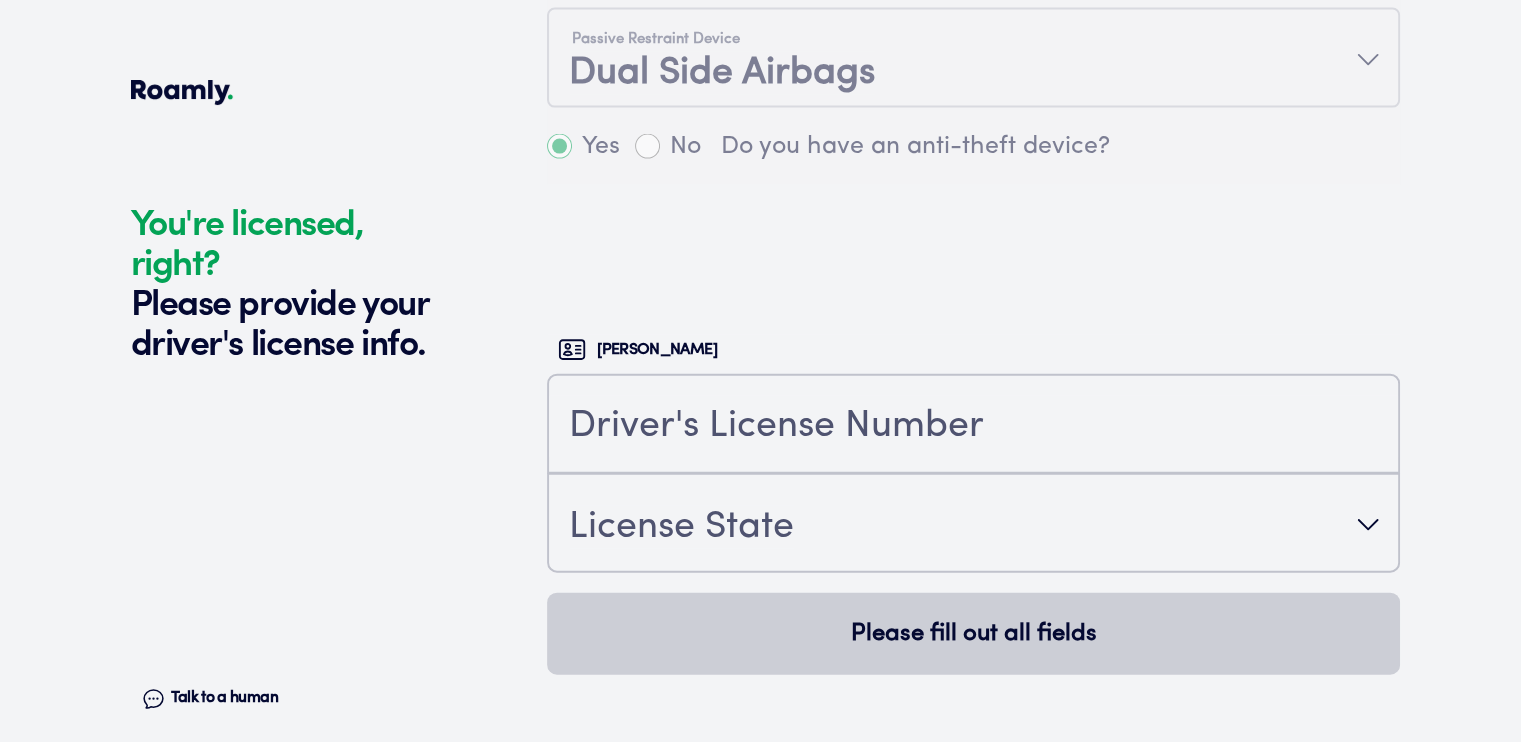 scroll, scrollTop: 4653, scrollLeft: 0, axis: vertical 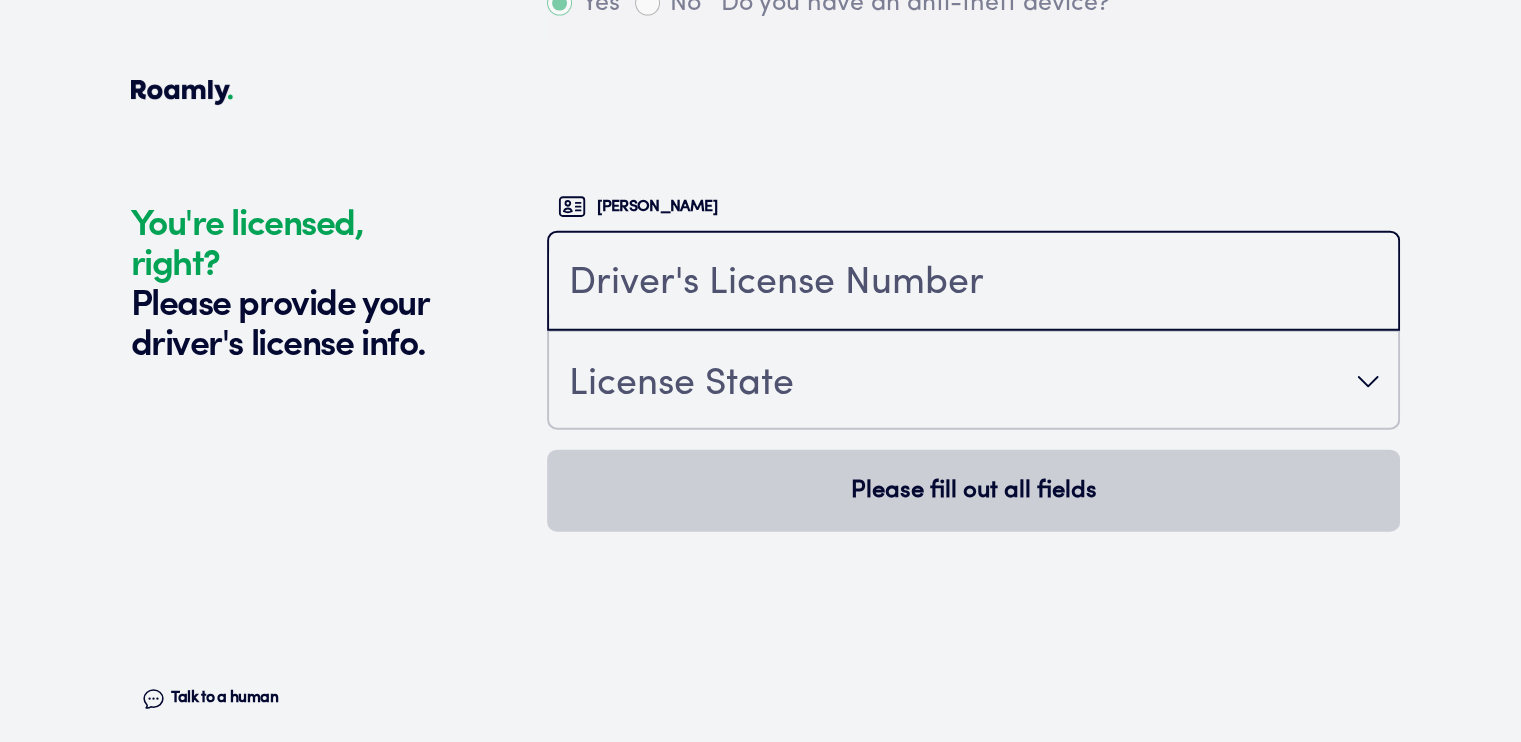 click at bounding box center (973, 283) 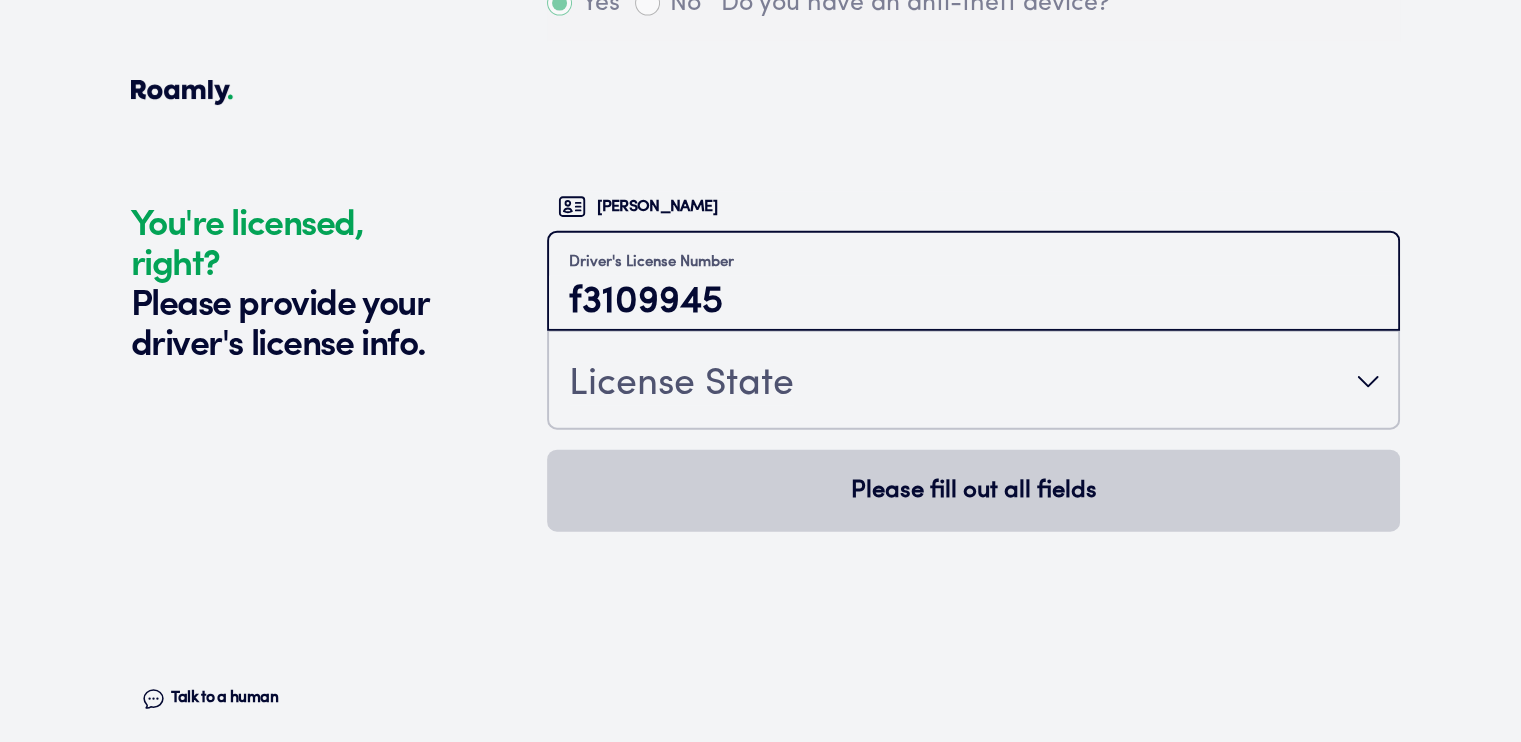 type on "f3109945" 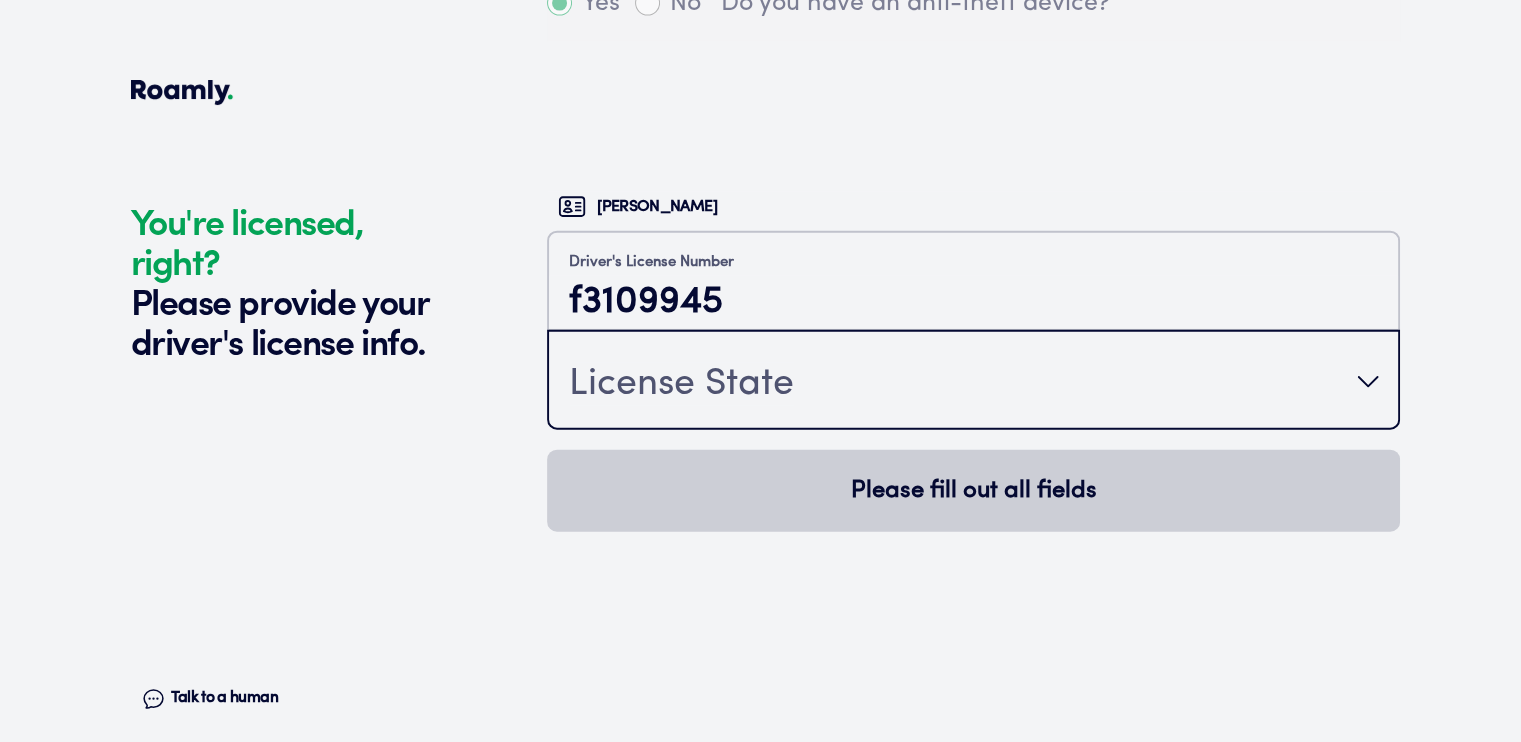 click on "License State" at bounding box center (973, 382) 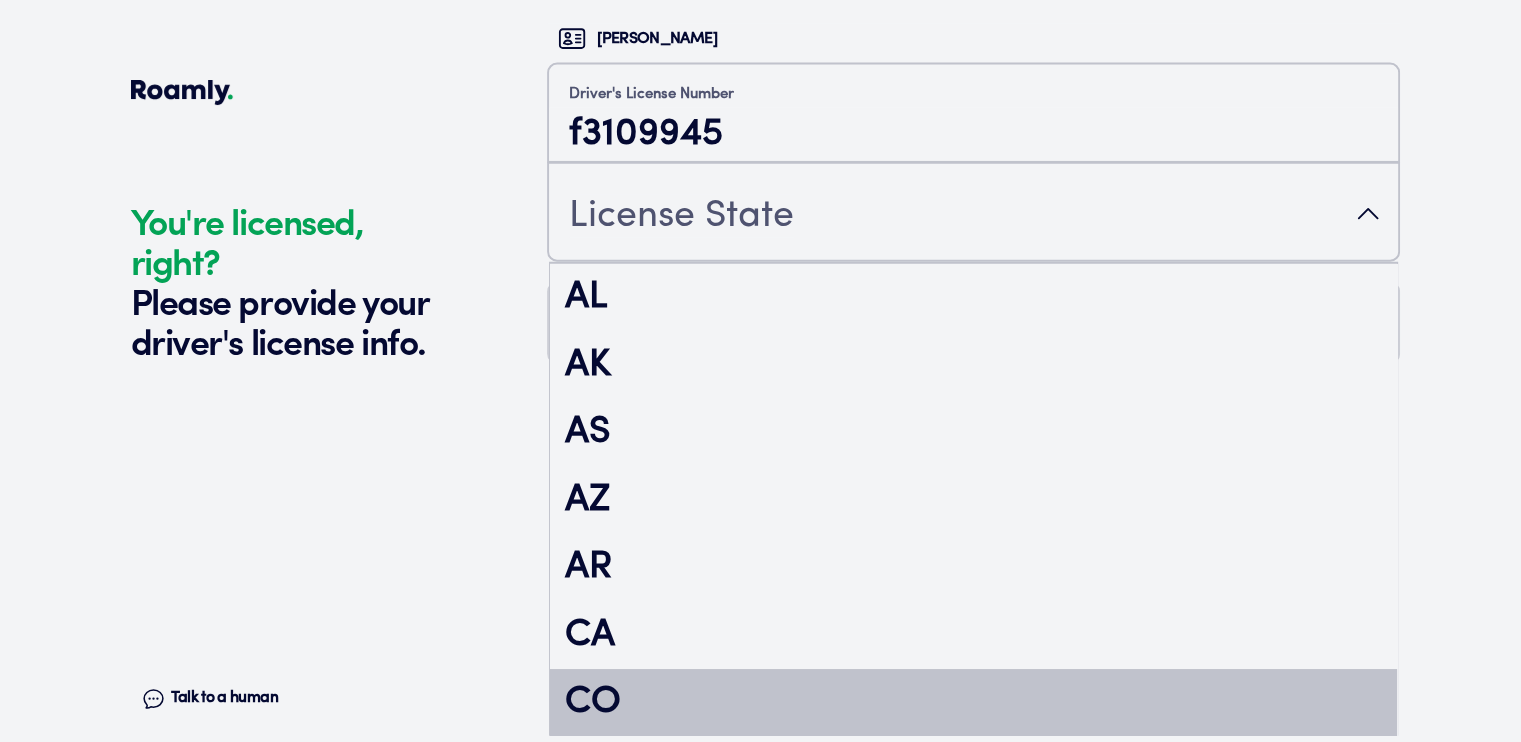 scroll, scrollTop: 168, scrollLeft: 0, axis: vertical 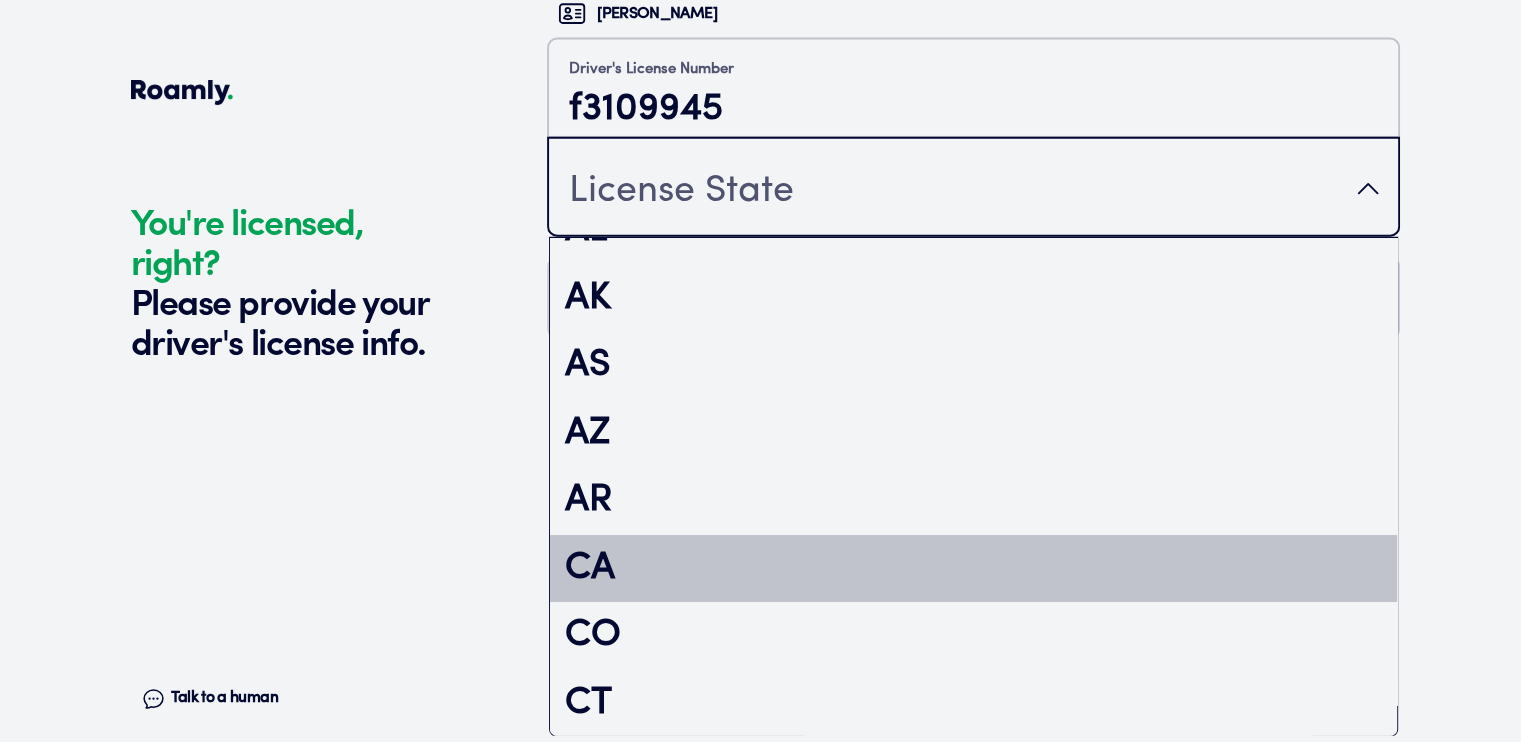 click on "CA" at bounding box center [973, 569] 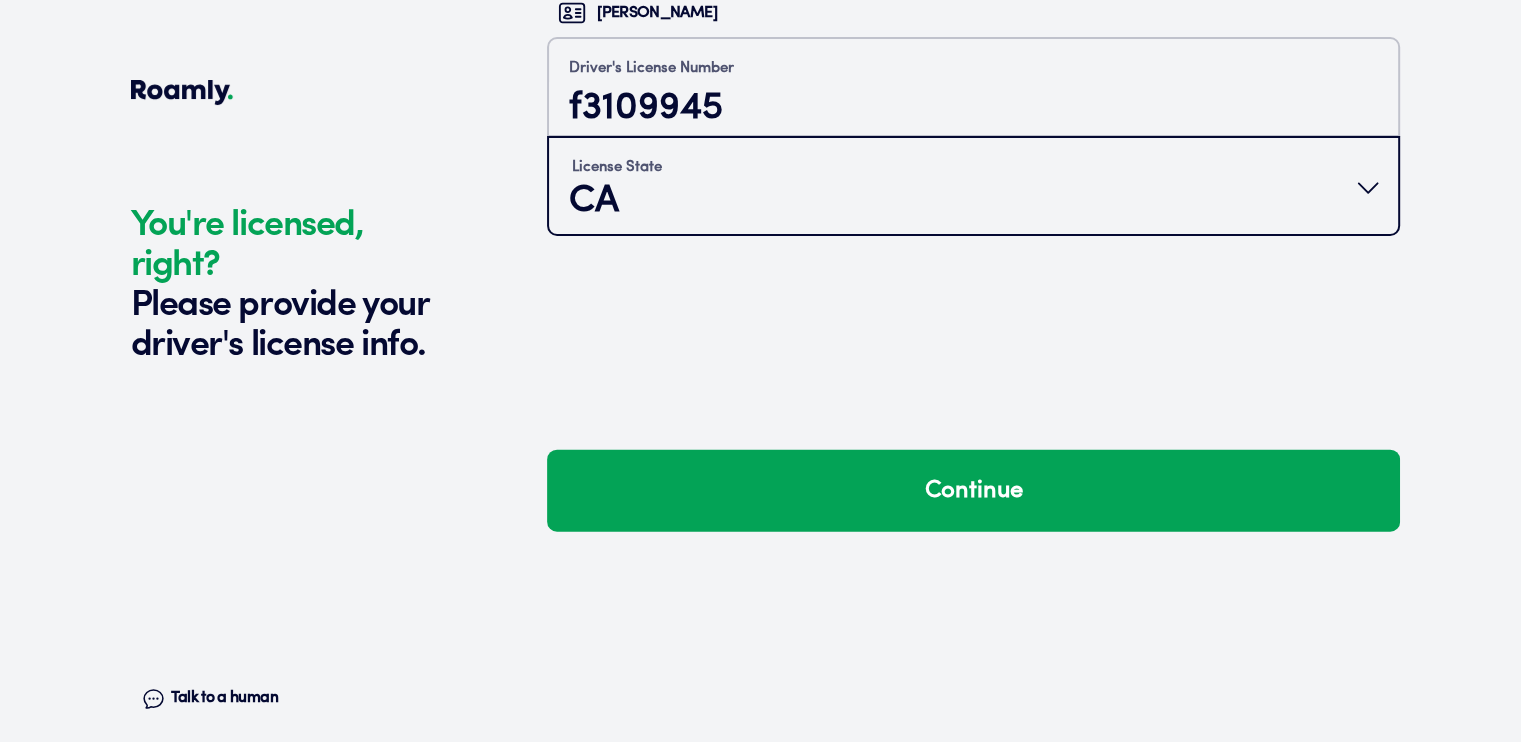 scroll, scrollTop: 0, scrollLeft: 0, axis: both 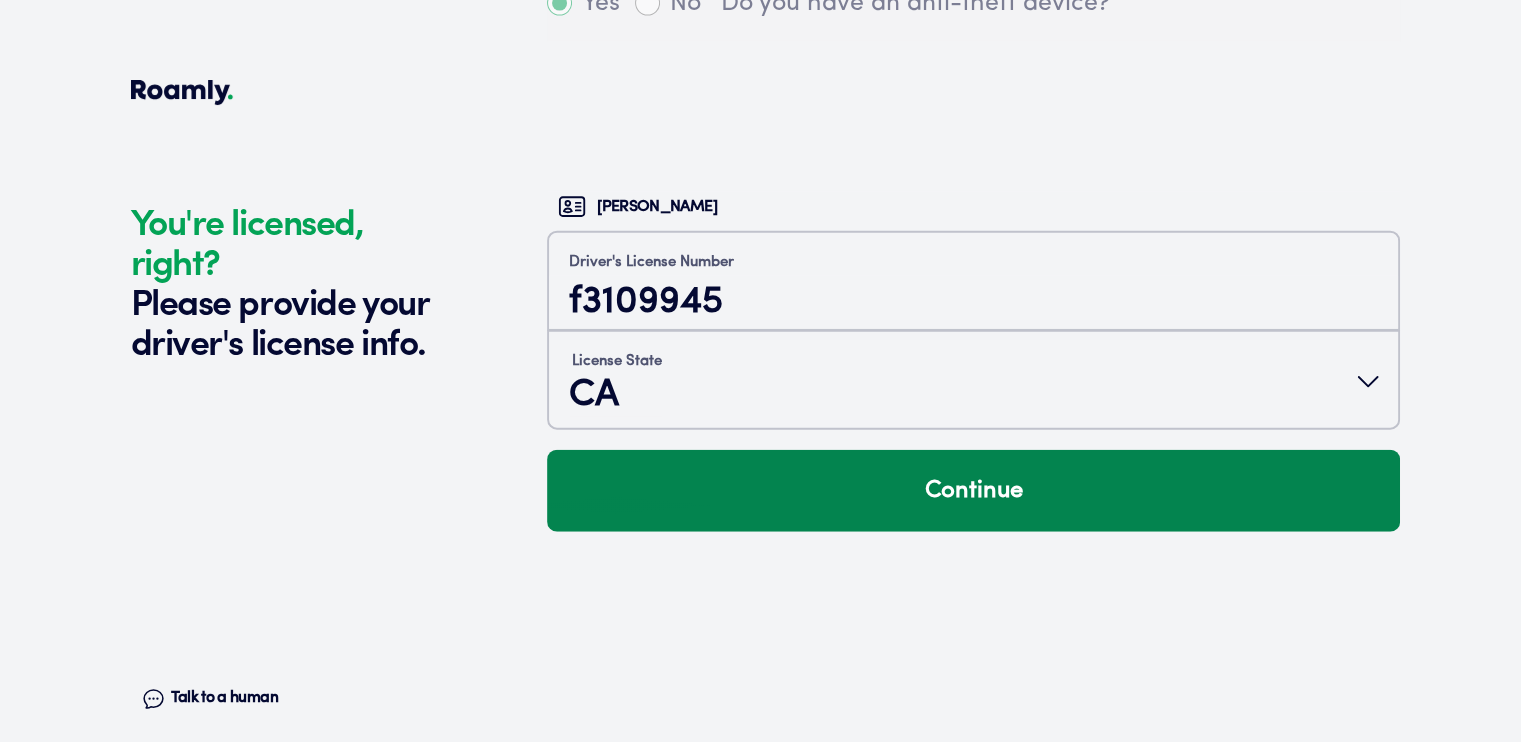 click on "Continue" at bounding box center [973, 491] 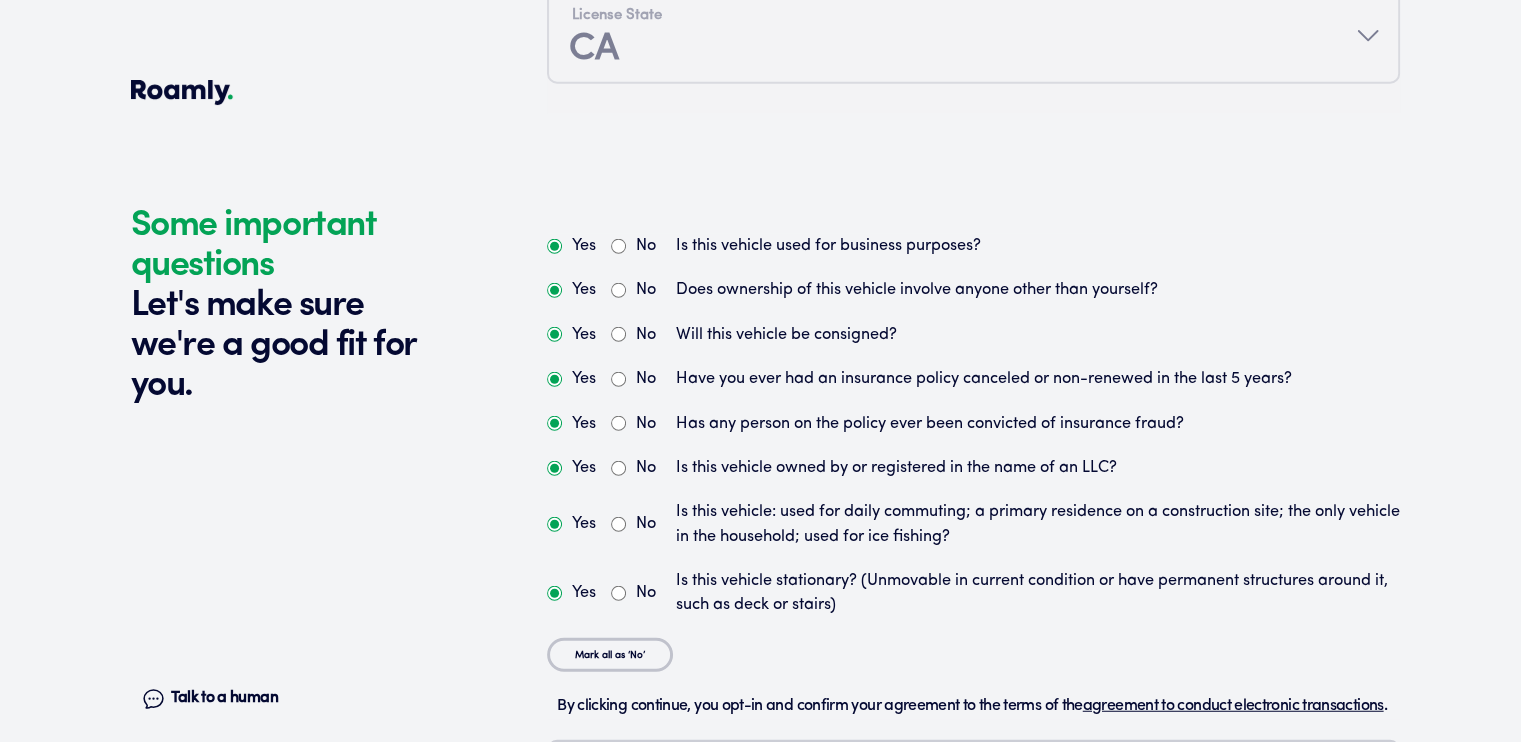 scroll, scrollTop: 5130, scrollLeft: 0, axis: vertical 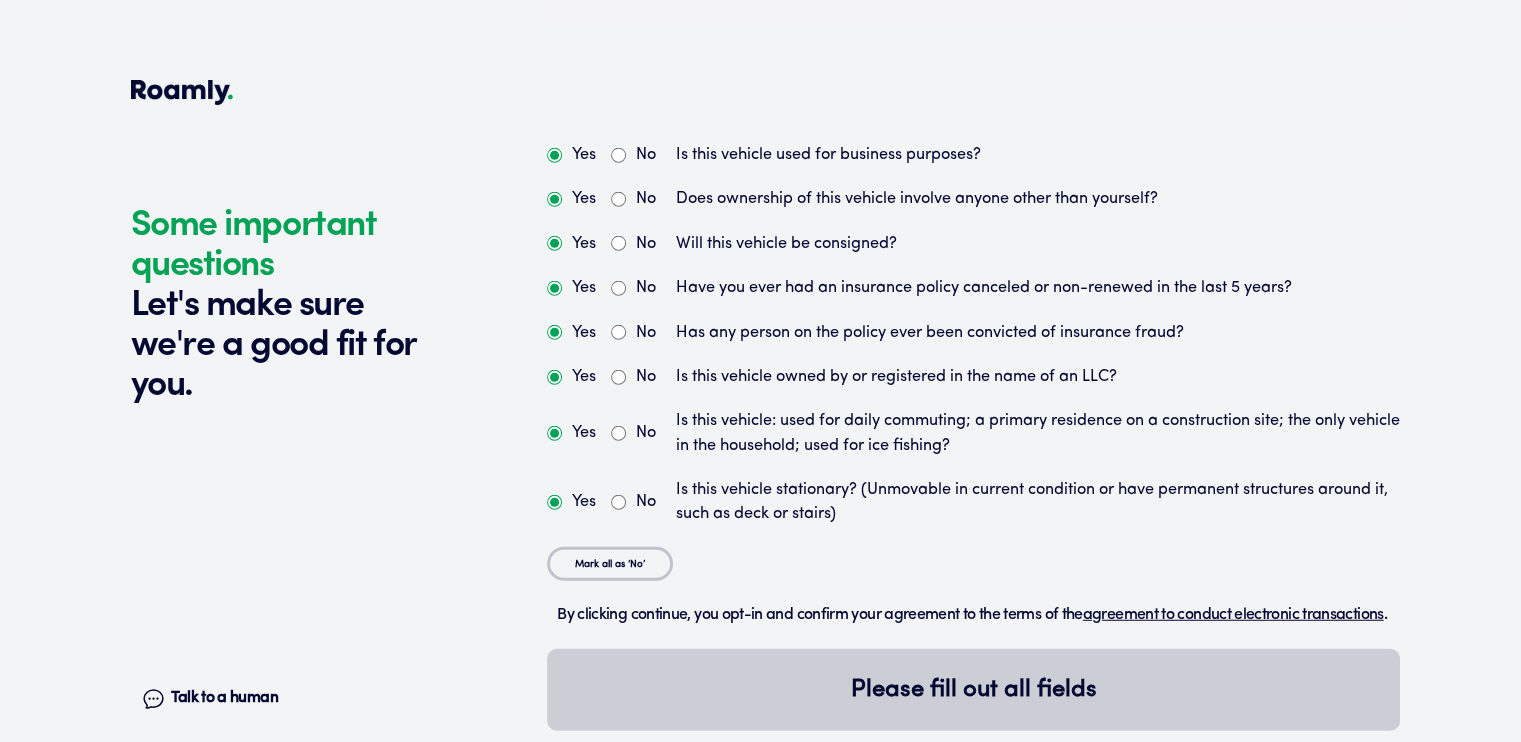 click on "No" at bounding box center [618, 155] 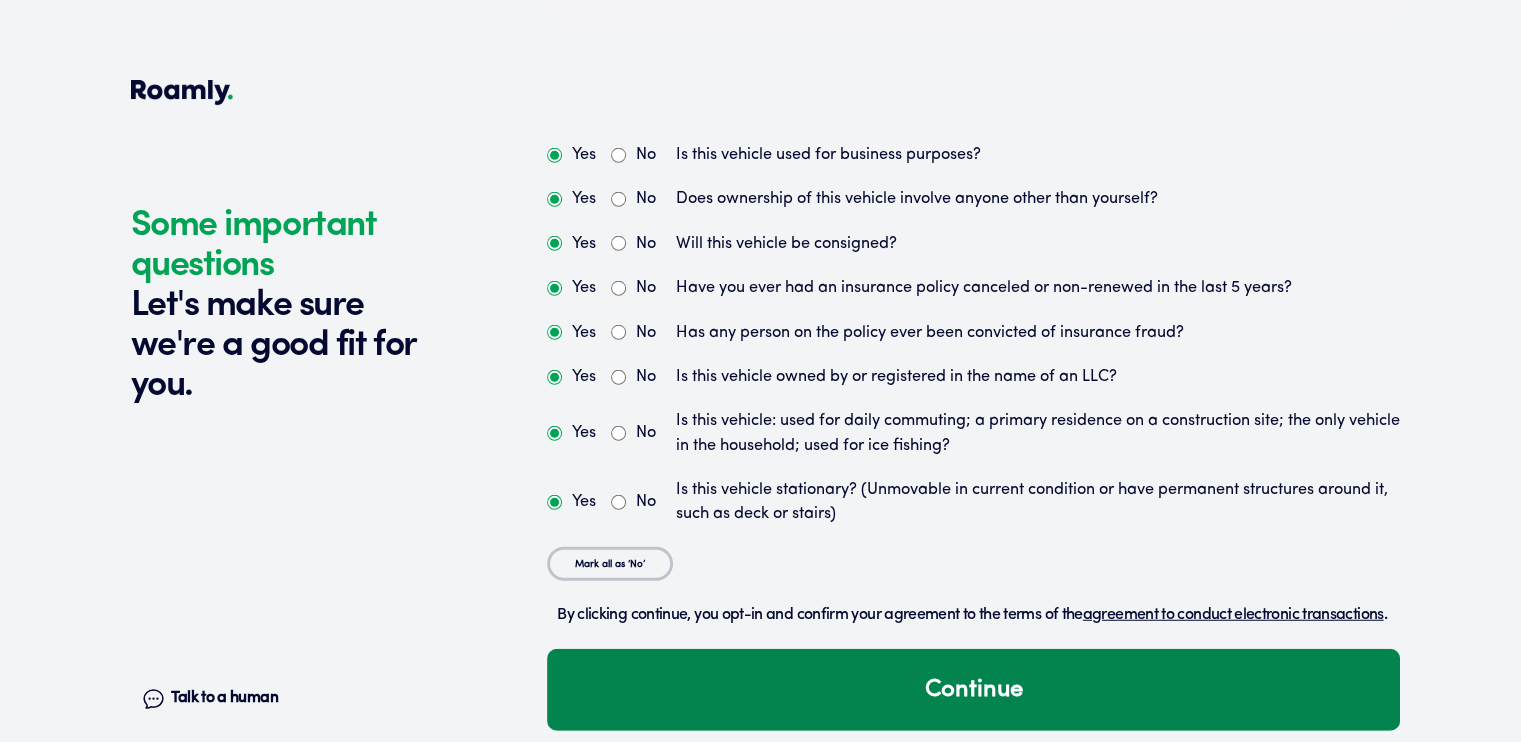click on "Continue" at bounding box center [973, 690] 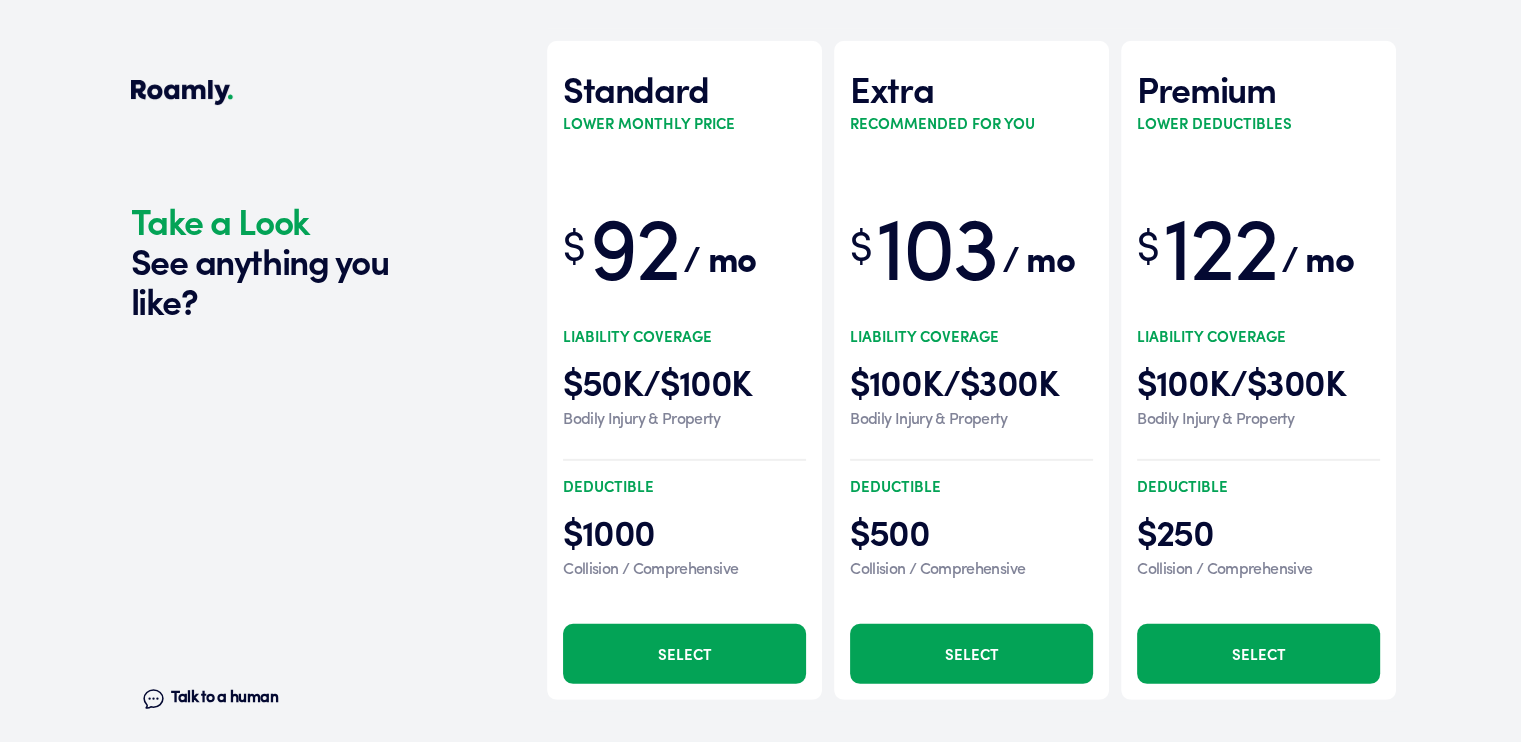 scroll, scrollTop: 5934, scrollLeft: 0, axis: vertical 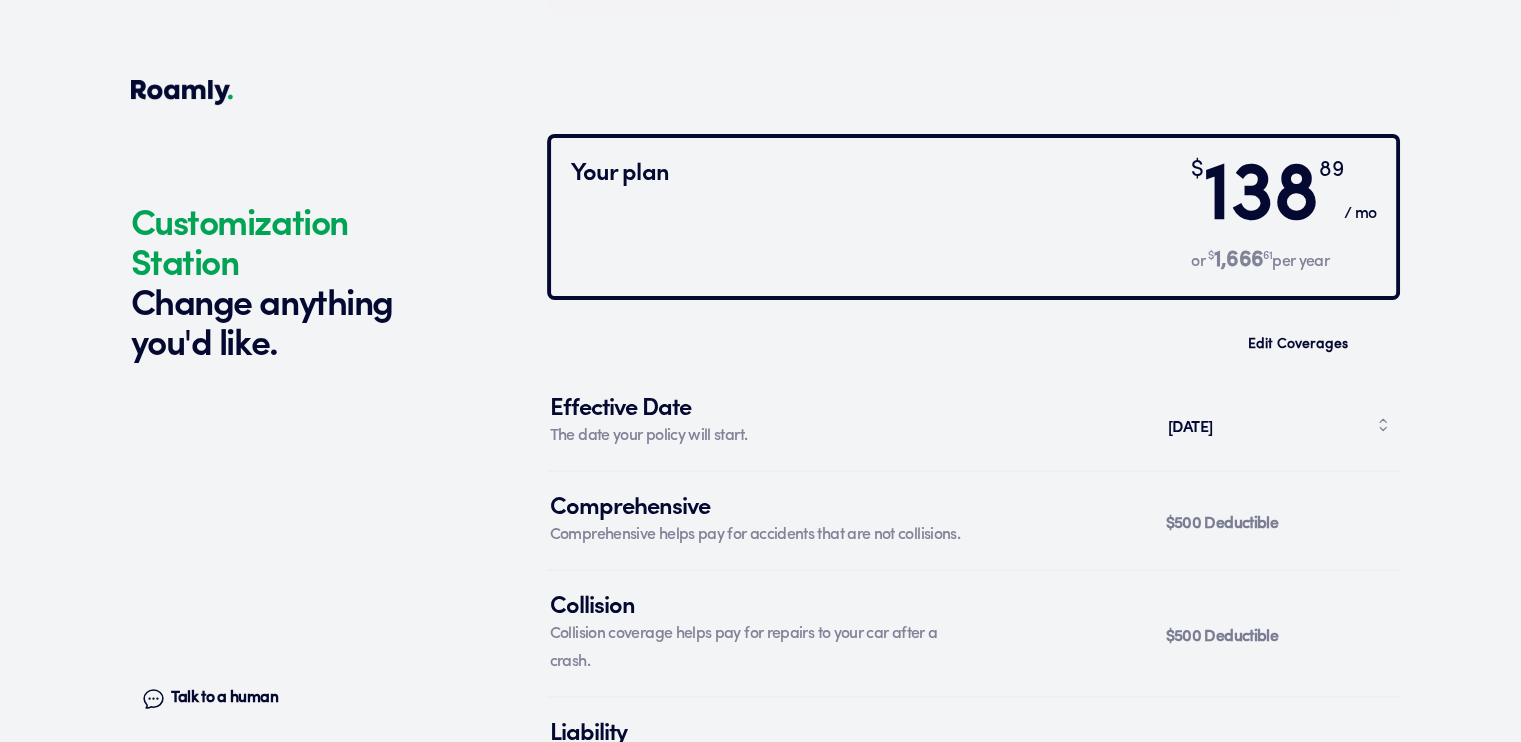 click on "[DATE]" at bounding box center [1278, 425] 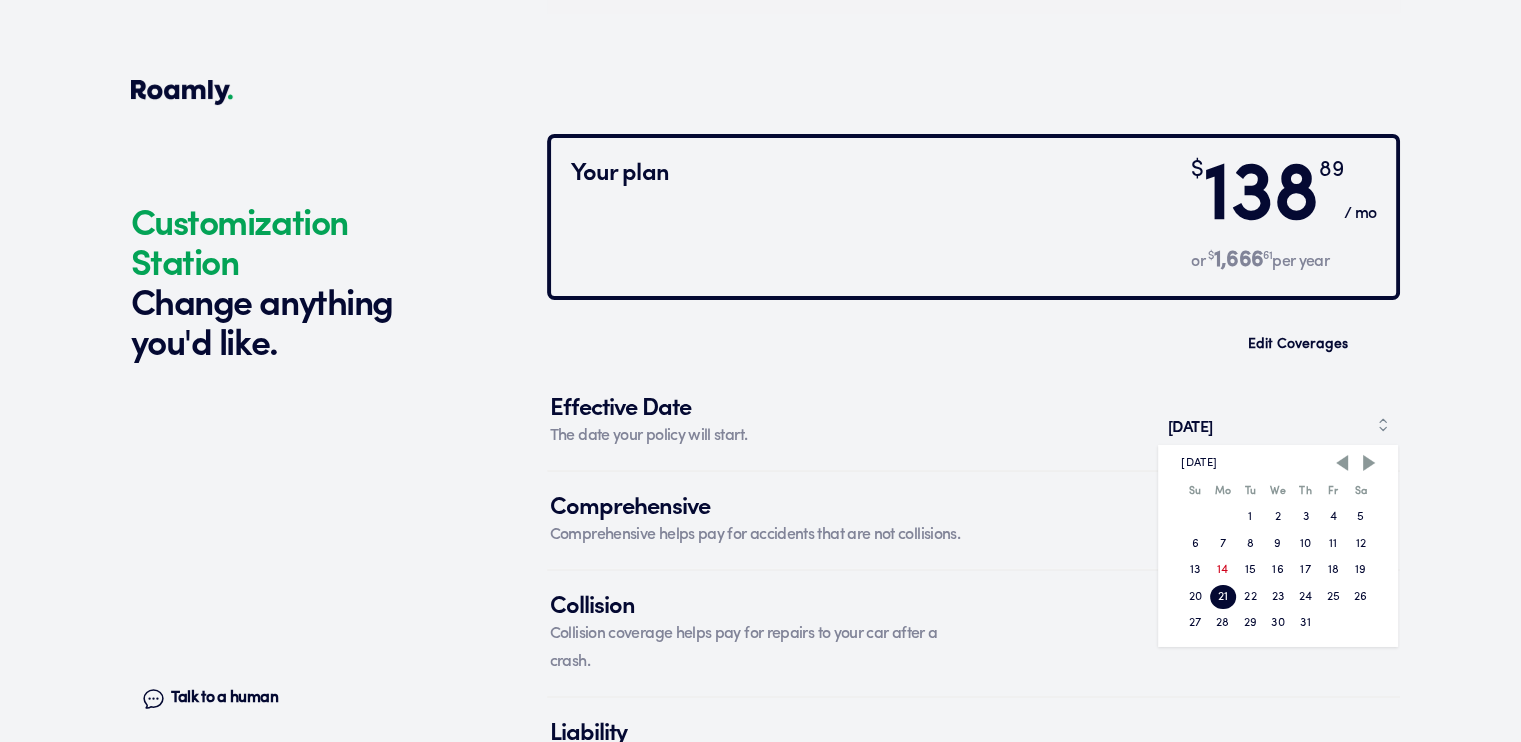 click on "17" at bounding box center [1306, 570] 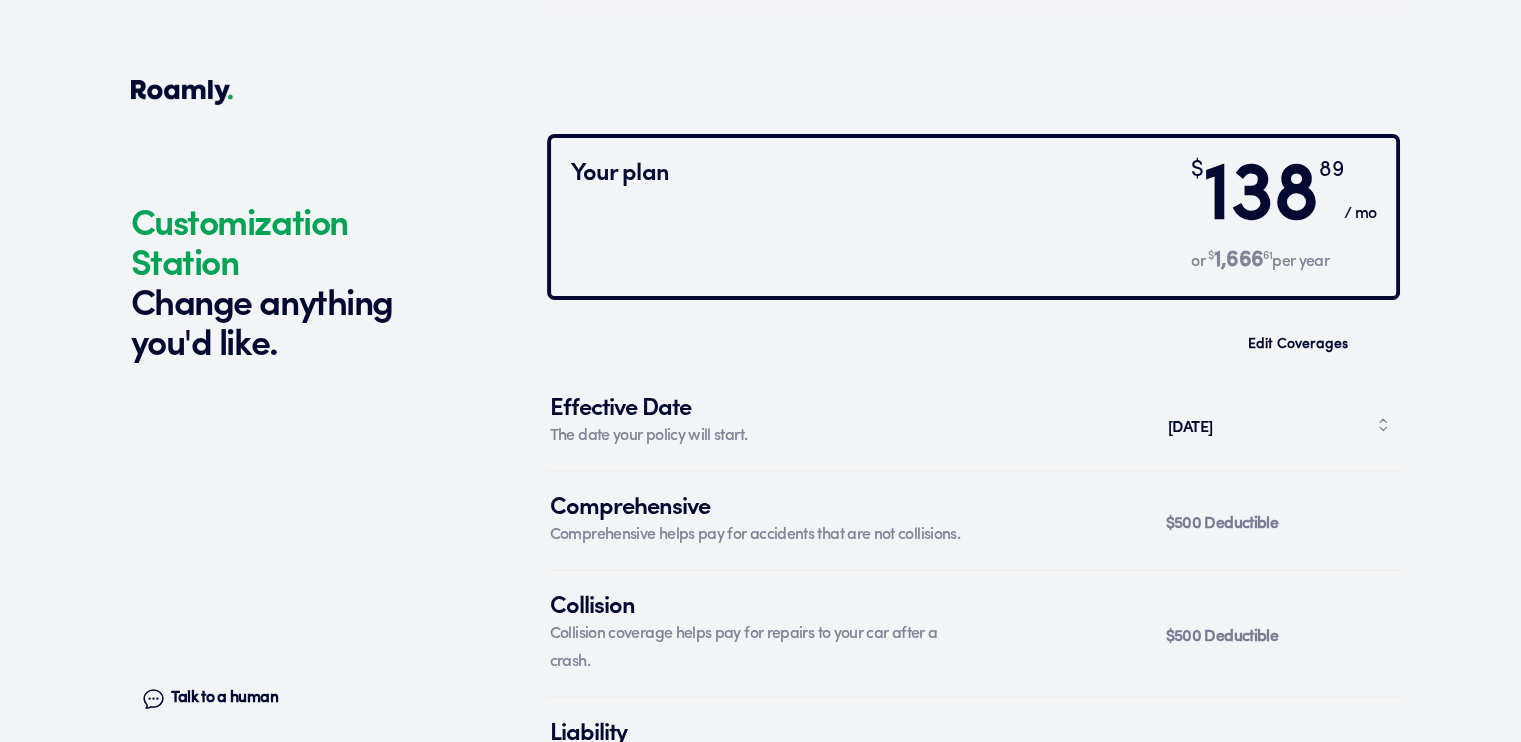 click on "[DATE]" at bounding box center [1278, 425] 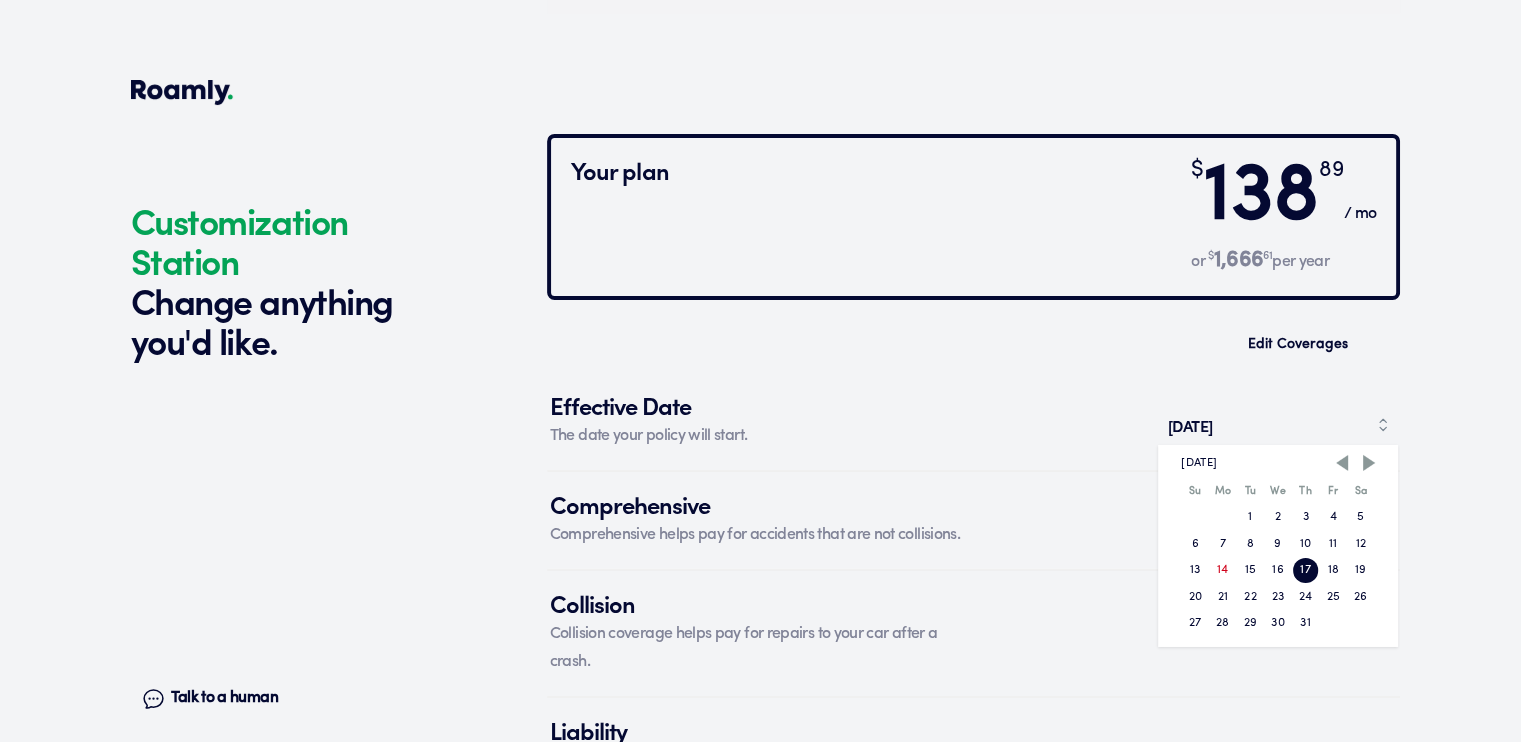 click on "21" at bounding box center (1223, 597) 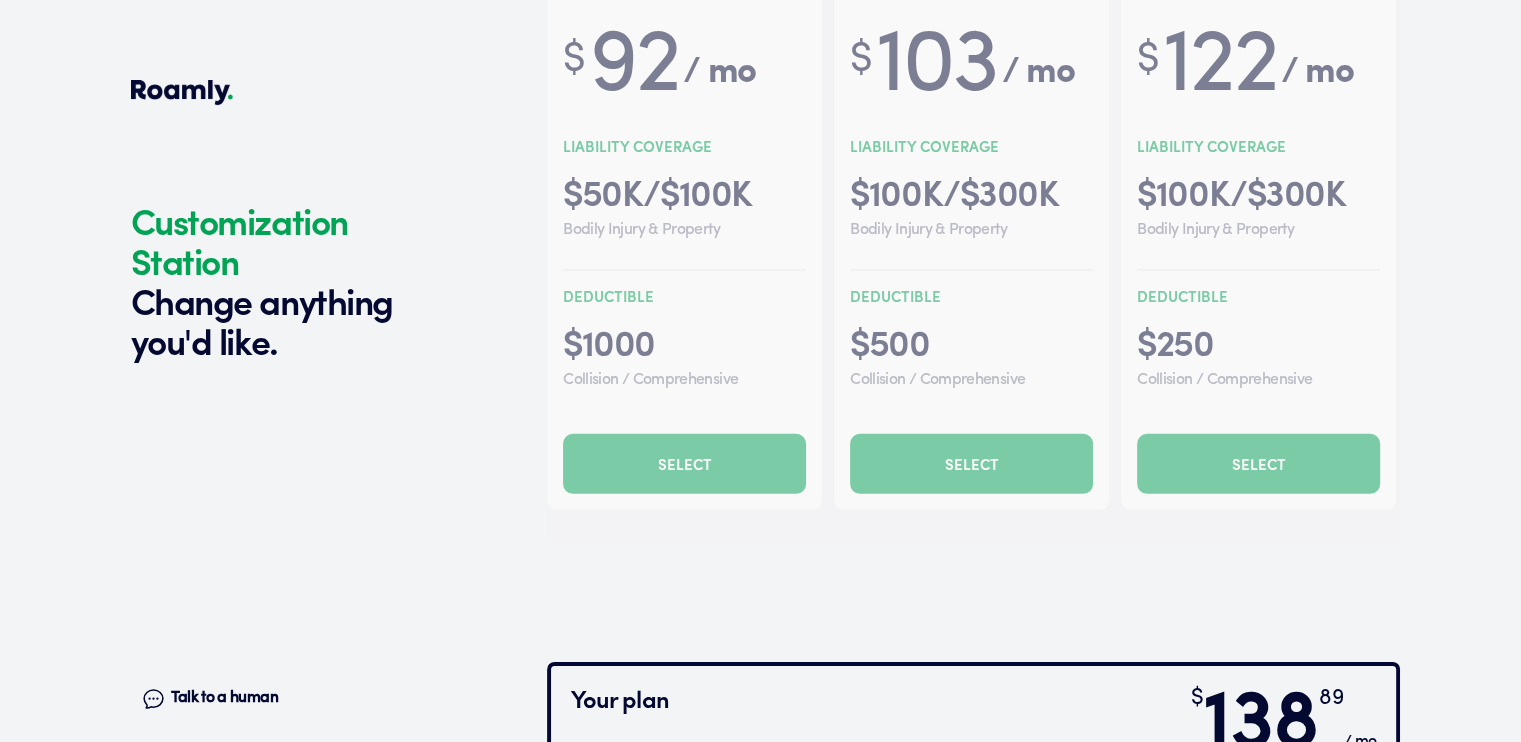 scroll, scrollTop: 6224, scrollLeft: 0, axis: vertical 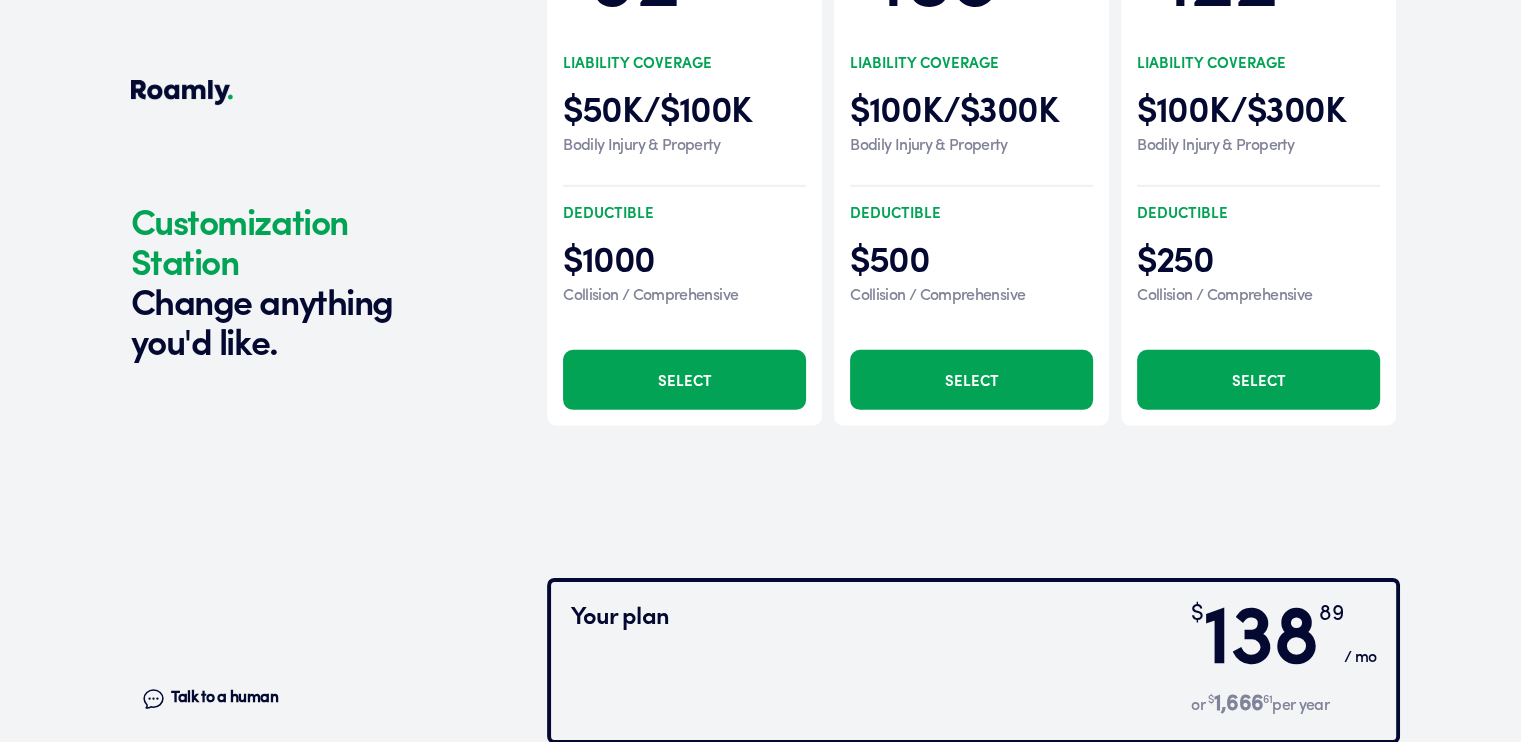 drag, startPoint x: 964, startPoint y: 417, endPoint x: 940, endPoint y: 400, distance: 29.410883 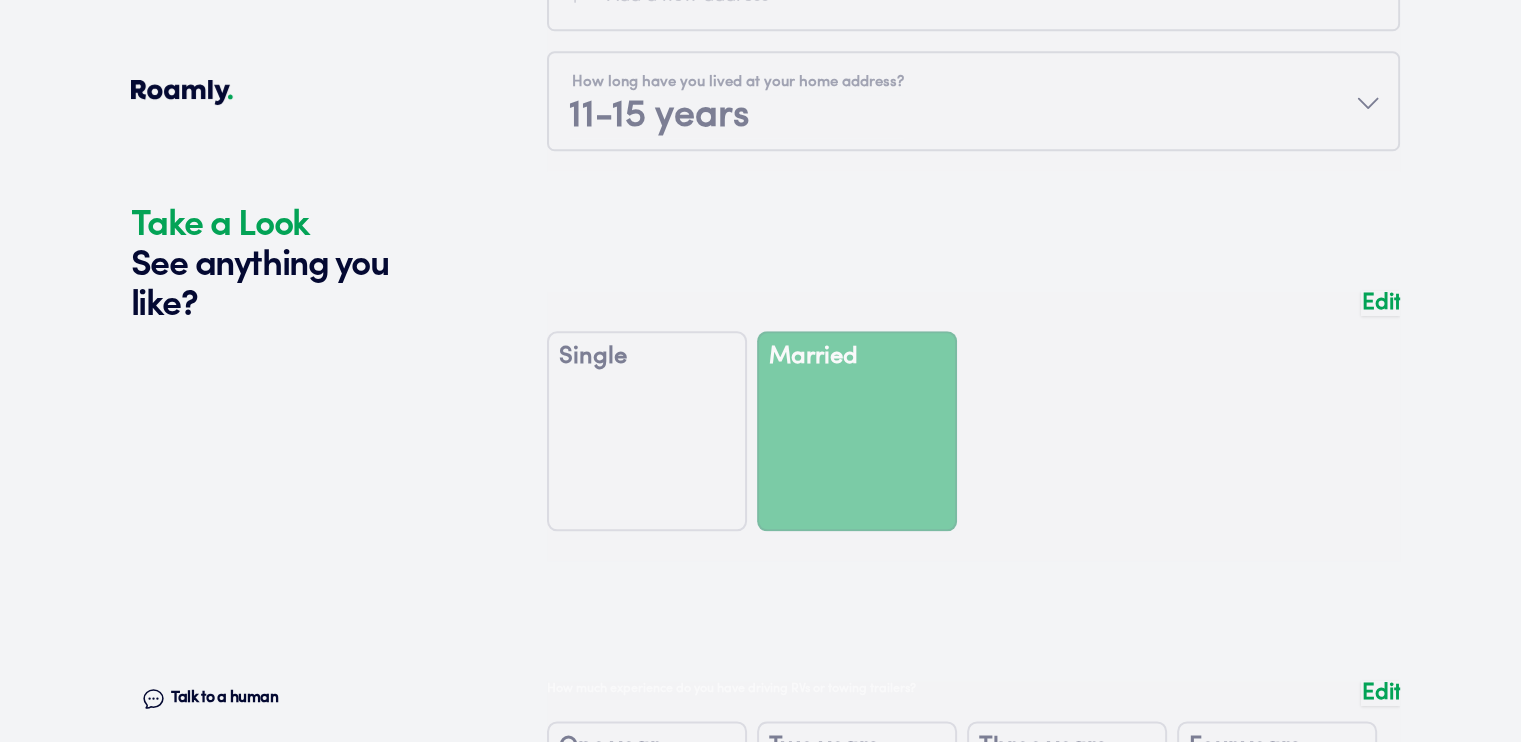 click on "1 2 3 4+ Edit How many RVs or Trailers do you want to cover? Year [DATE] Manufacturer Roadtrek Model Roadtrek Class B Length 22 FT Original owner No How many years have you owned it? How many nights do you camp in your RV? 0 - 29 nights / year How do you store your RV? Covered Yes No Does this RV have a salvage title? Edit Tell us about your RV. First name [PERSON_NAME] Last name [PERSON_NAME] Date of Birth [DEMOGRAPHIC_DATA] Email [EMAIL_ADDRESS][DOMAIN_NAME] Phone [PHONE_NUMBER] By entering your phone number, you give a licensed Roamly agent permission to assist with this quote through recorded call, email or text message. By continuing, you are confirming that you have read our  Information Disclosure . Edit Who’s the primary driver on this policy? [STREET_ADDRESS] Clear Add a new address How long have you lived at your home address? 11-15 years Edit This helps us get you a better price. Single Married Edit One year Two years Three years Four years Five+ years Edit Military Discount Homeowner Discount Edit" at bounding box center (973, 1116) 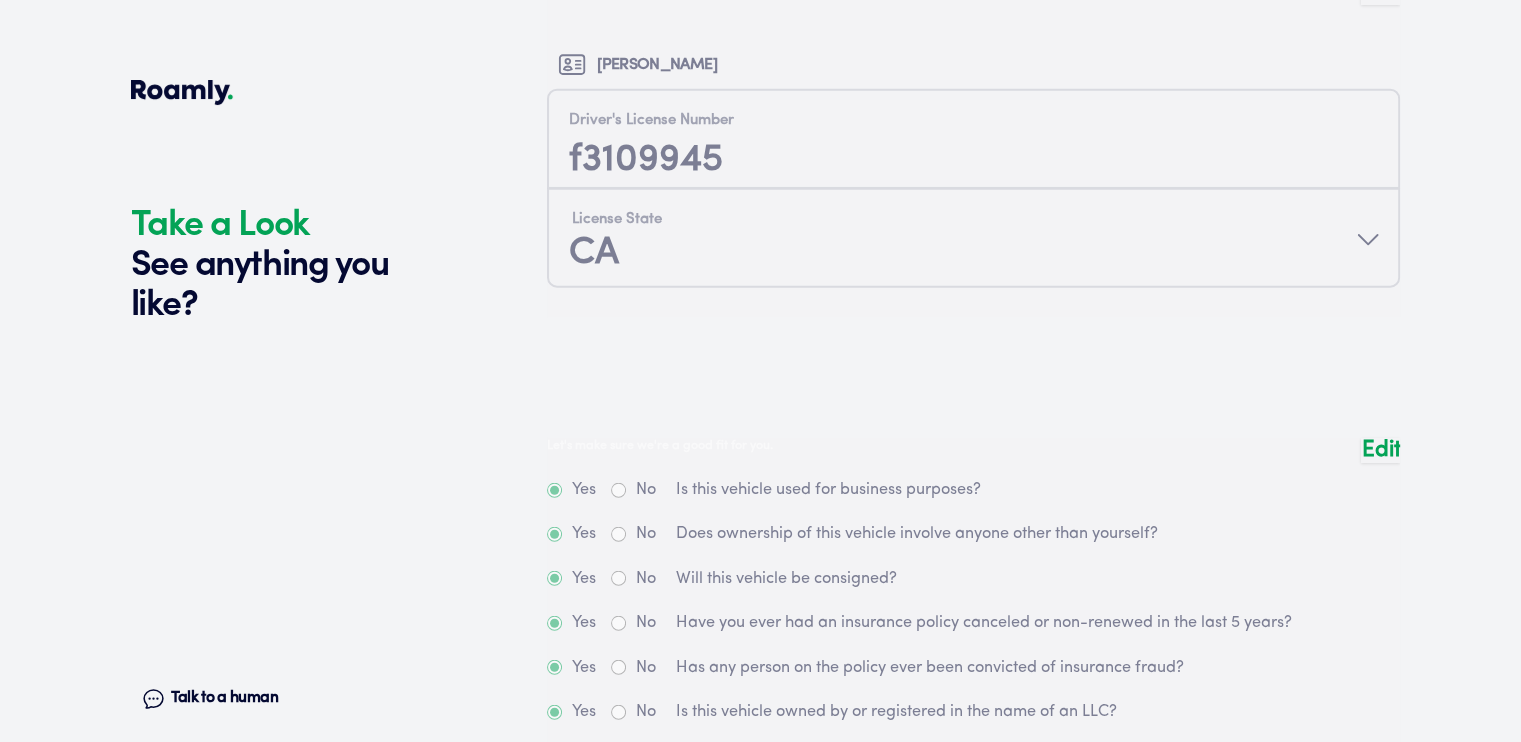 scroll, scrollTop: 5823, scrollLeft: 0, axis: vertical 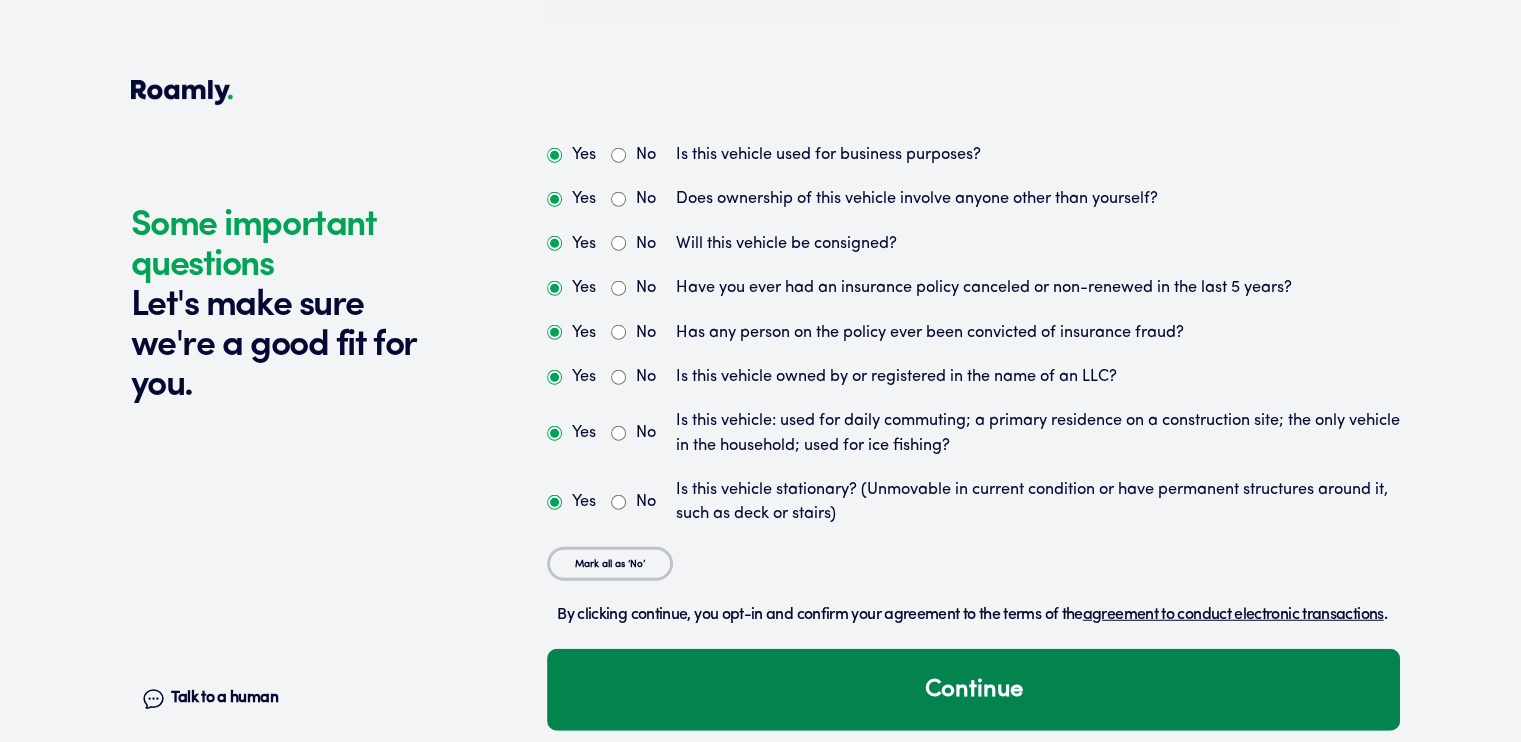 click on "Continue" at bounding box center [973, 690] 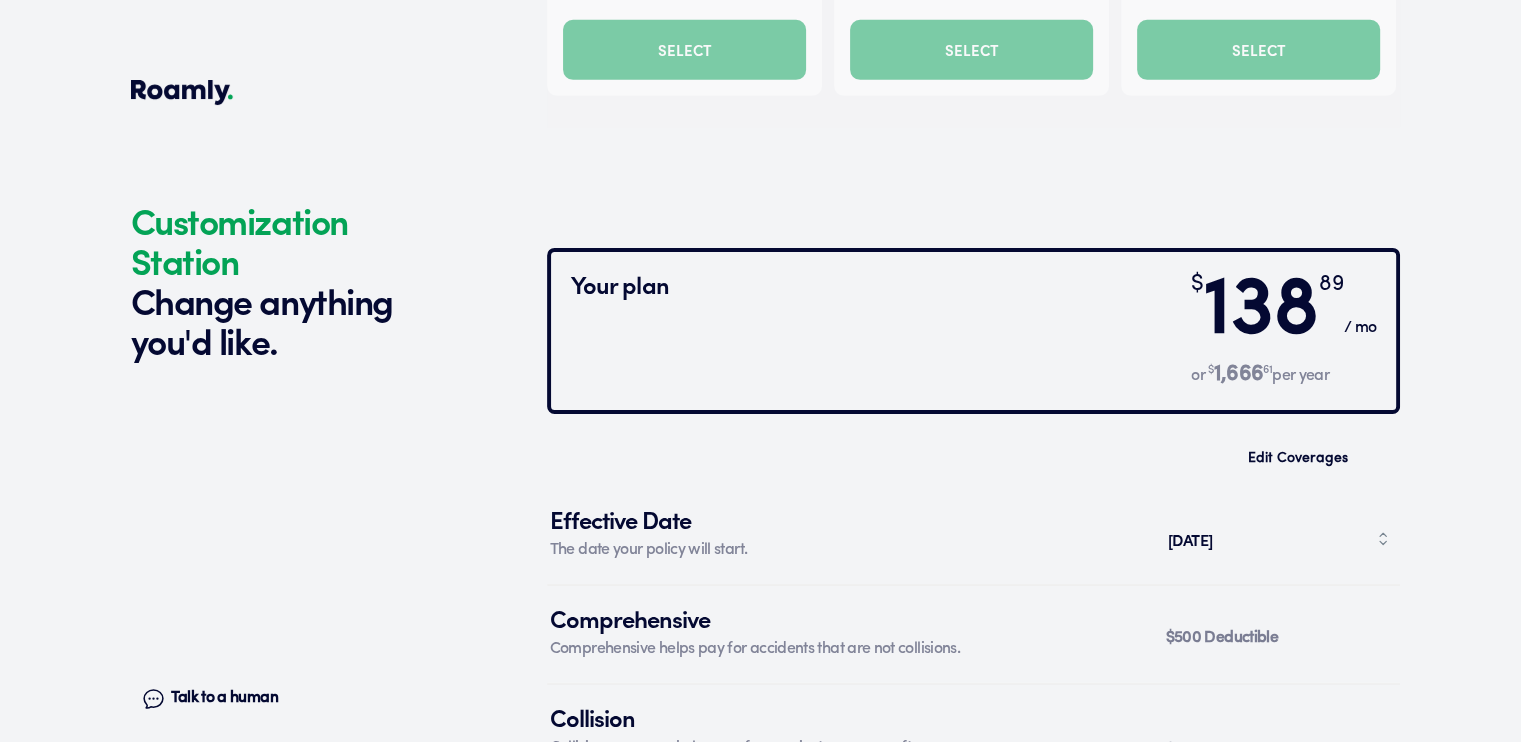 scroll, scrollTop: 6668, scrollLeft: 0, axis: vertical 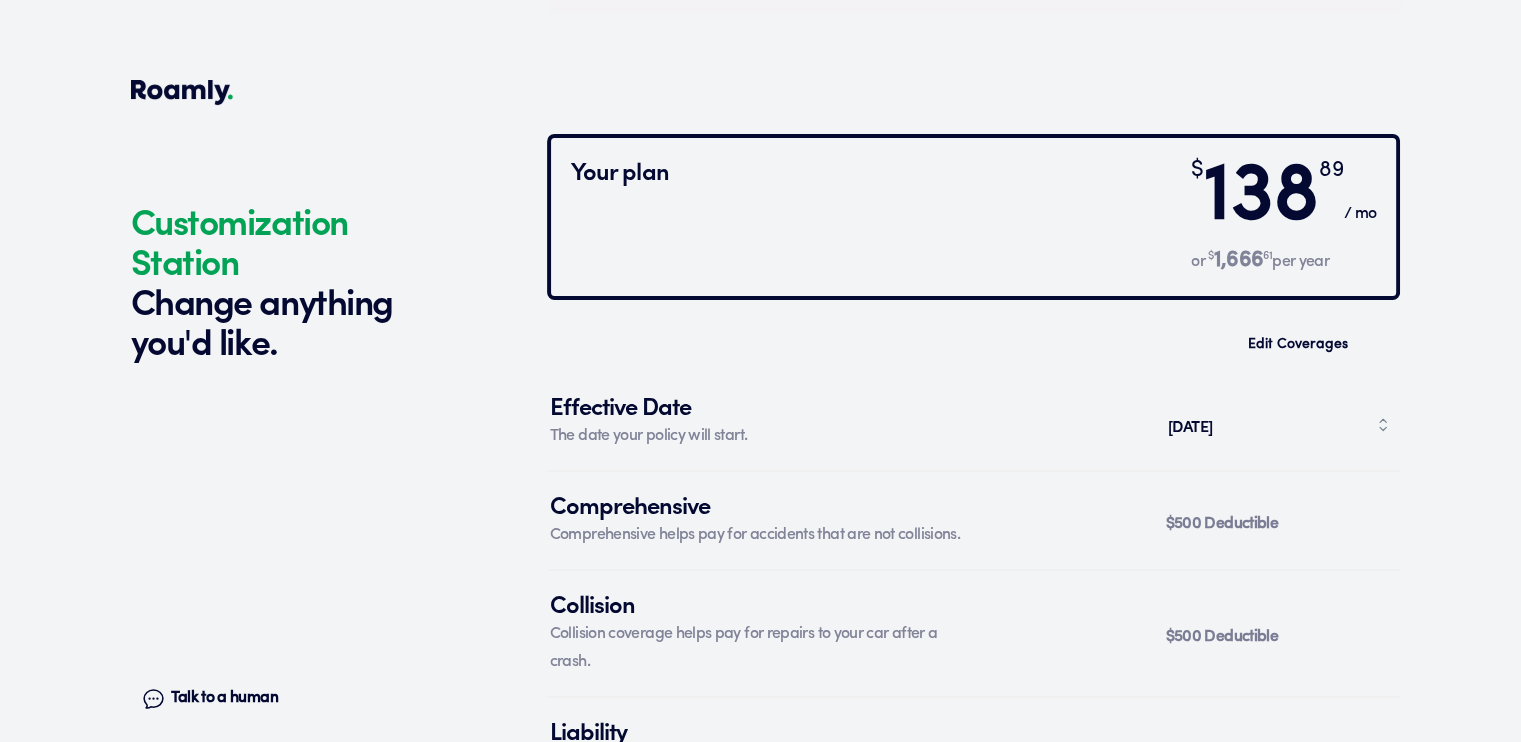 click on "[DATE]" at bounding box center [1278, 425] 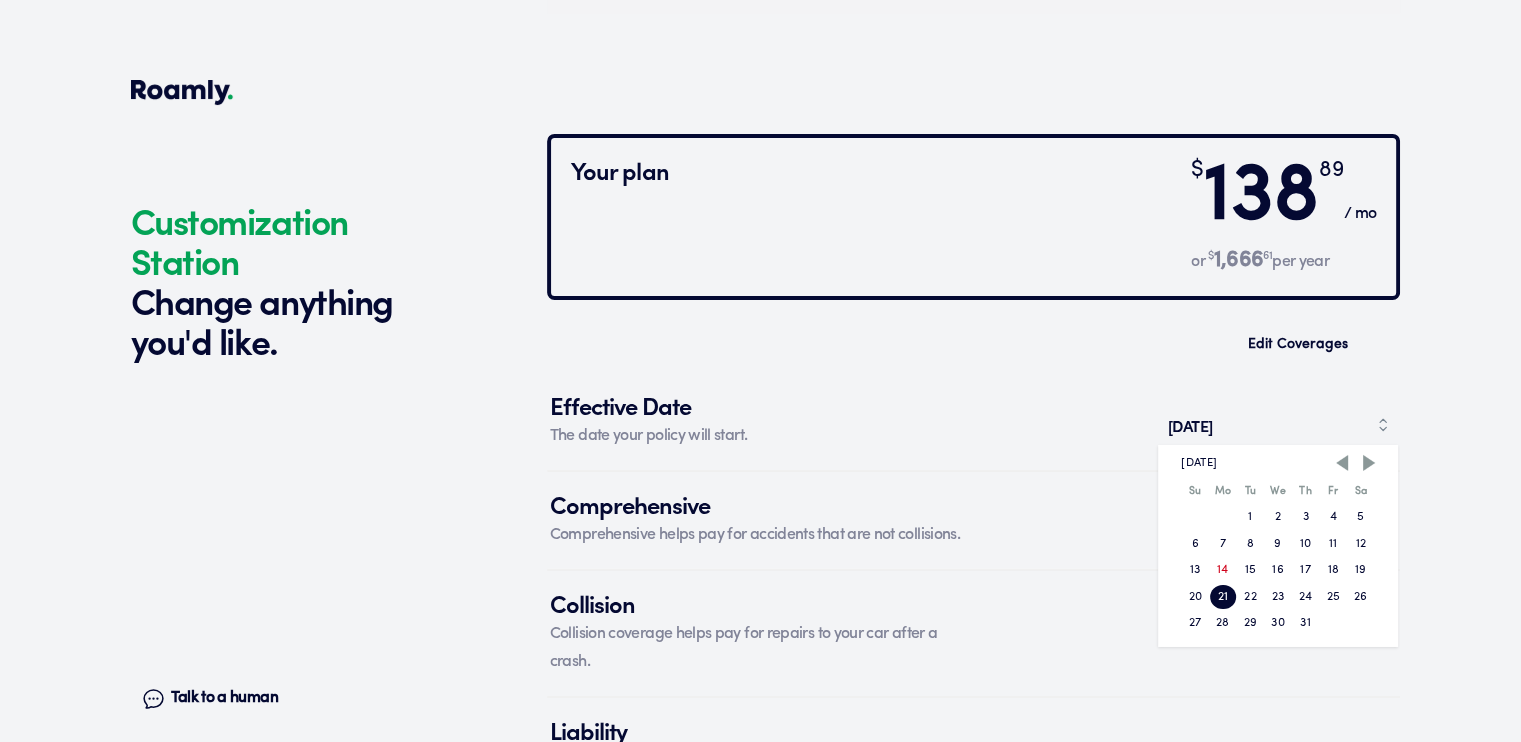 click on "28" at bounding box center [1223, 623] 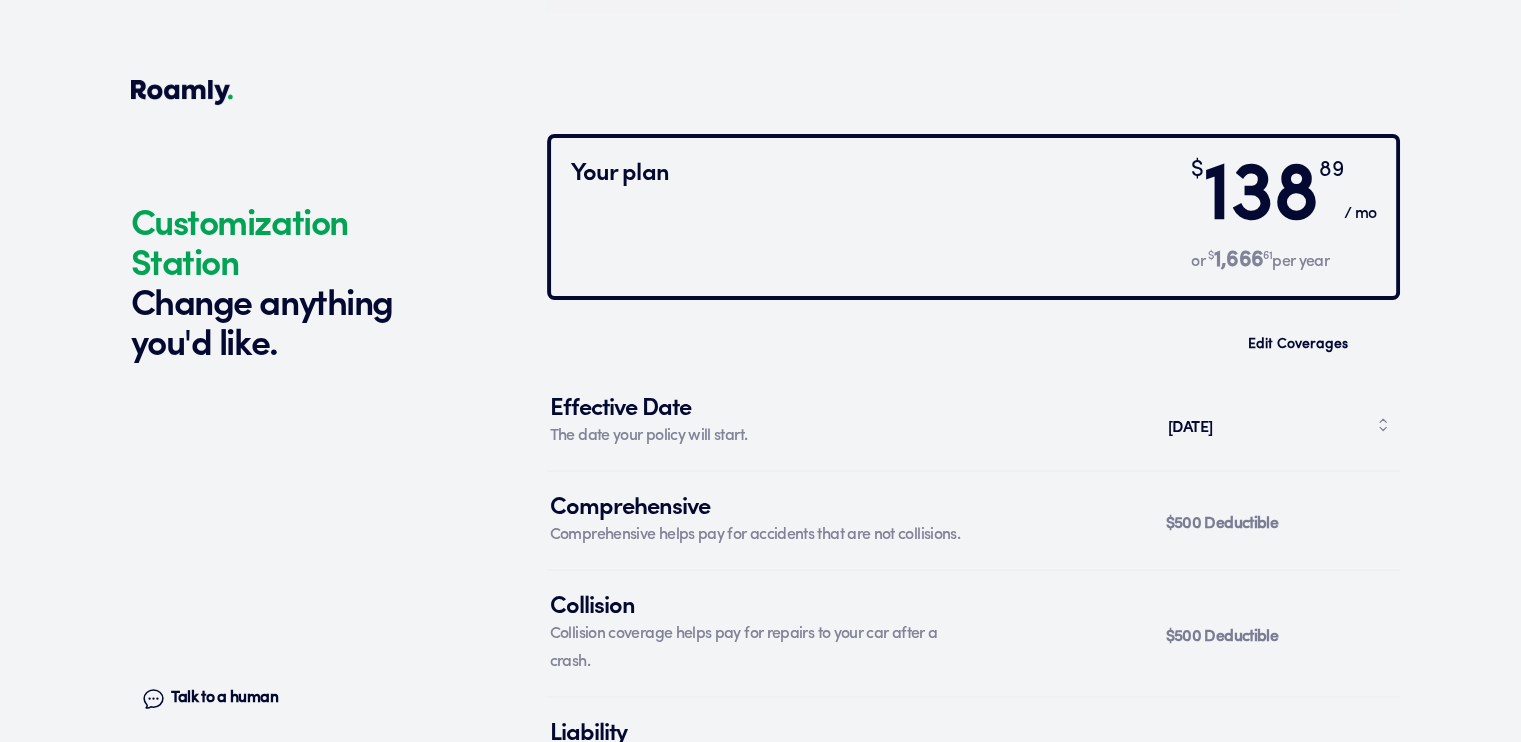 click on "[DATE]" at bounding box center [1278, 425] 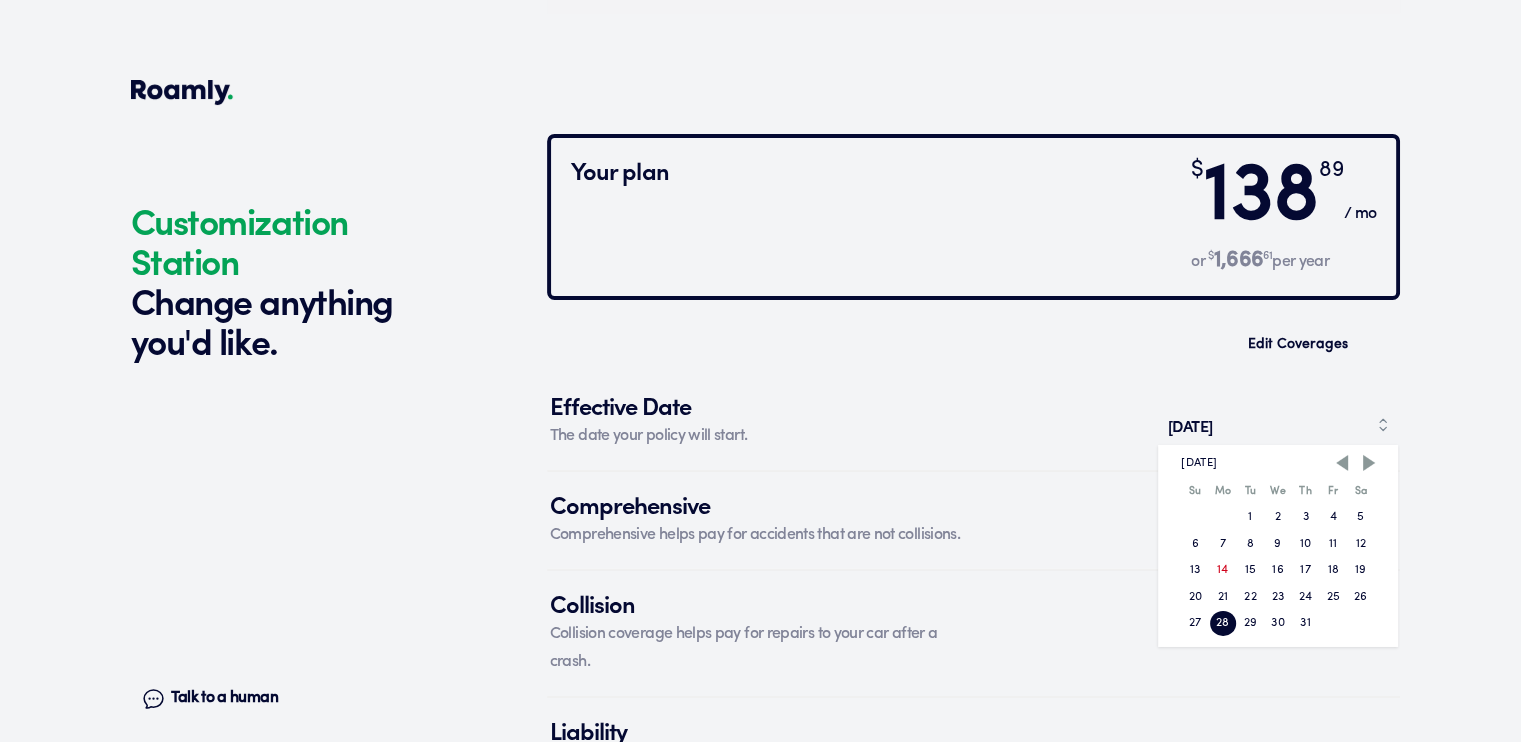 click on "24" at bounding box center [1306, 597] 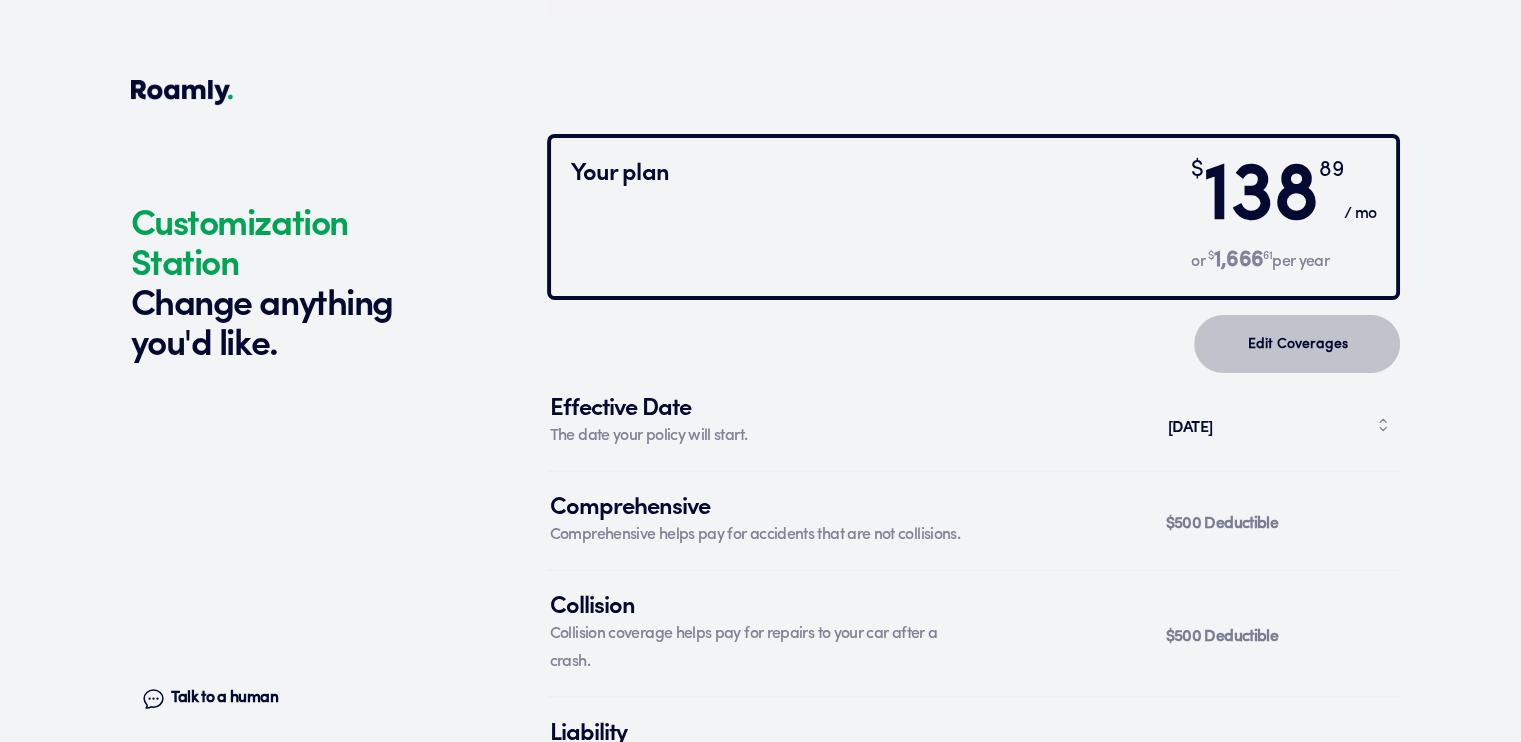 click on "Edit Coverages" at bounding box center (1297, 344) 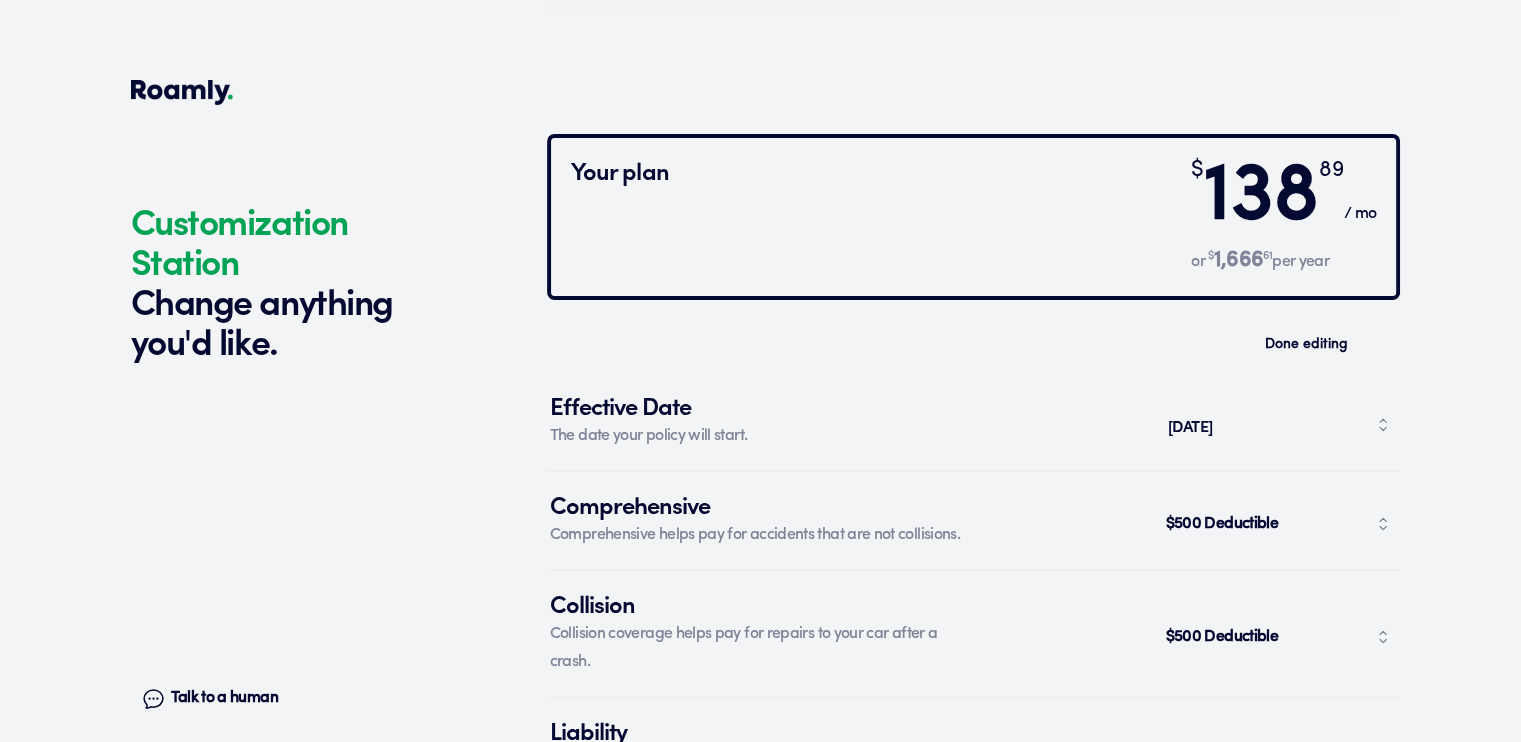 click on "[DATE]" at bounding box center [1278, 425] 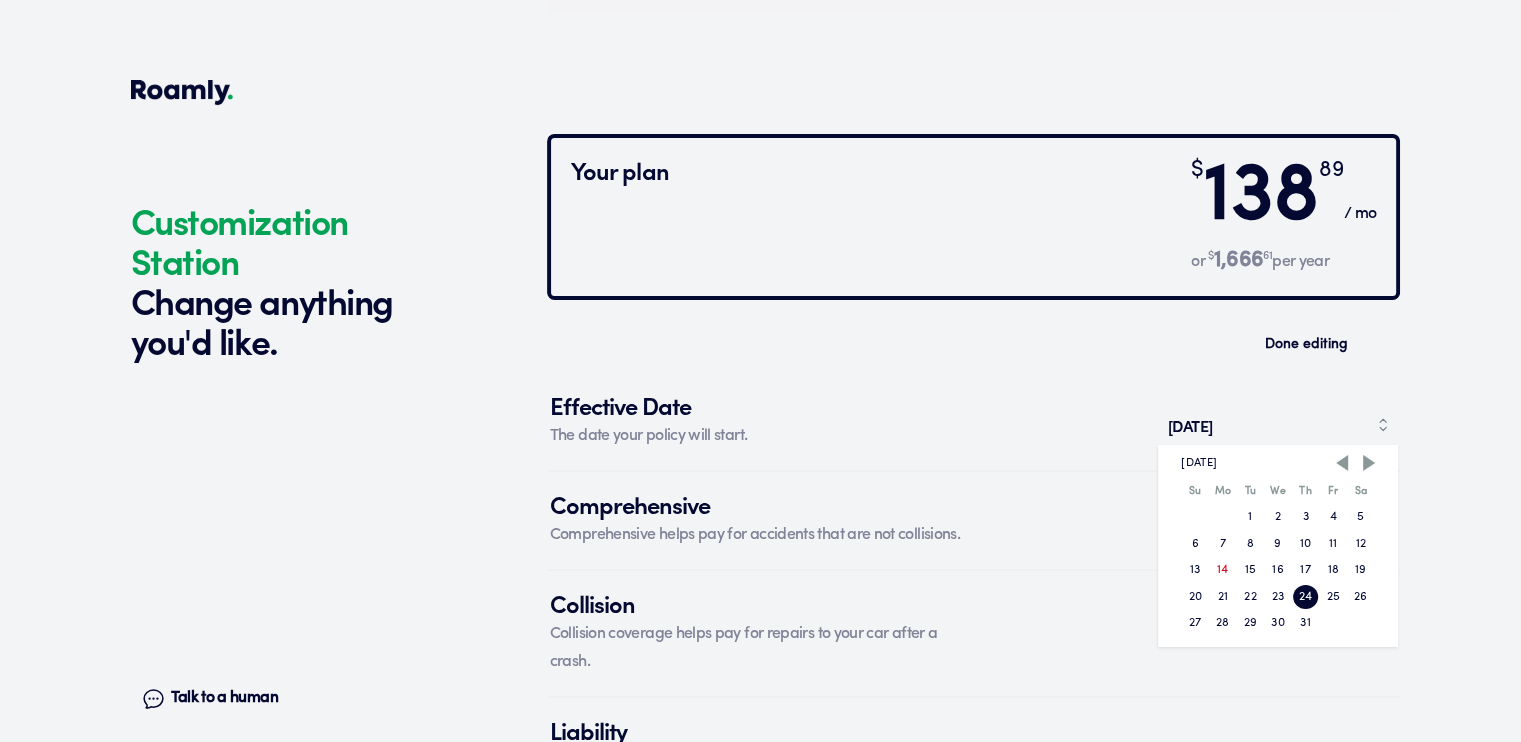 click on "17" at bounding box center (1306, 570) 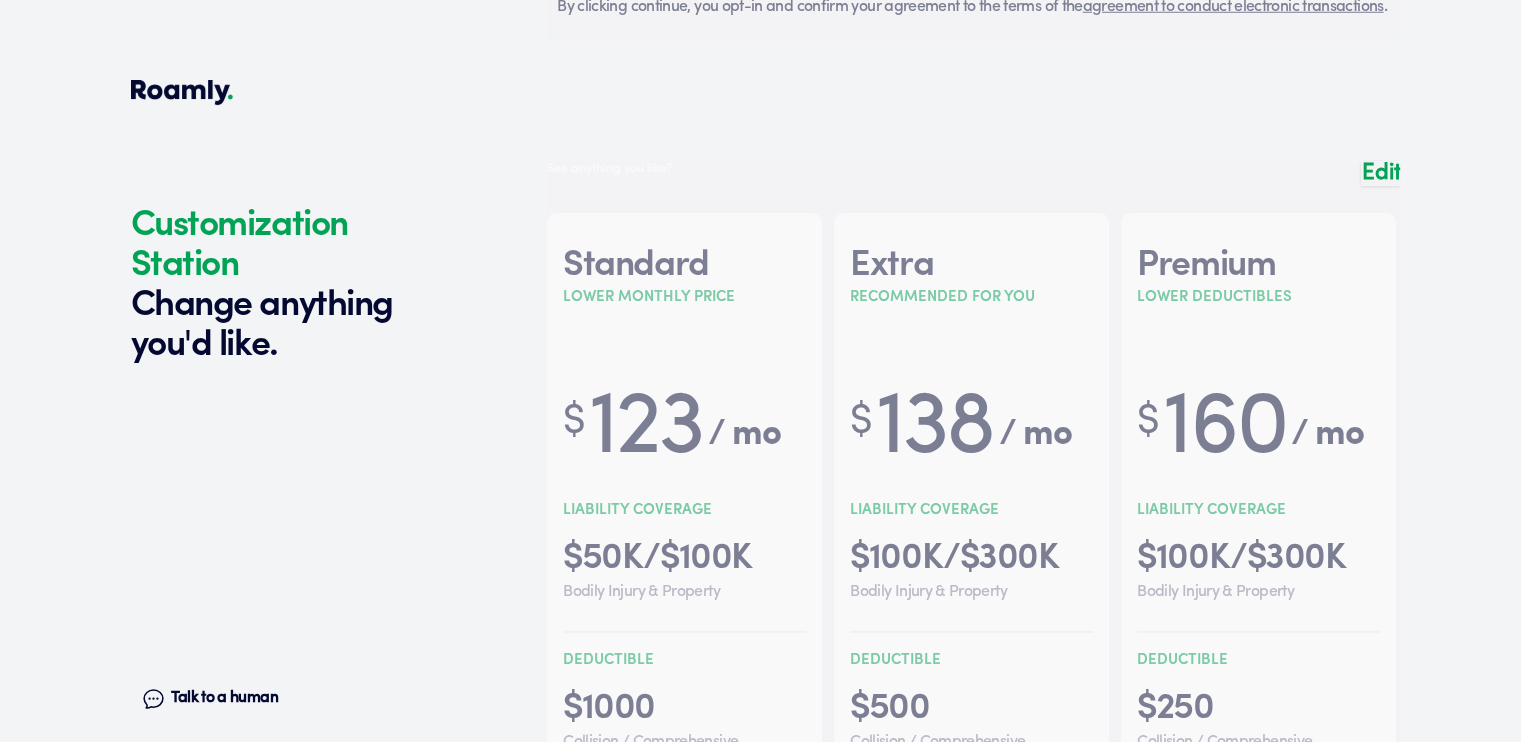 scroll, scrollTop: 5768, scrollLeft: 0, axis: vertical 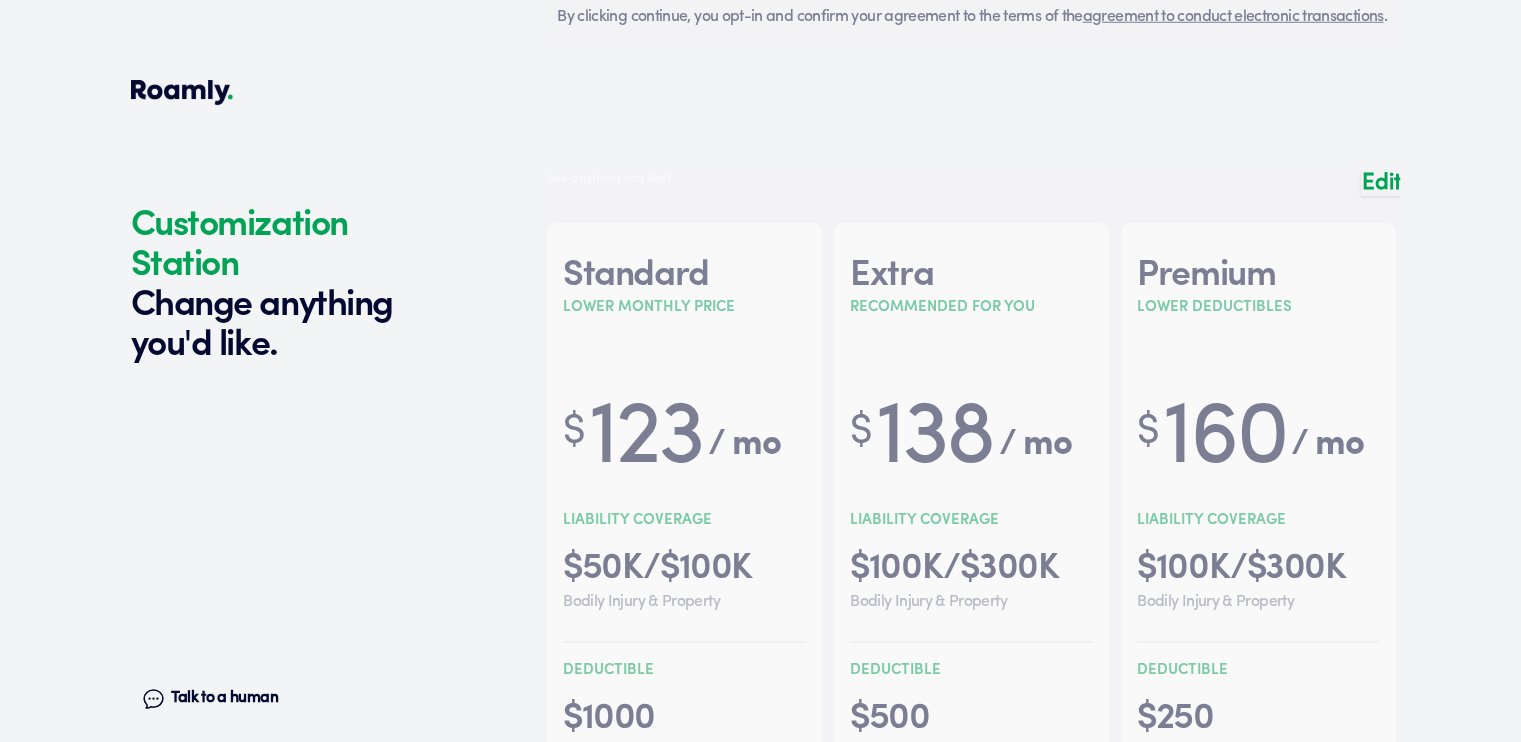click on "Edit" at bounding box center [1380, 183] 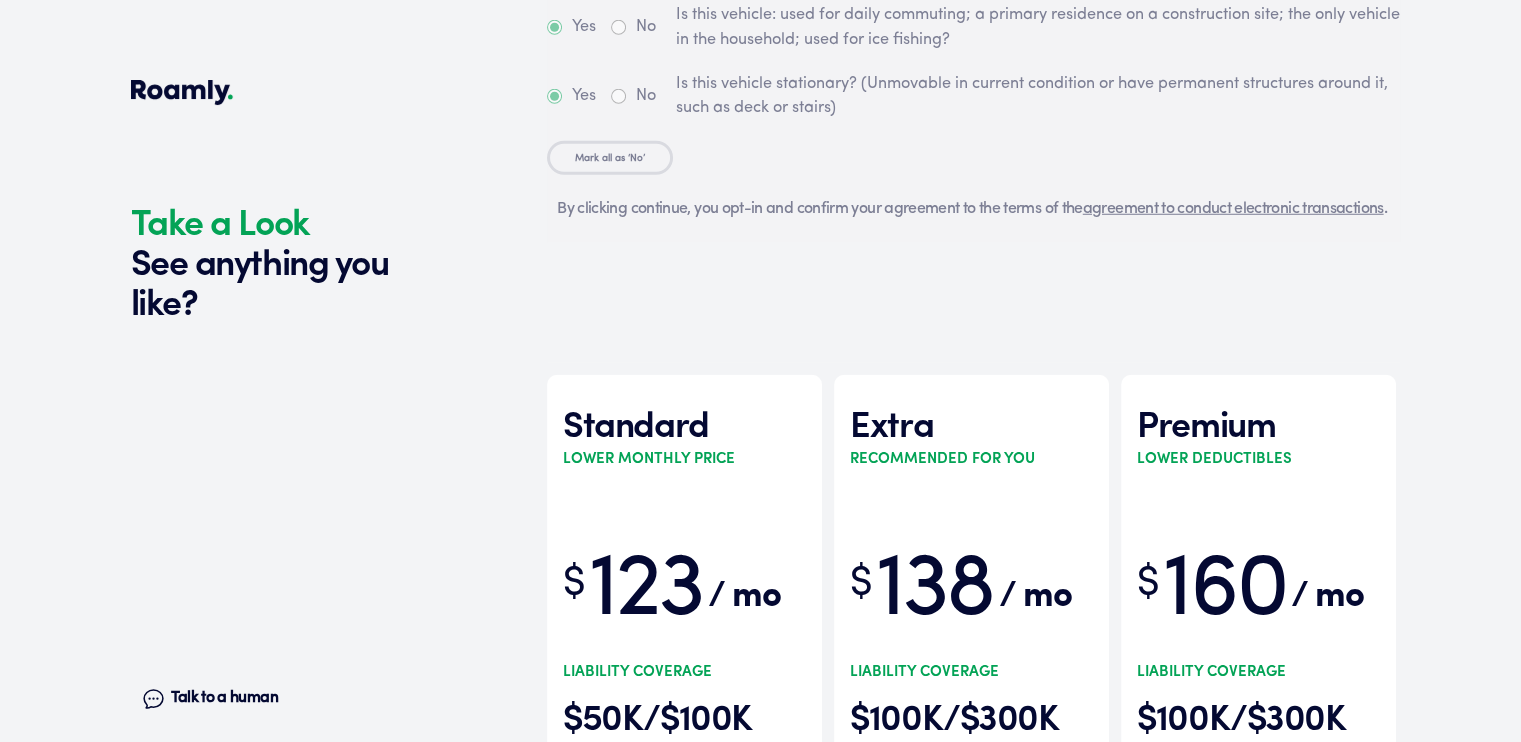 scroll, scrollTop: 5823, scrollLeft: 0, axis: vertical 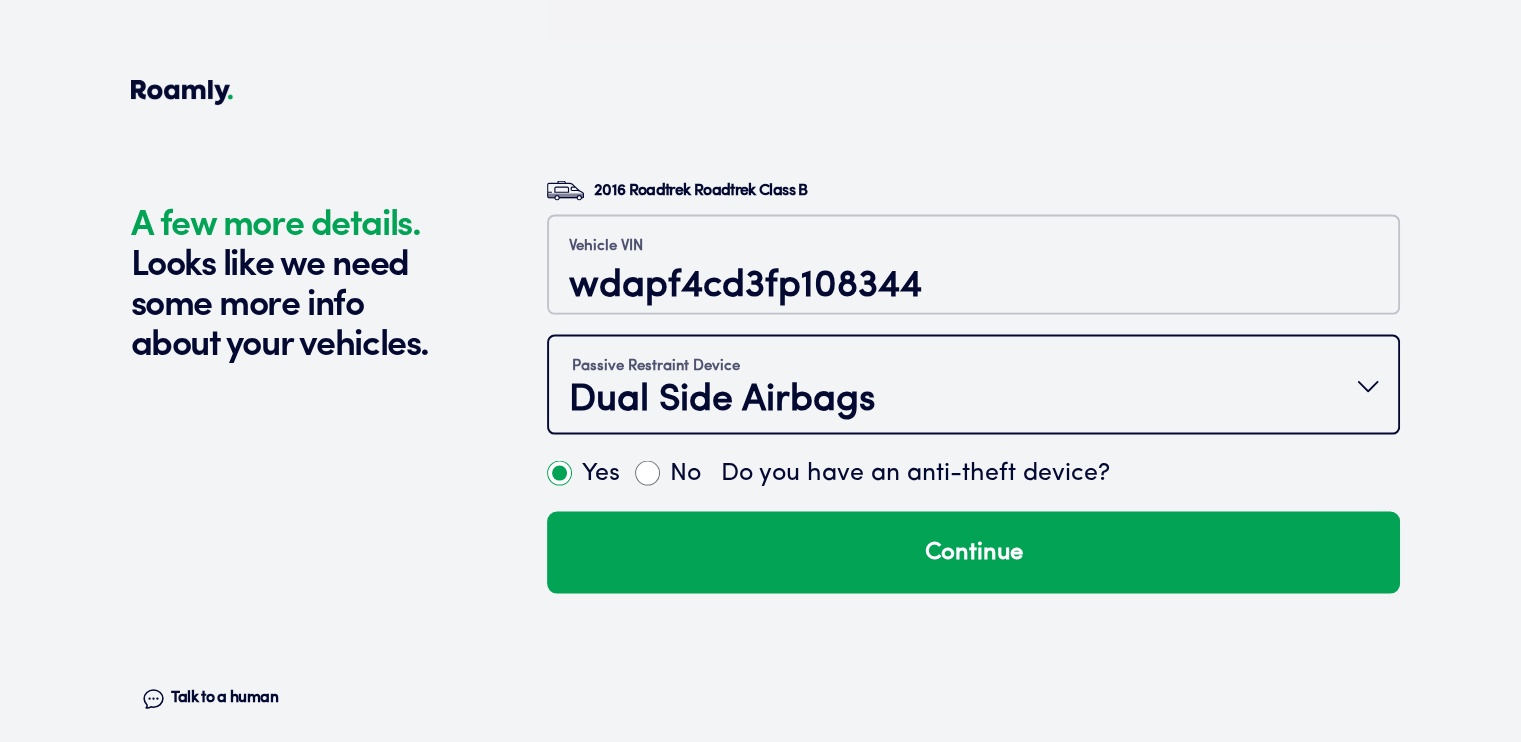 click on "Dual Side Airbags" at bounding box center [722, 400] 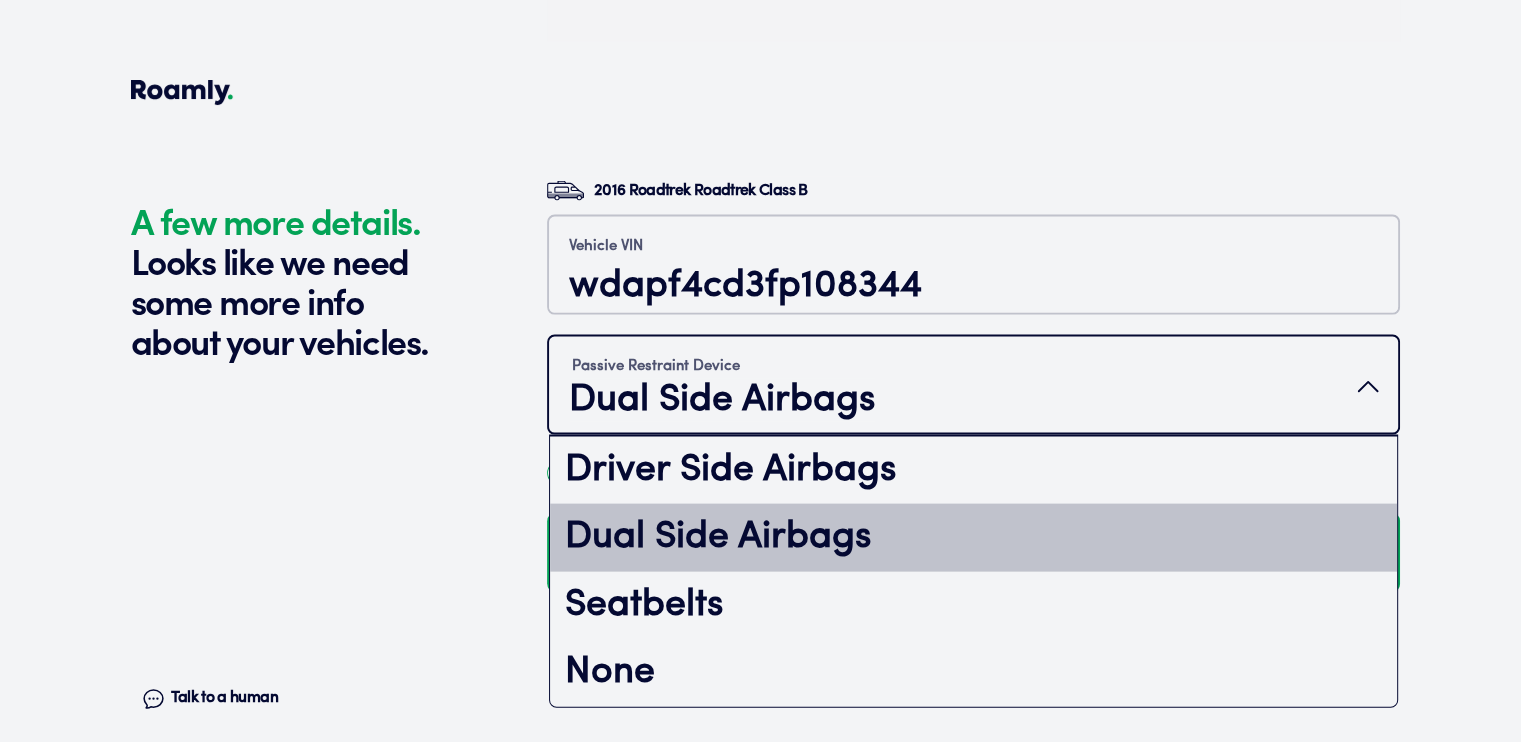 click on "Dual Side Airbags" at bounding box center (973, 538) 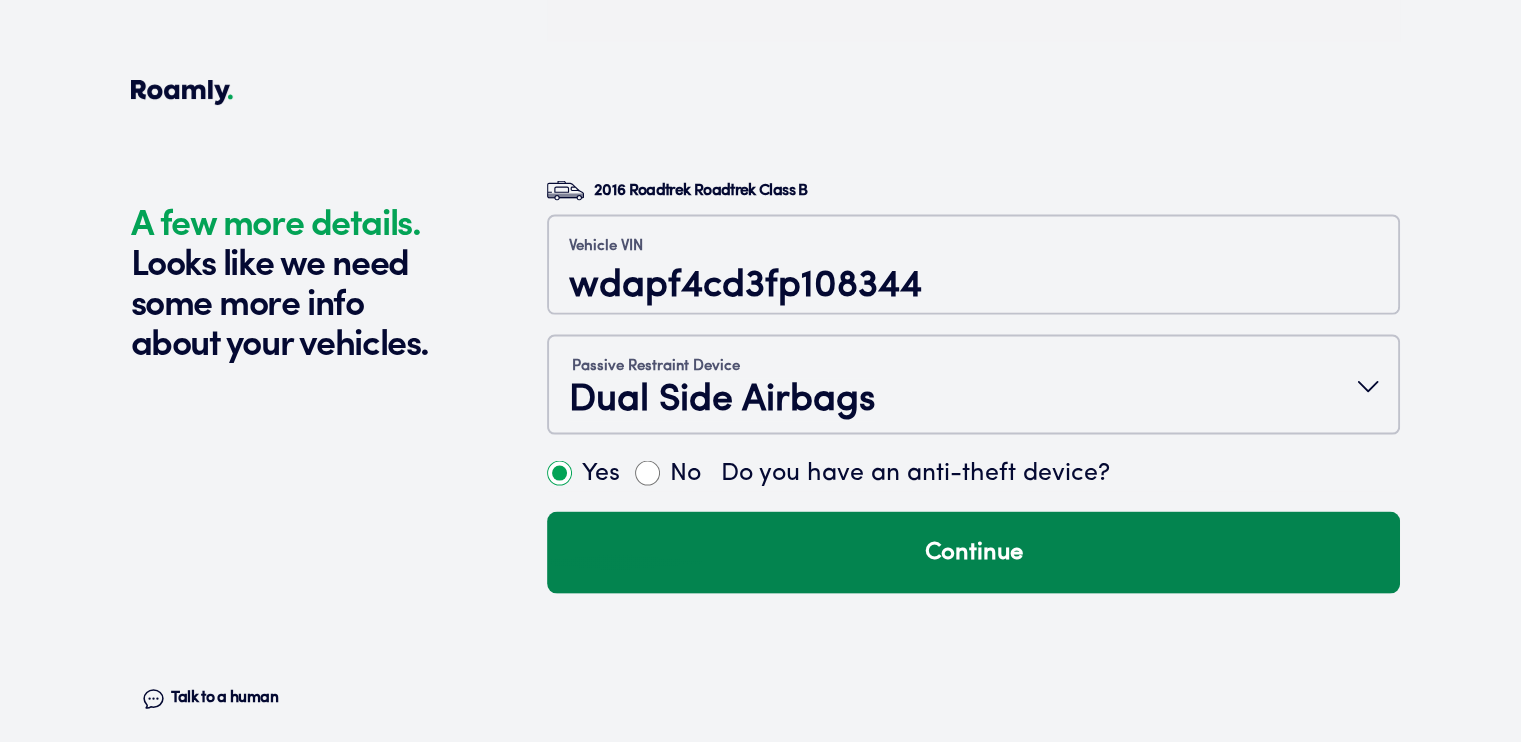 click on "Continue" at bounding box center (973, 553) 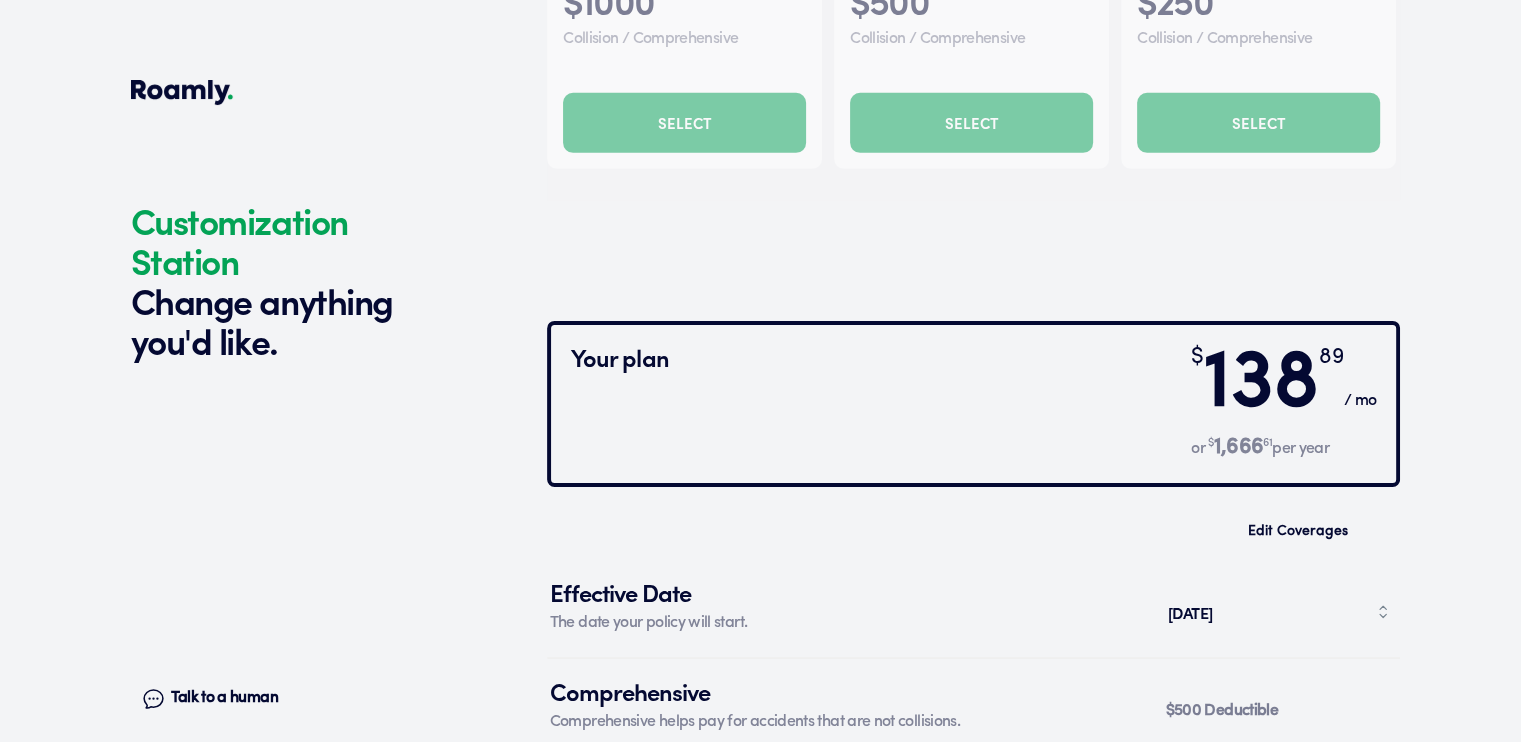 scroll, scrollTop: 6668, scrollLeft: 0, axis: vertical 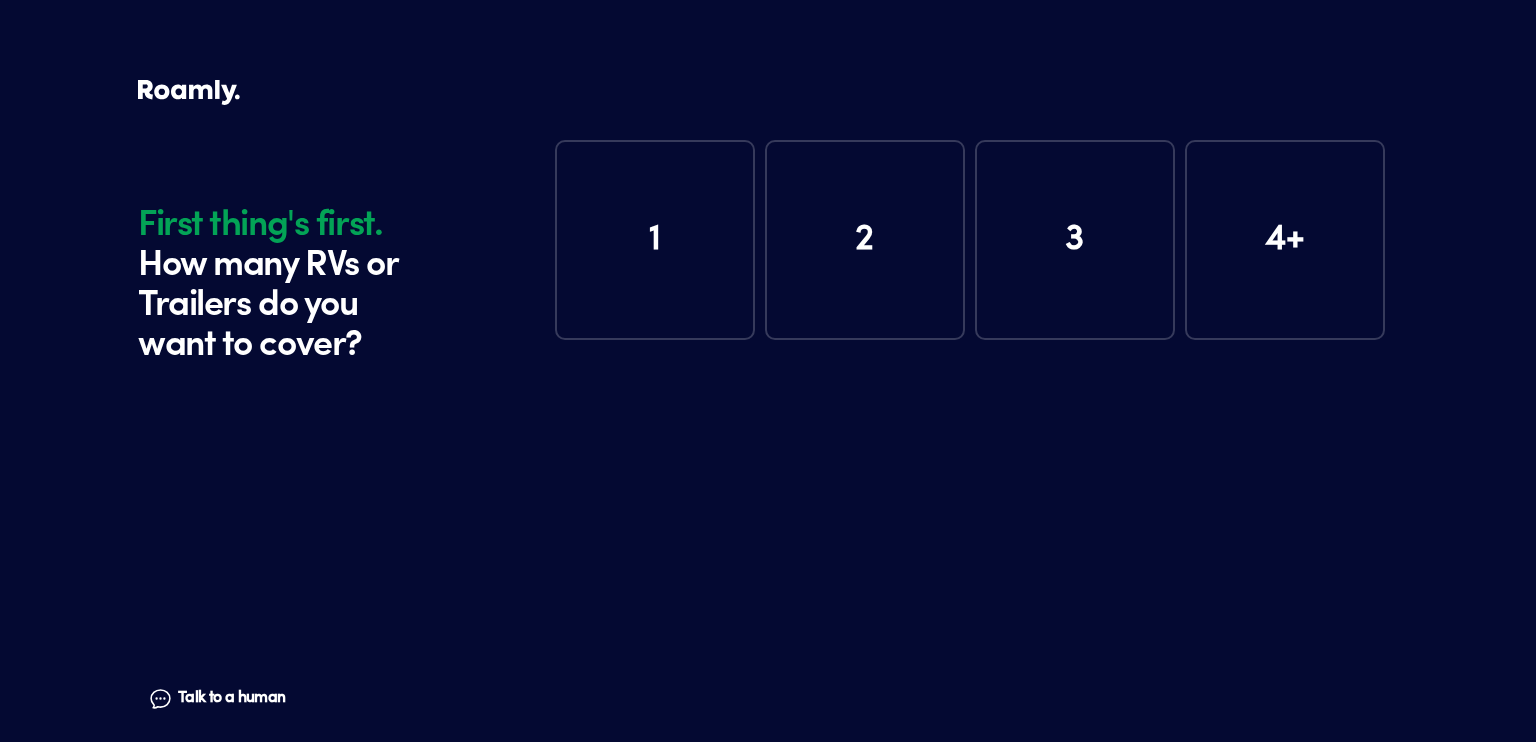 click on "1" at bounding box center [655, 240] 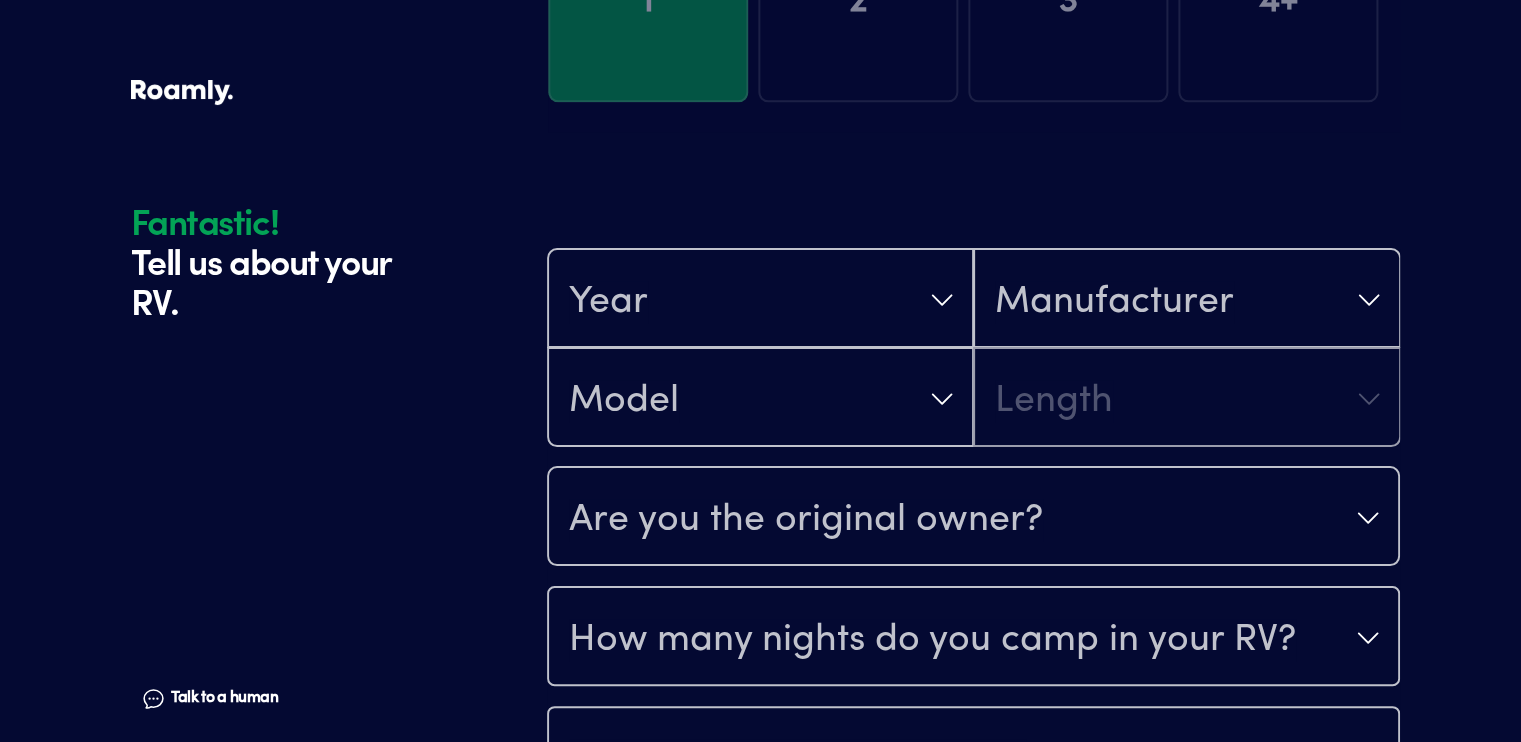 scroll, scrollTop: 390, scrollLeft: 0, axis: vertical 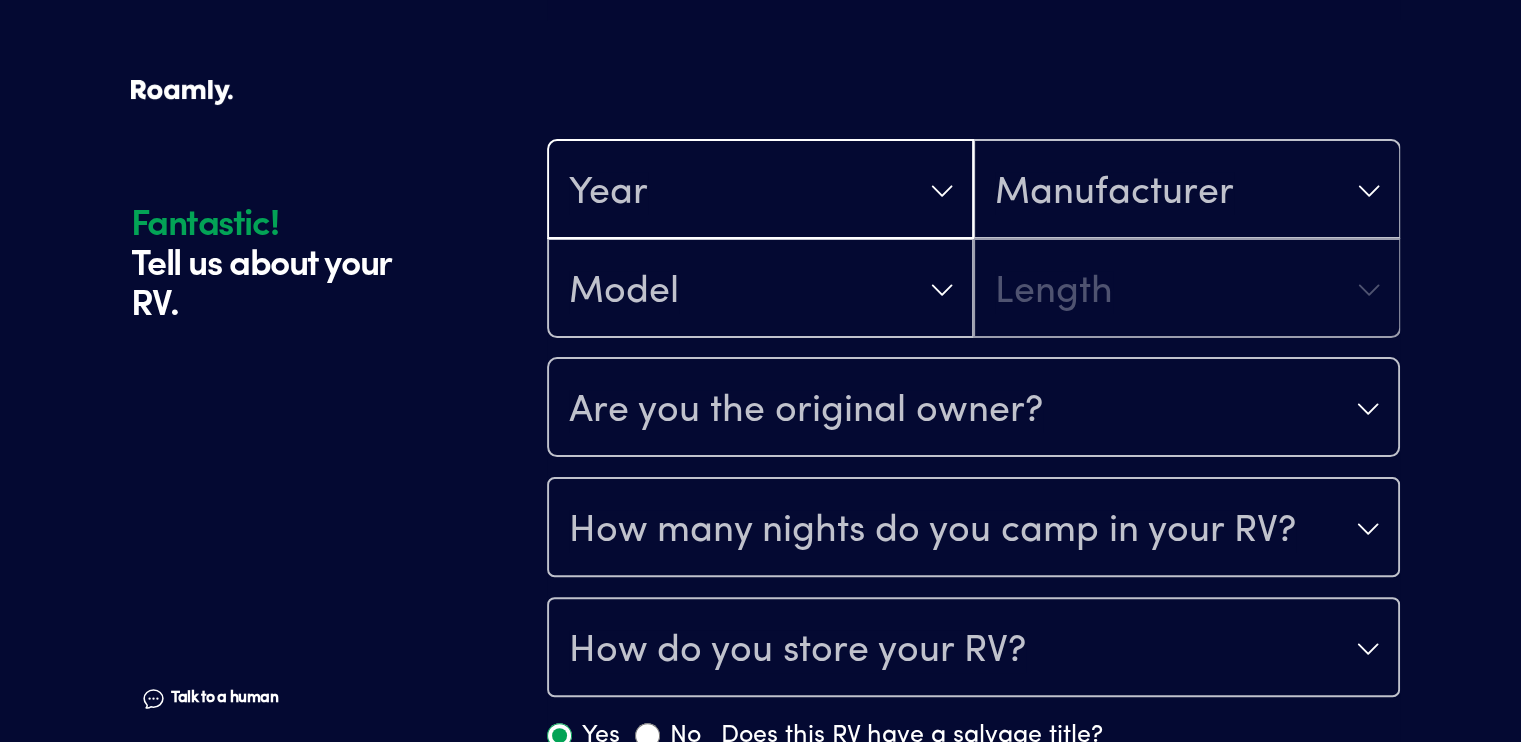 click on "Year" at bounding box center (760, 191) 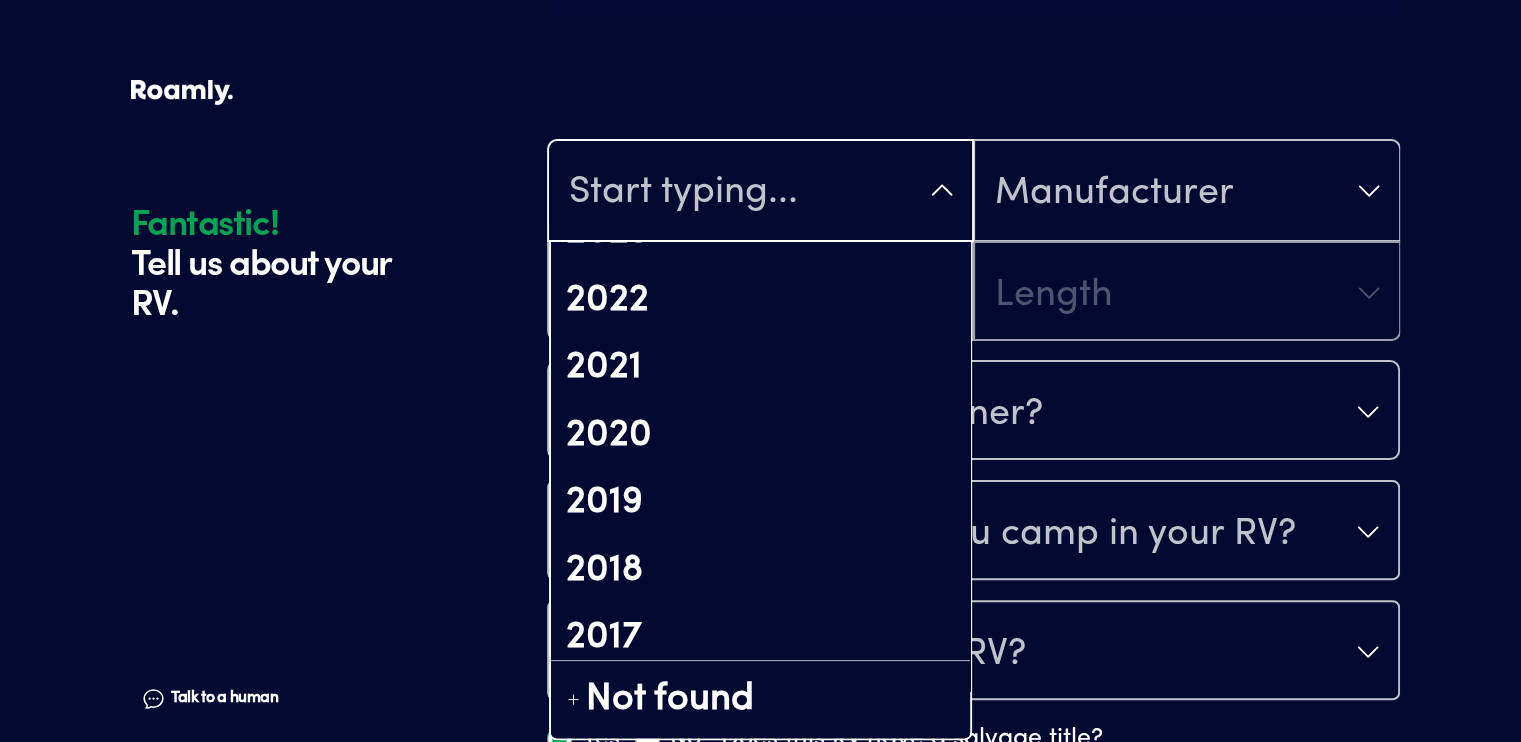 scroll, scrollTop: 380, scrollLeft: 0, axis: vertical 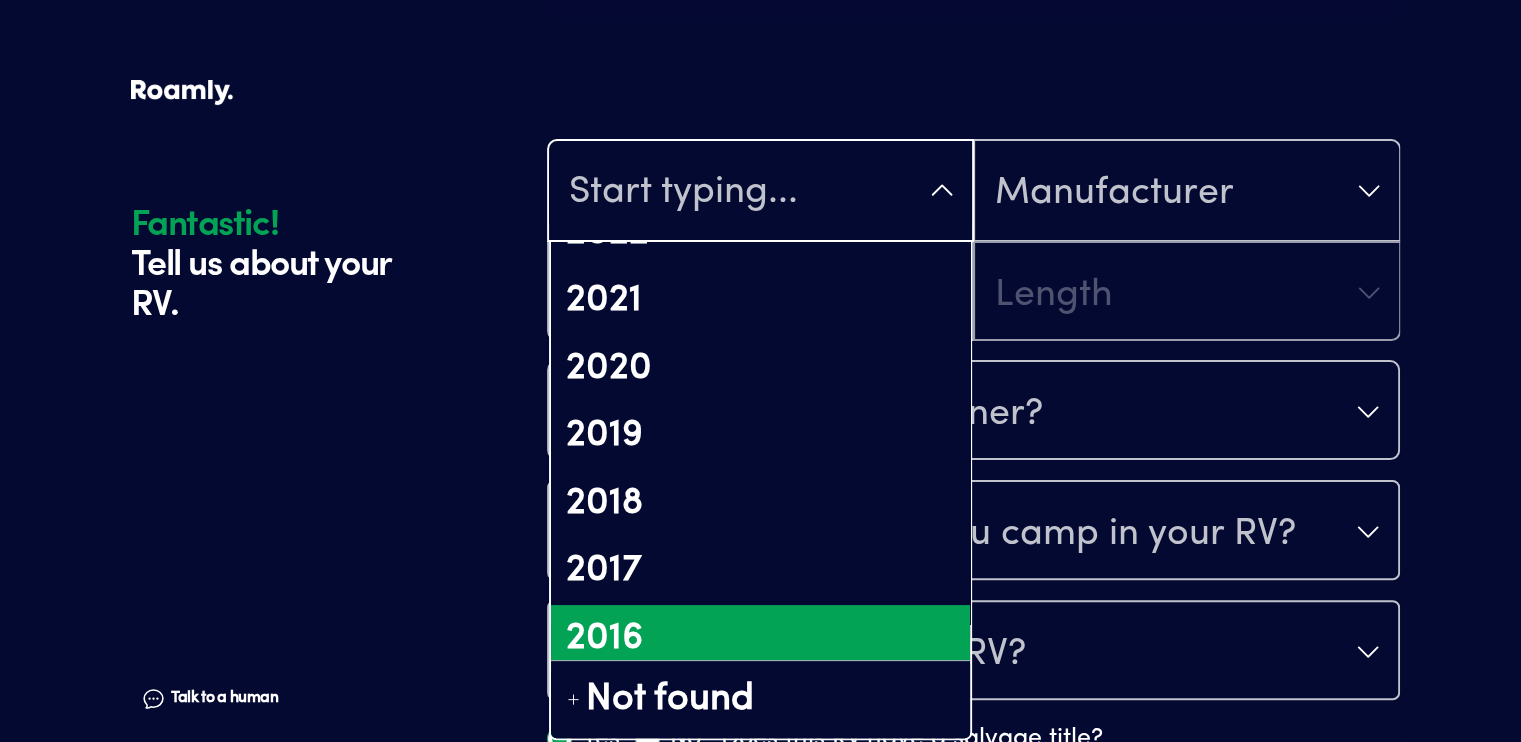 click on "2016" at bounding box center (760, 639) 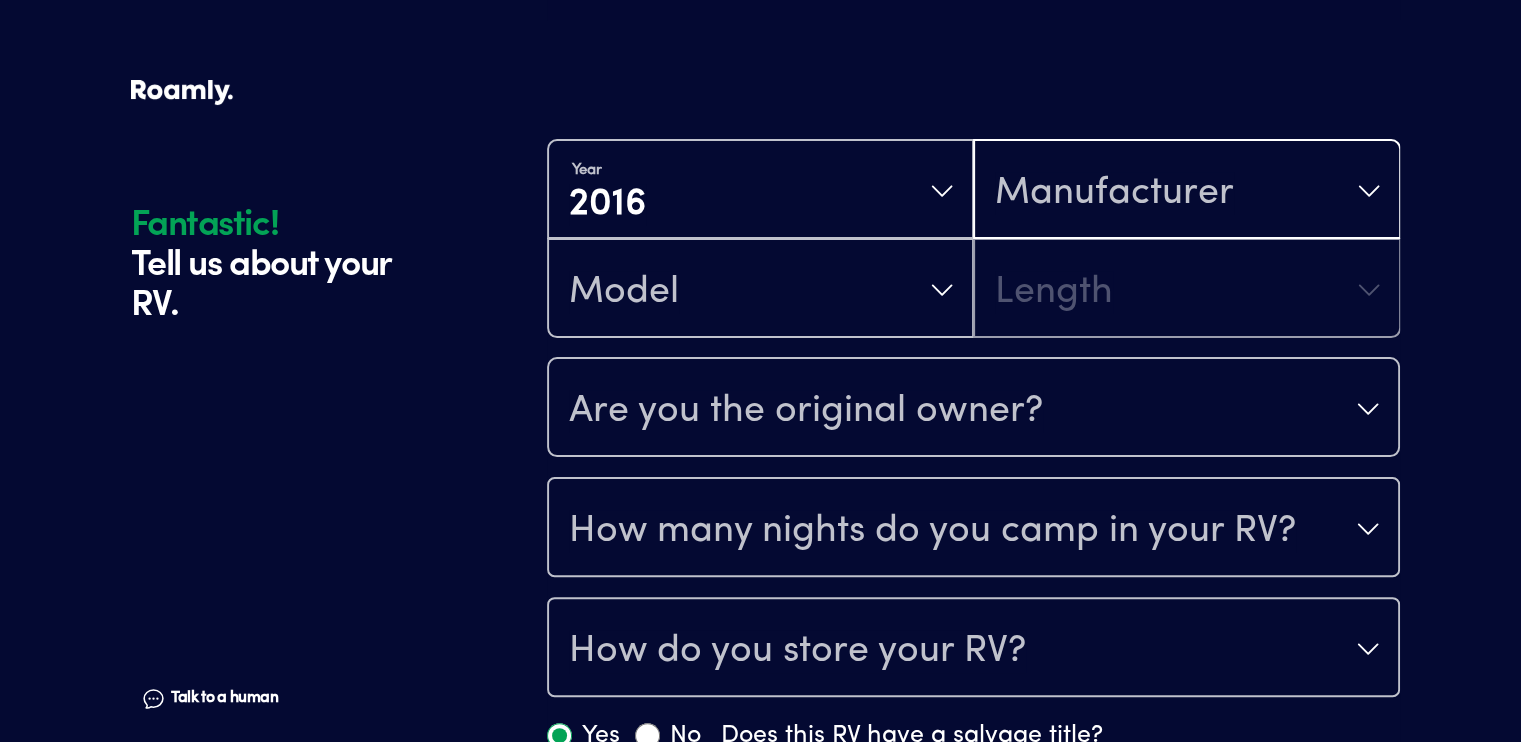 click on "Manufacturer" at bounding box center (1114, 193) 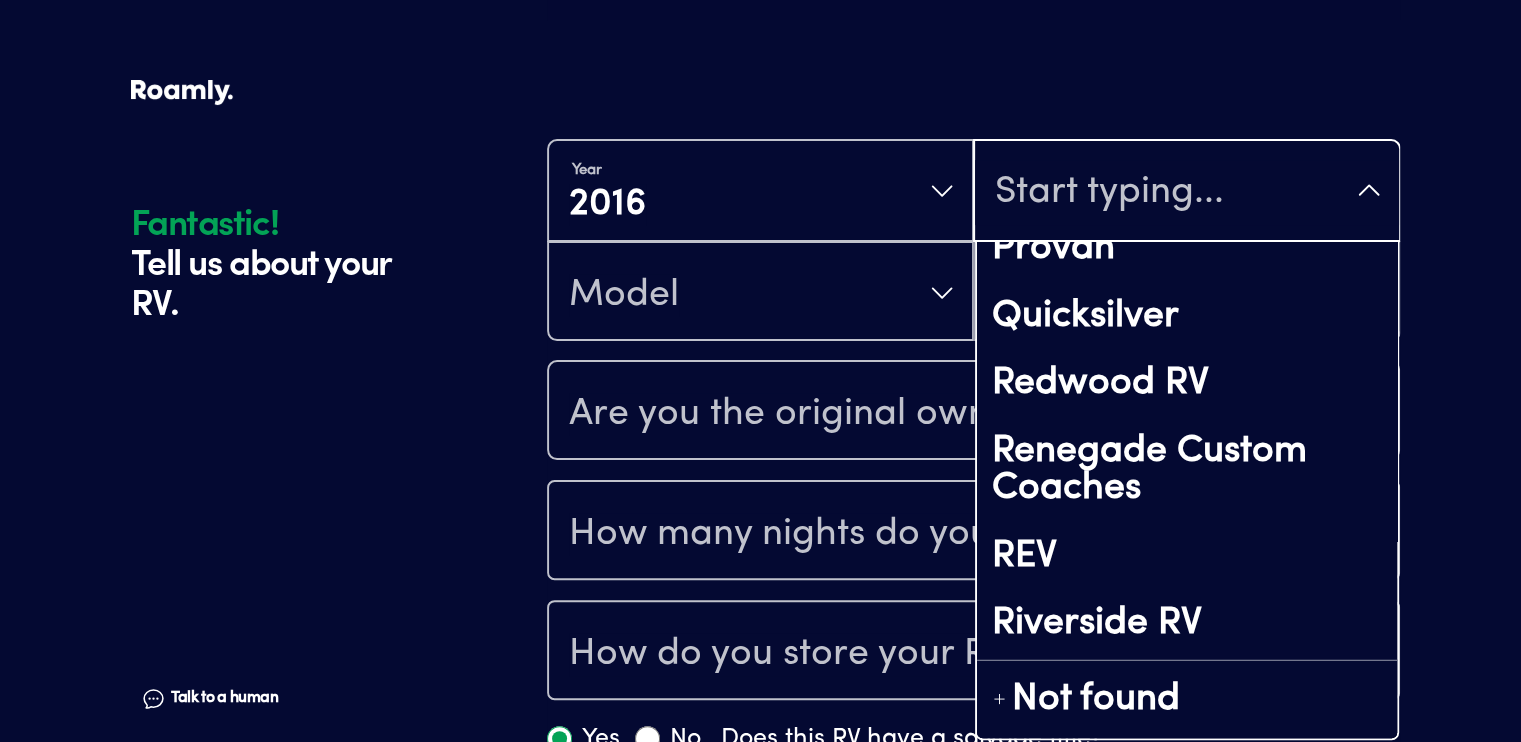 scroll, scrollTop: 11773, scrollLeft: 0, axis: vertical 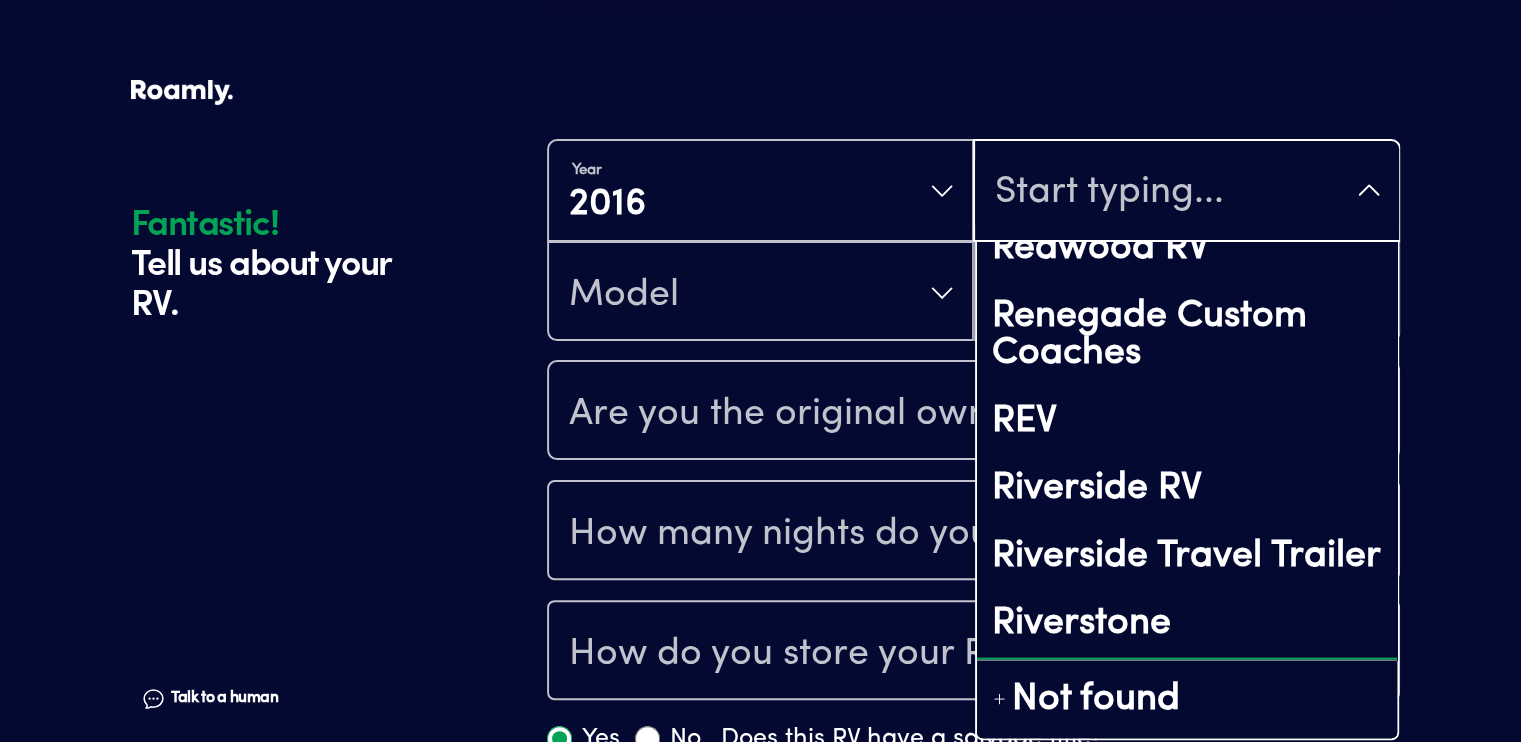 click on "Roadtrek" at bounding box center (1186, 691) 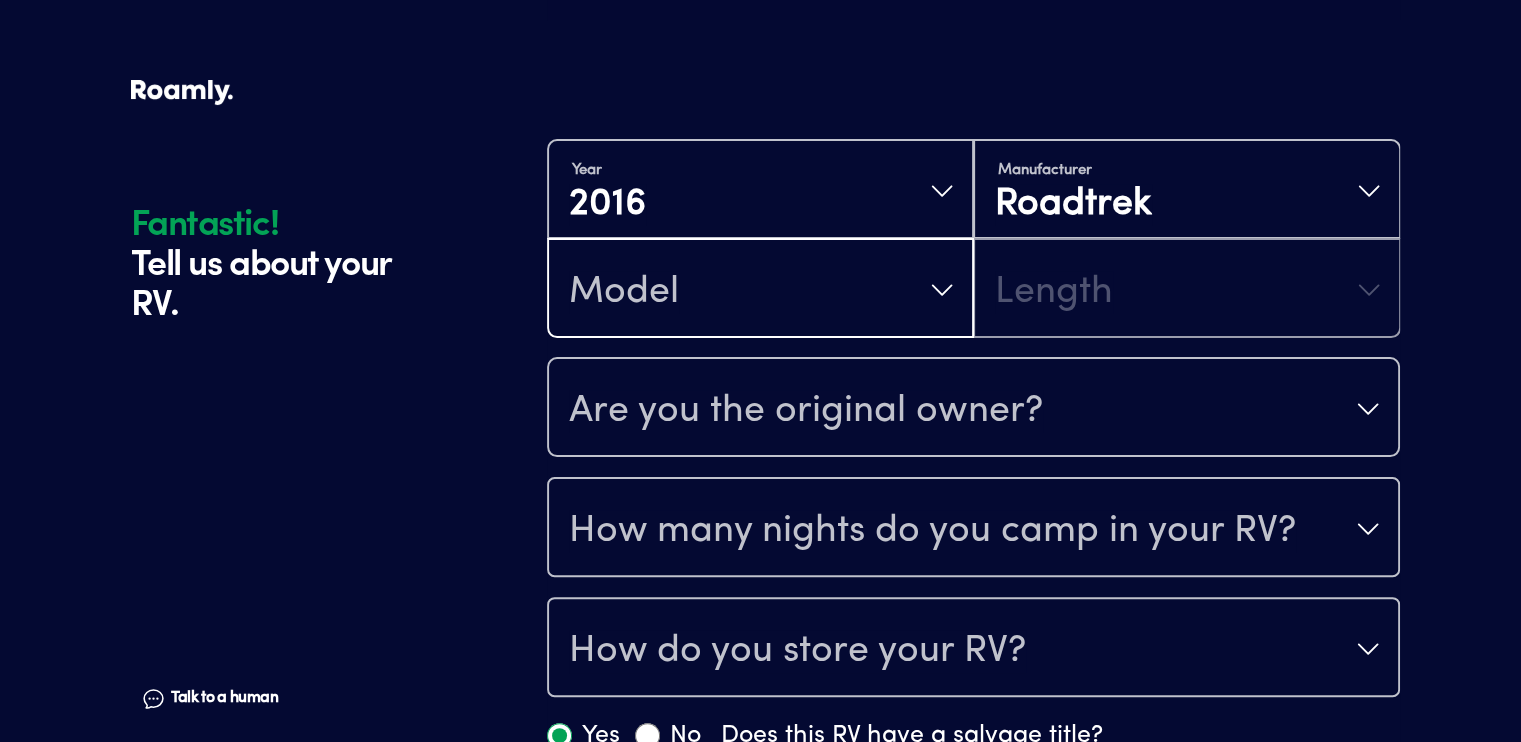 click on "Model" at bounding box center (760, 290) 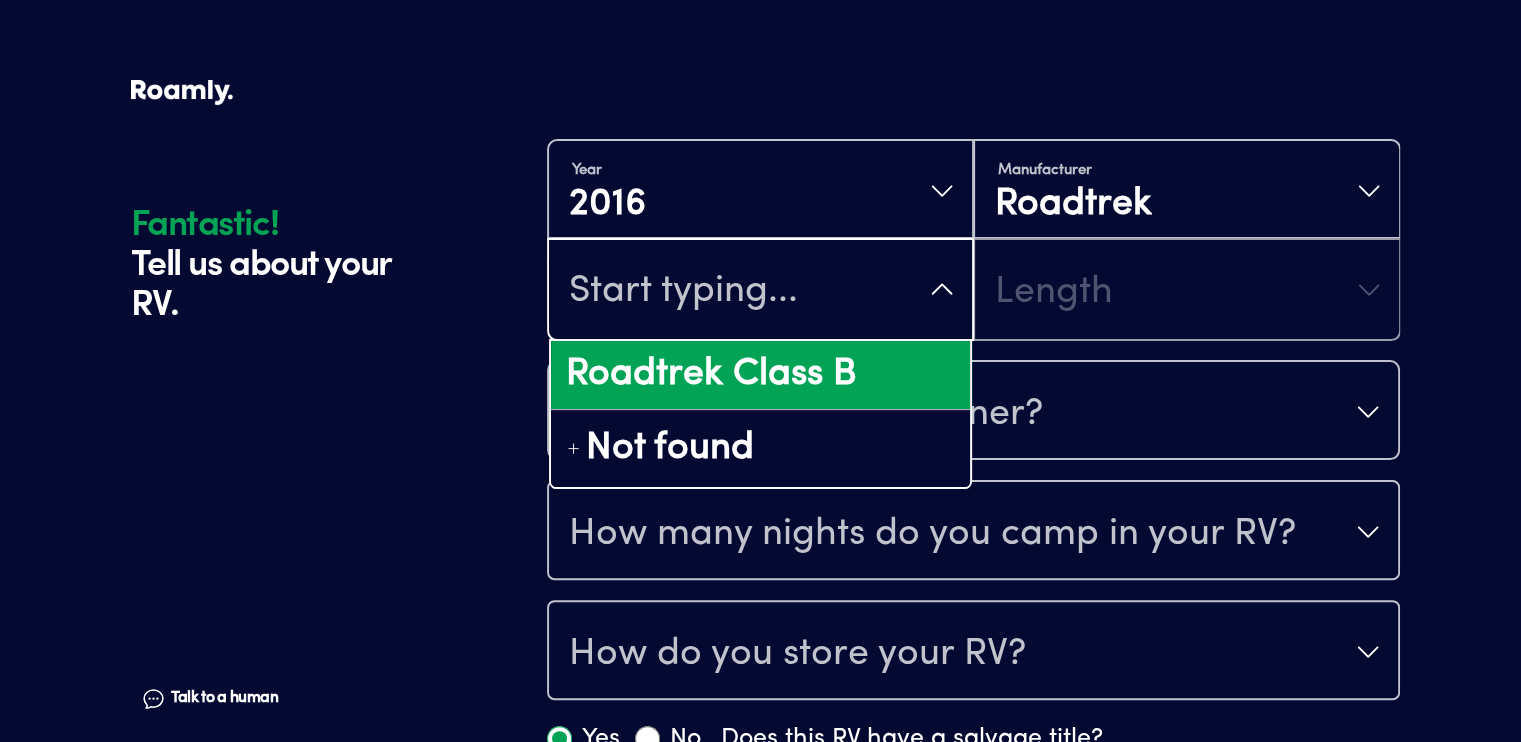 click on "Roadtrek Class B" at bounding box center (760, 375) 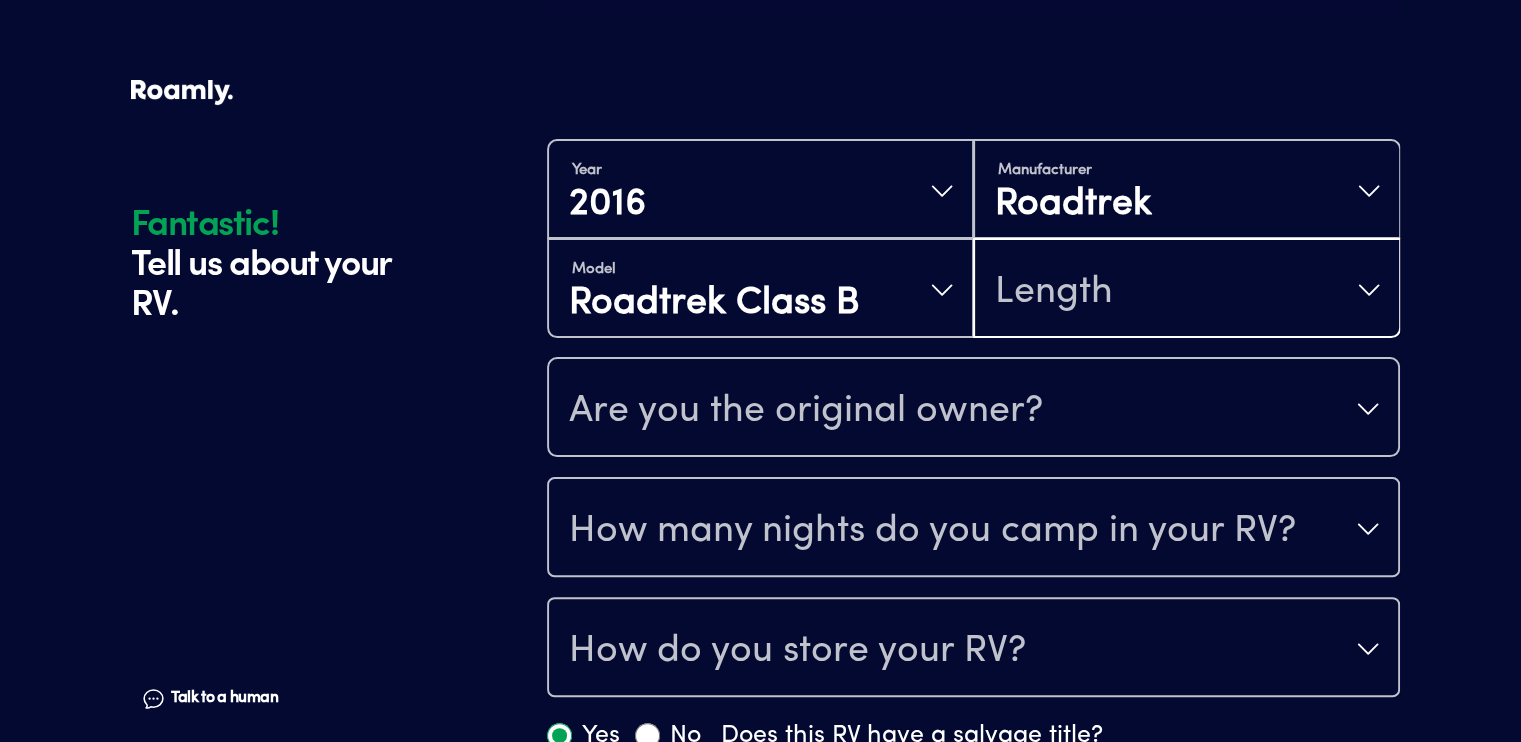 click on "Length" at bounding box center (1186, 290) 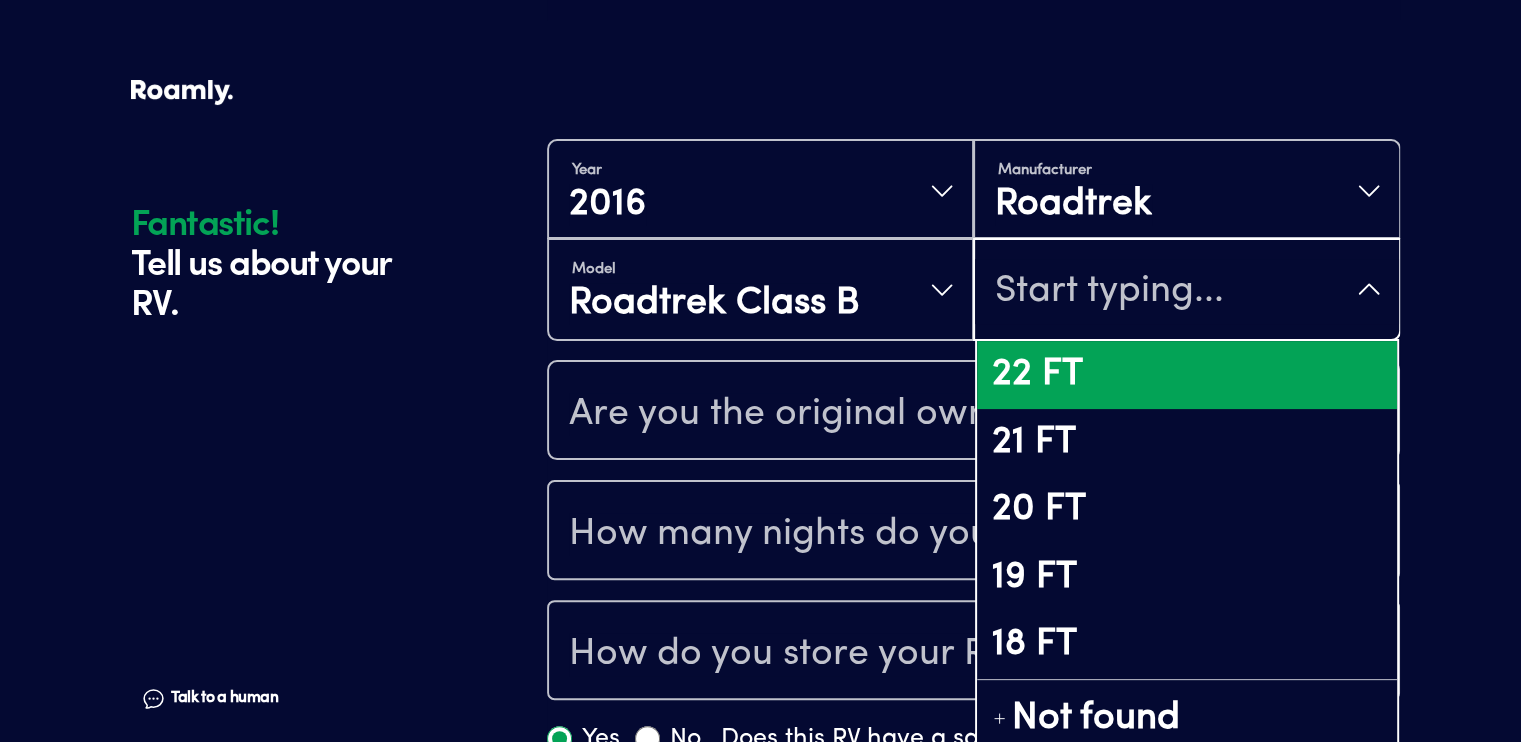 click on "22 FT" at bounding box center [1186, 375] 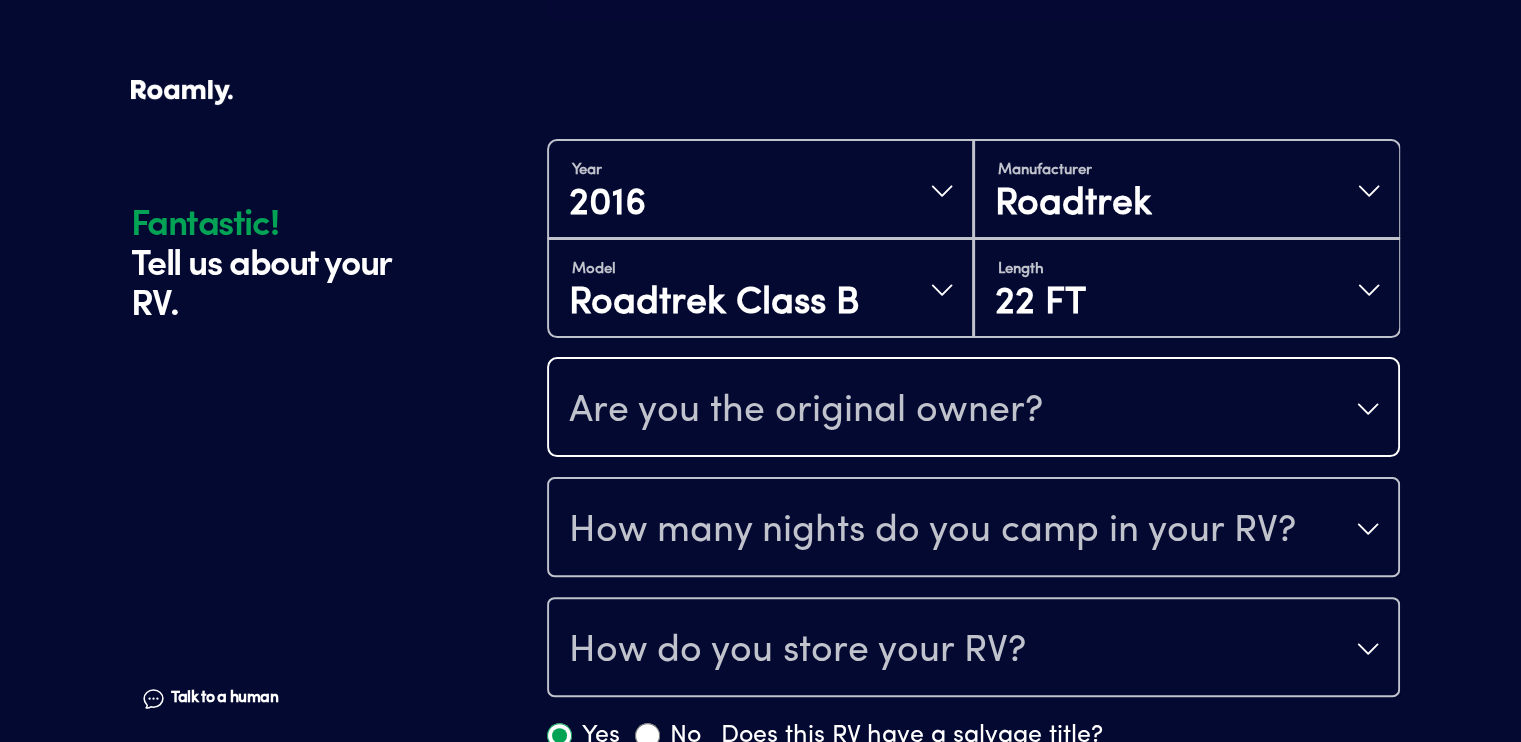 click on "Are you the original owner?" at bounding box center (806, 411) 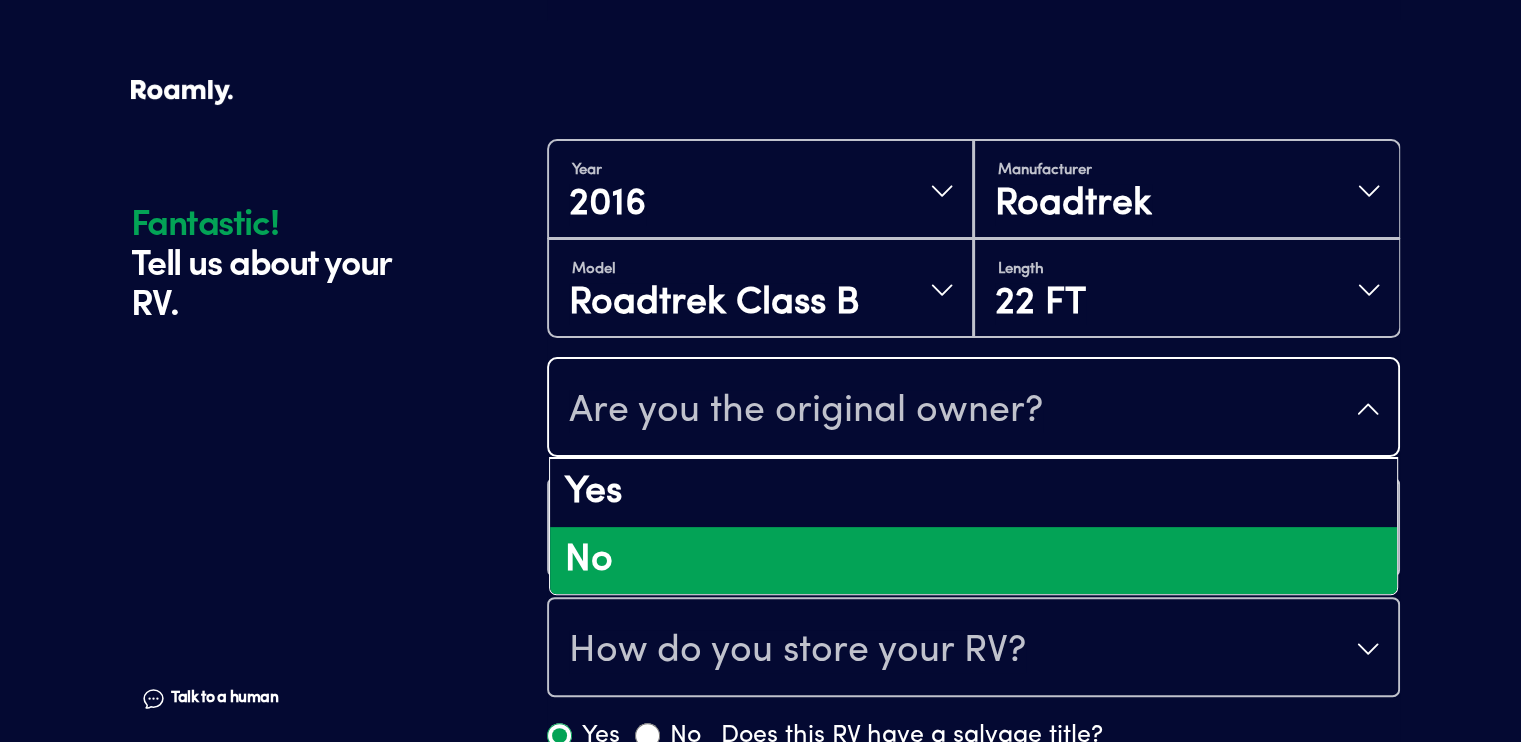 click on "No" at bounding box center (973, 561) 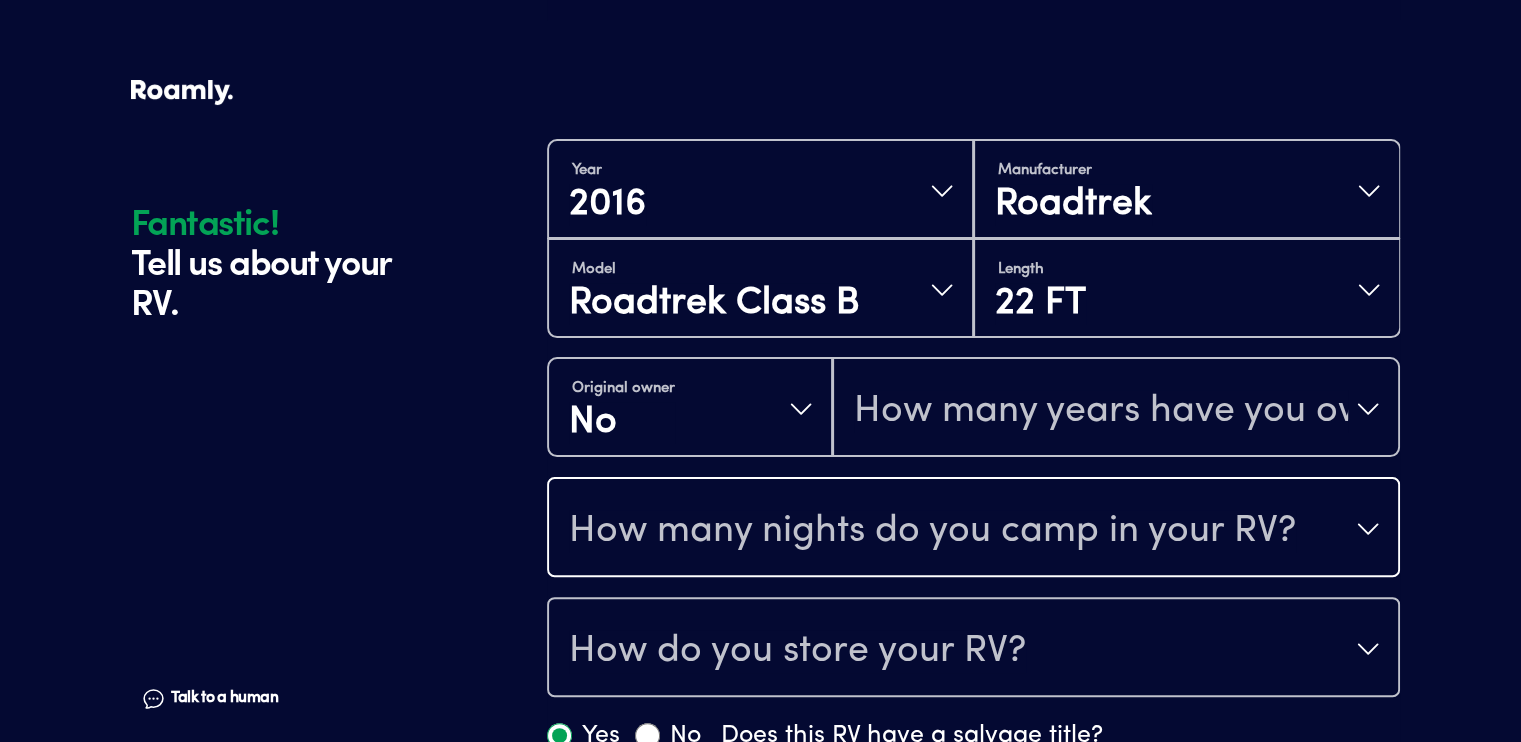 click on "How many nights do you camp in your RV?" at bounding box center (932, 531) 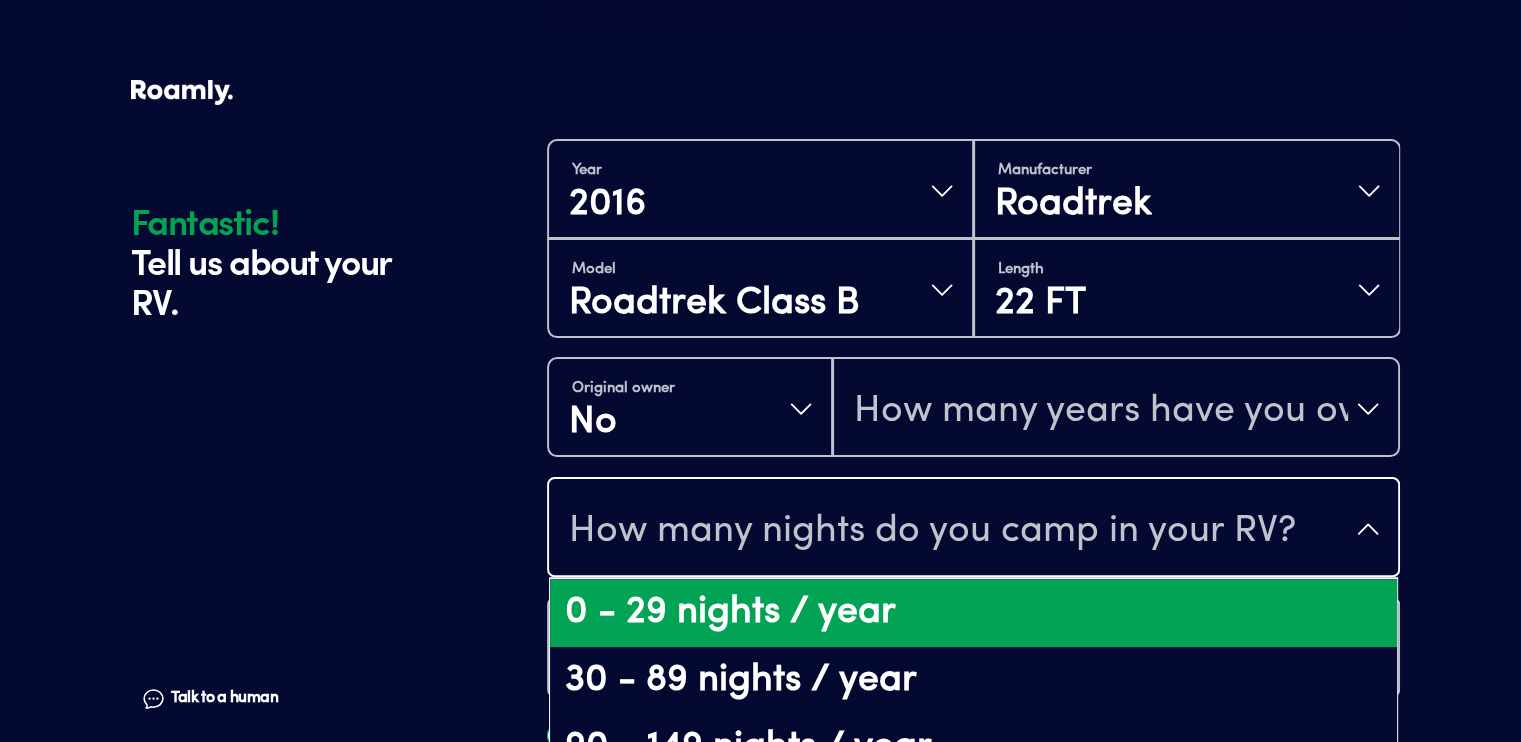 click on "0 - 29 nights / year" at bounding box center [973, 613] 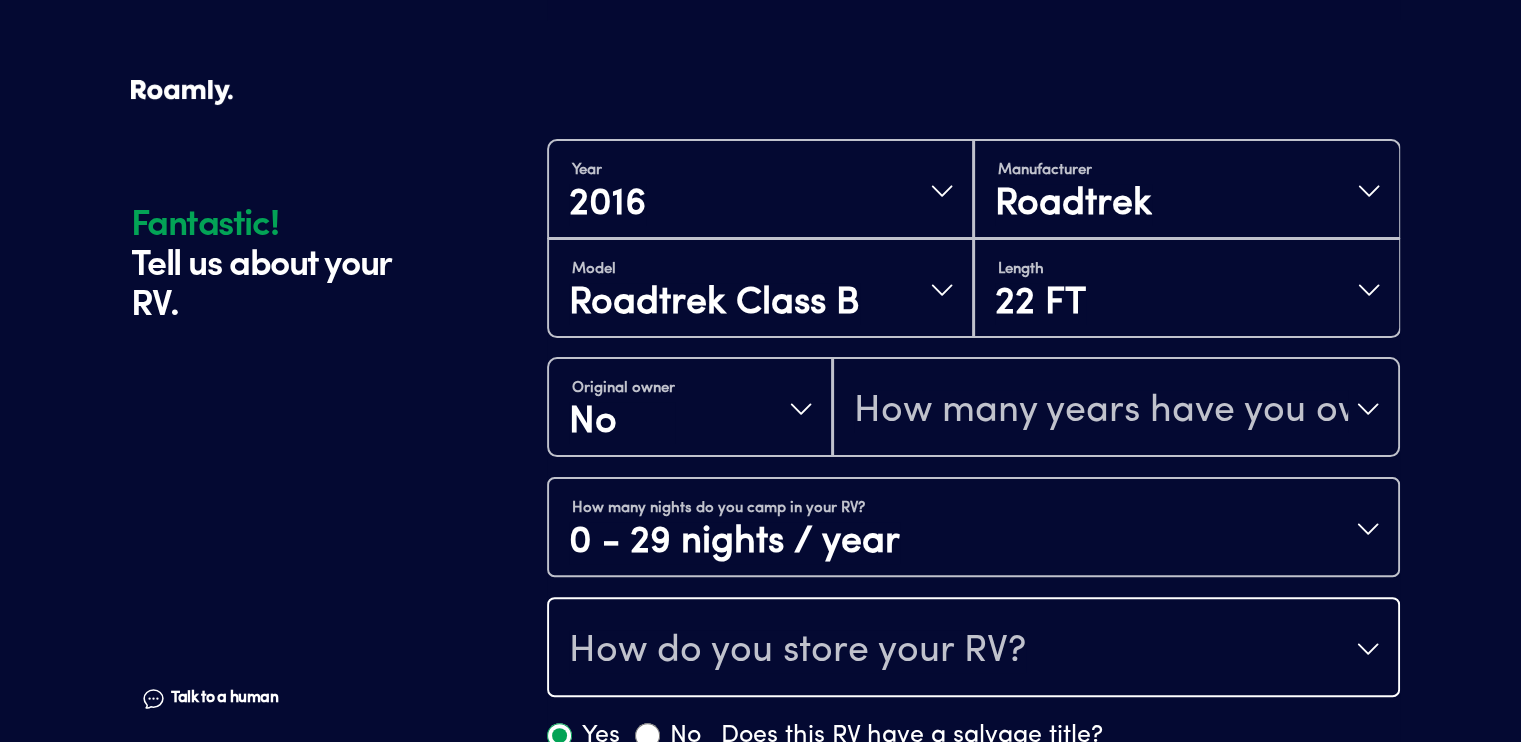click on "How do you store your RV?" at bounding box center [797, 651] 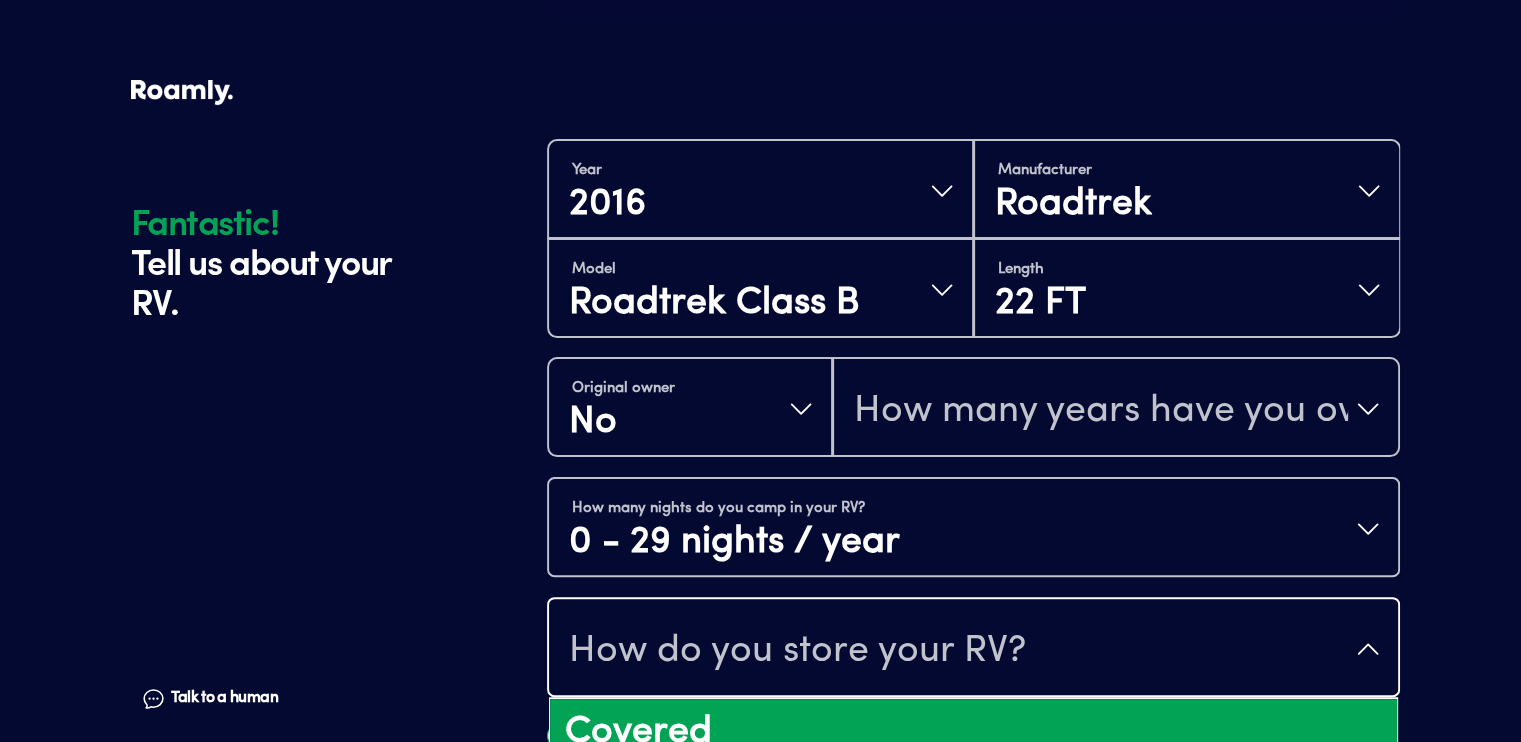 scroll, scrollTop: 413, scrollLeft: 0, axis: vertical 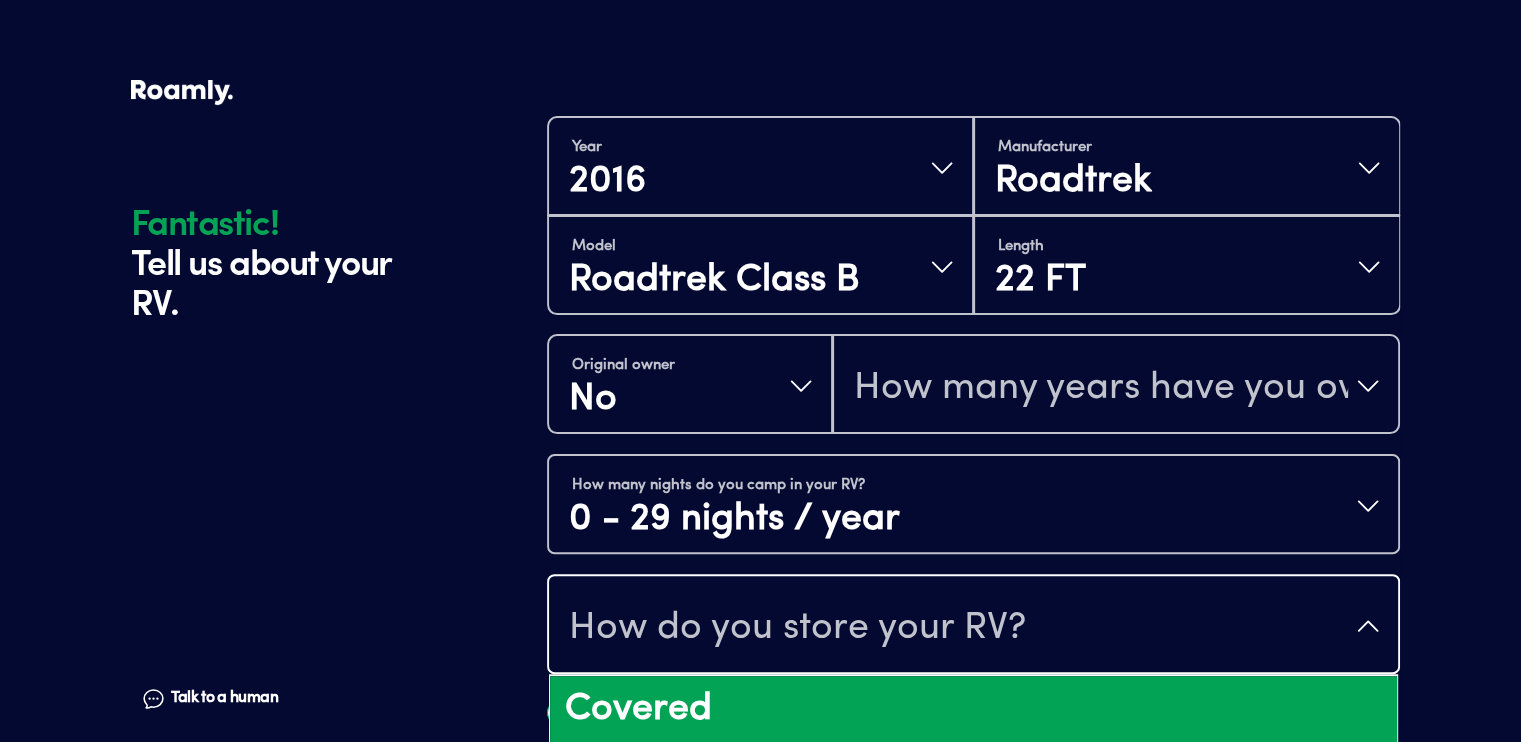 click on "Covered" at bounding box center (973, 710) 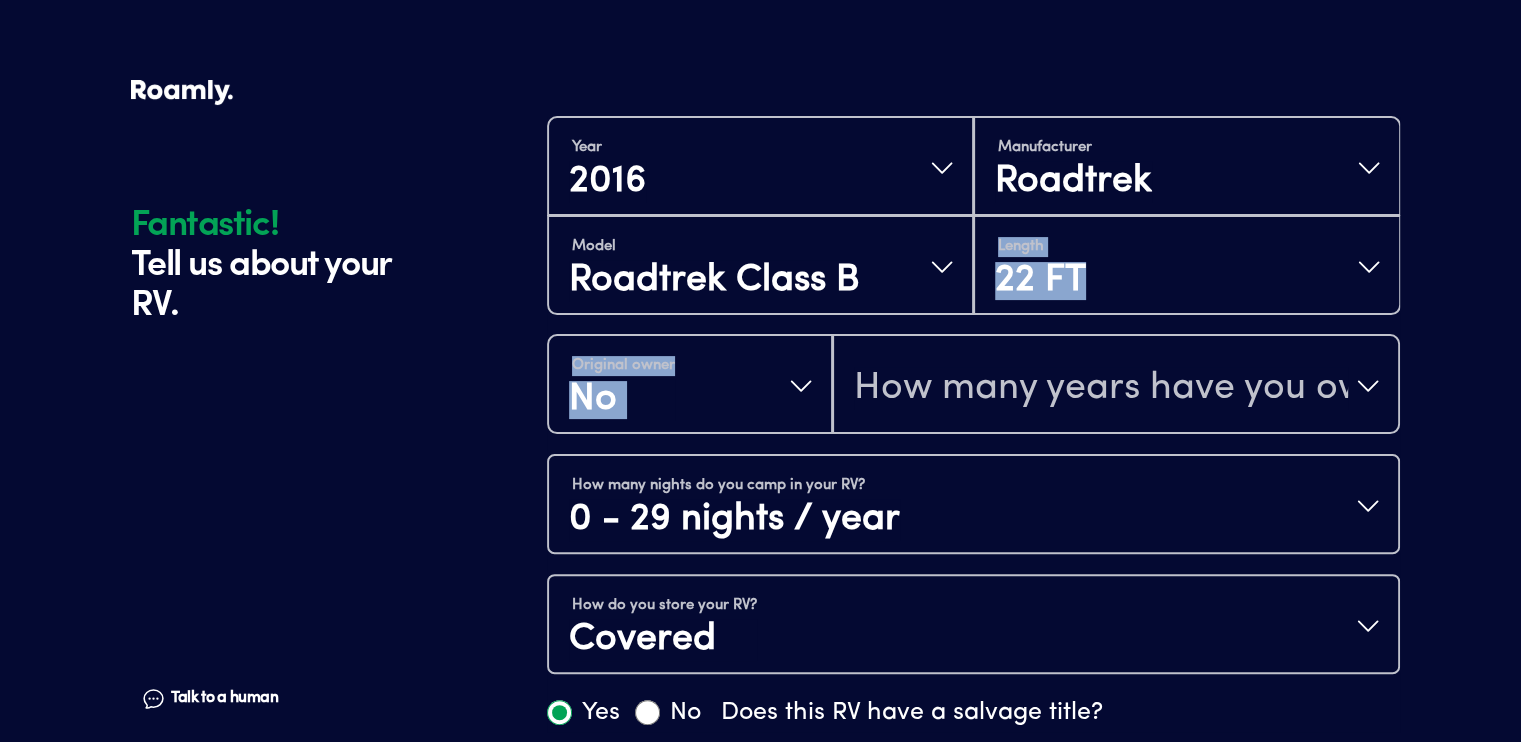 drag, startPoint x: 1519, startPoint y: 275, endPoint x: 1519, endPoint y: 374, distance: 99 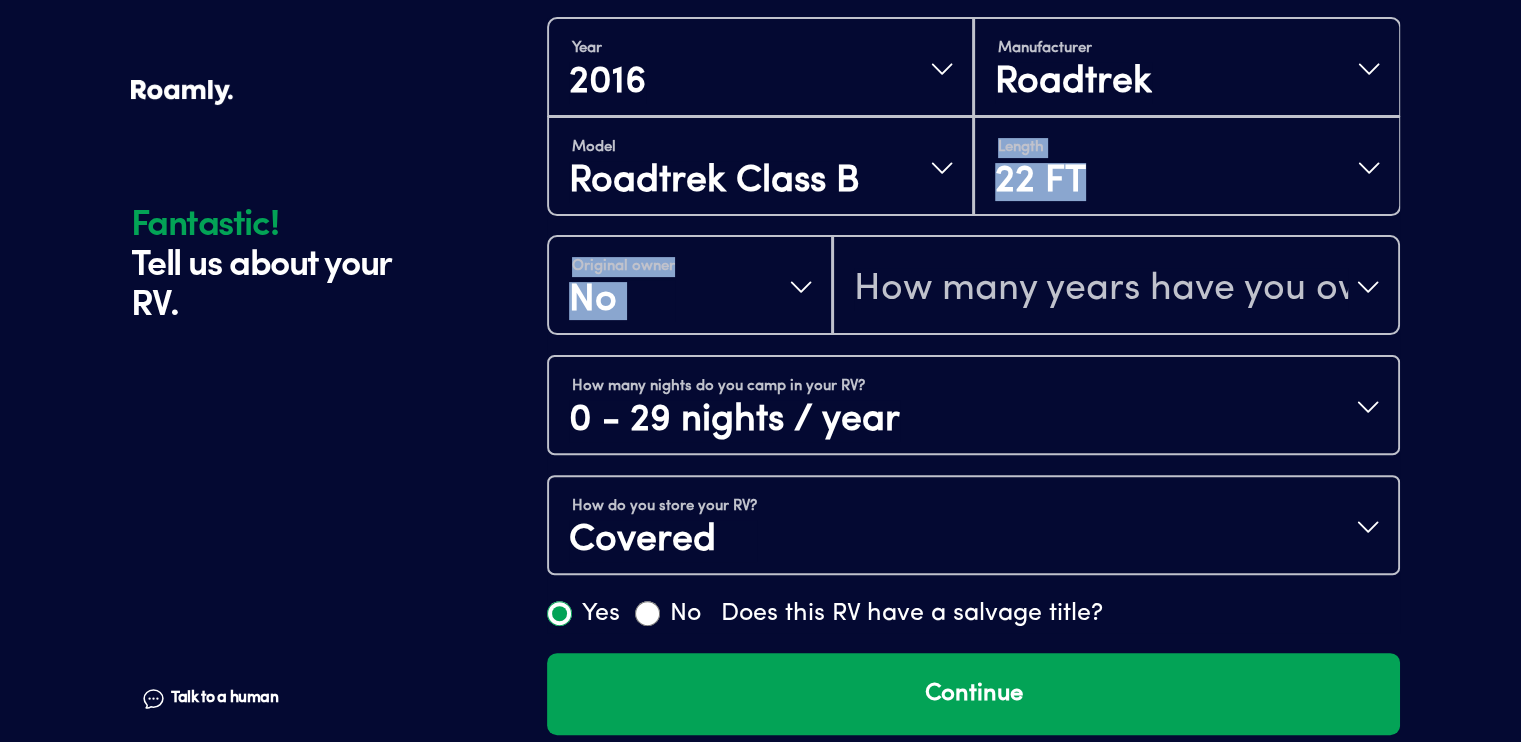 scroll, scrollTop: 534, scrollLeft: 0, axis: vertical 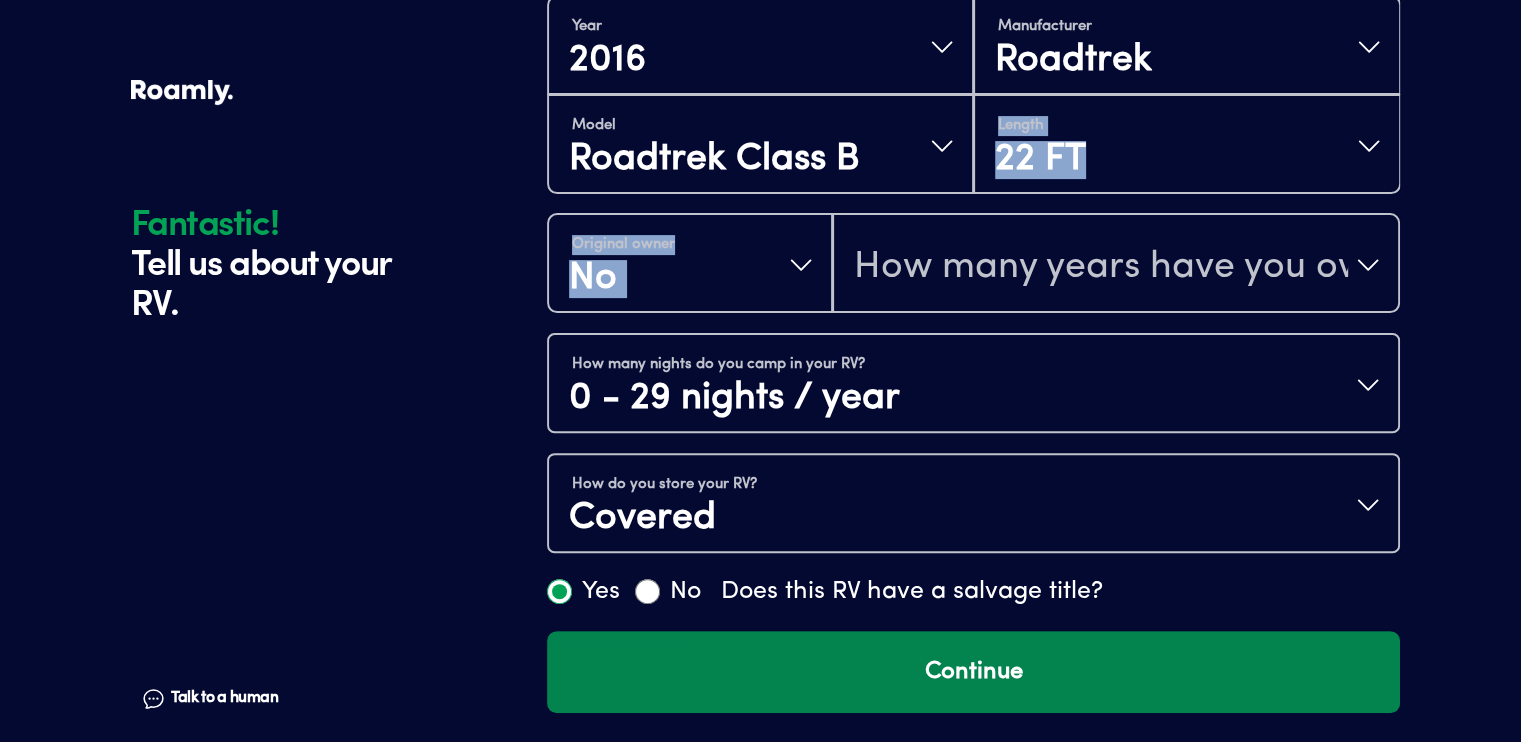 click on "Continue" at bounding box center (973, 672) 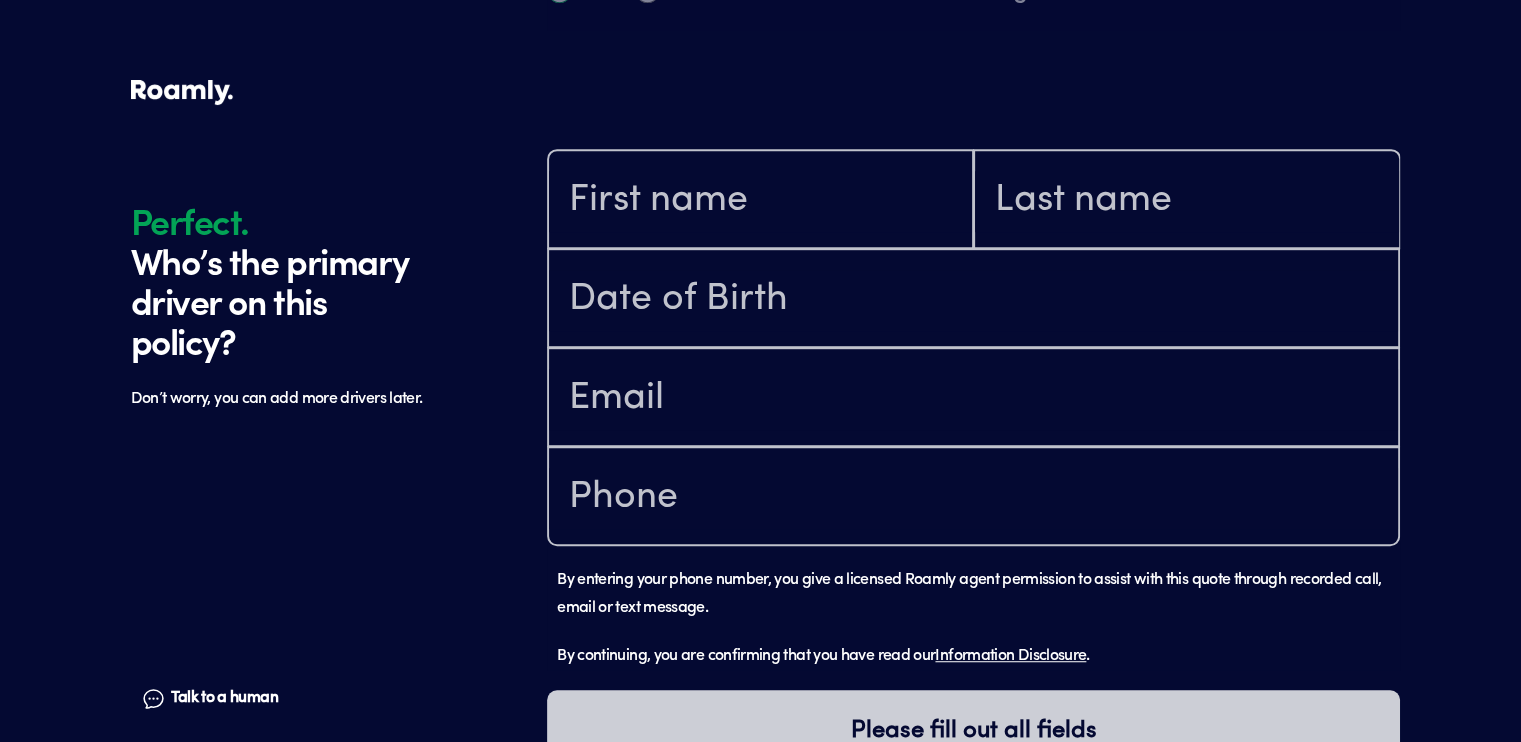scroll, scrollTop: 1184, scrollLeft: 0, axis: vertical 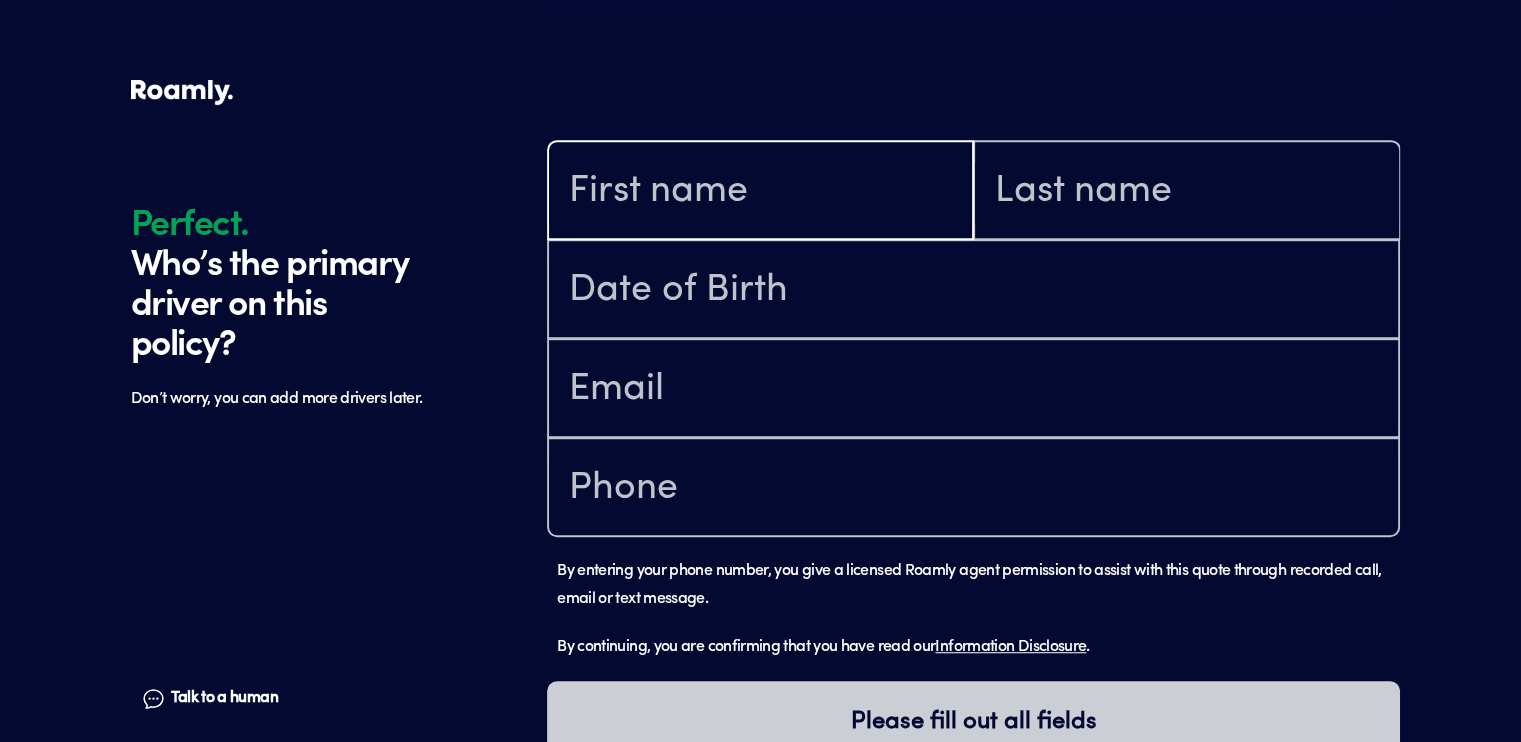 click at bounding box center (760, 192) 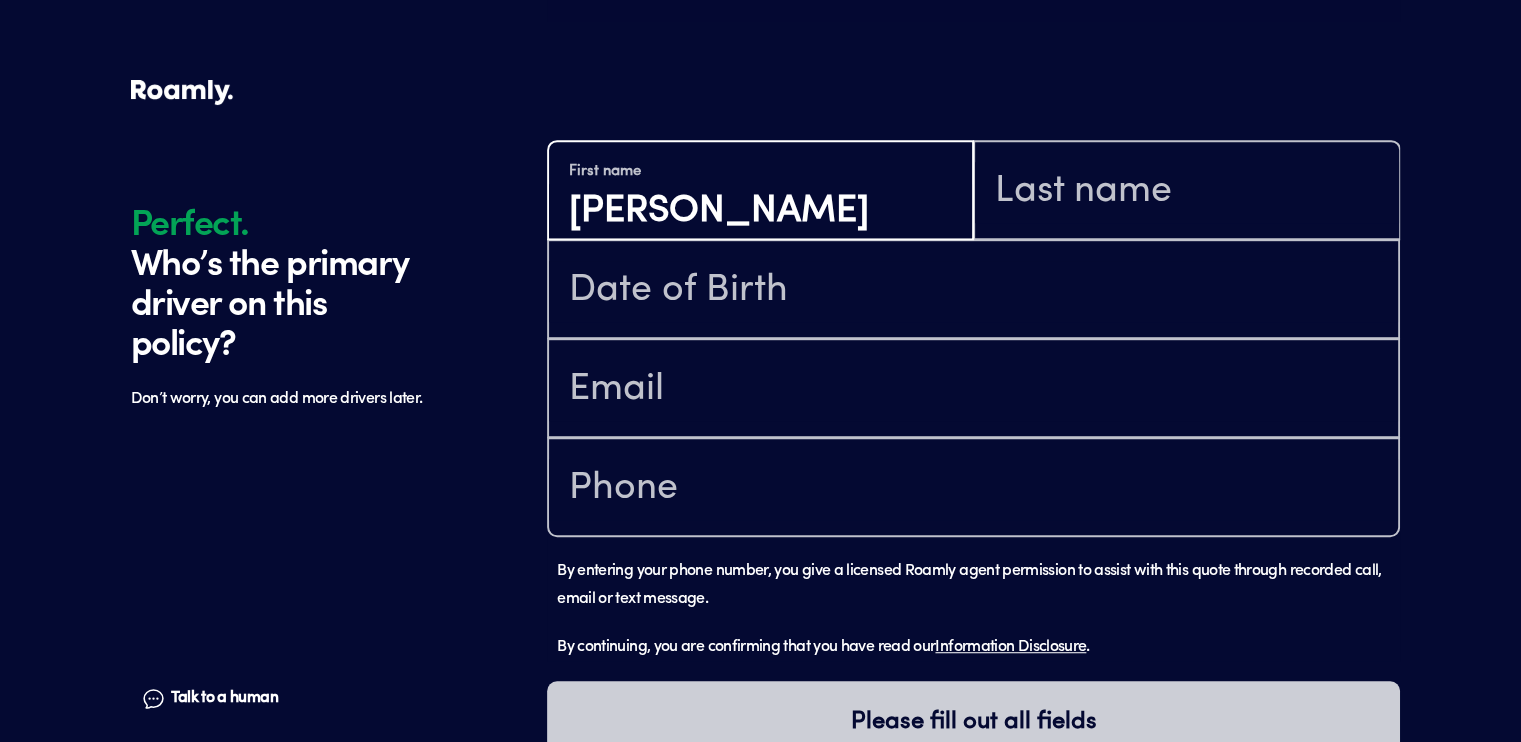 type on "[PERSON_NAME]" 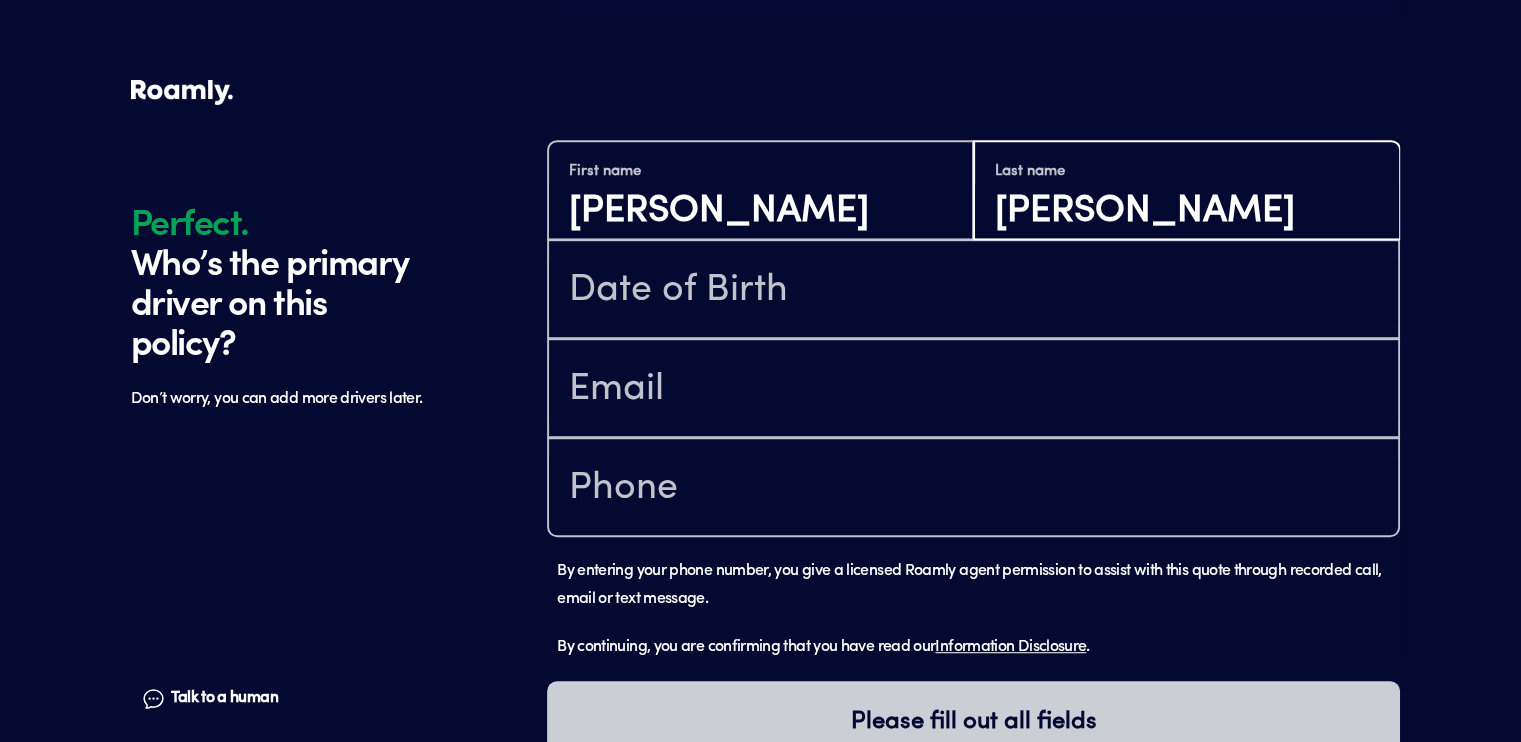 type on "[PERSON_NAME]" 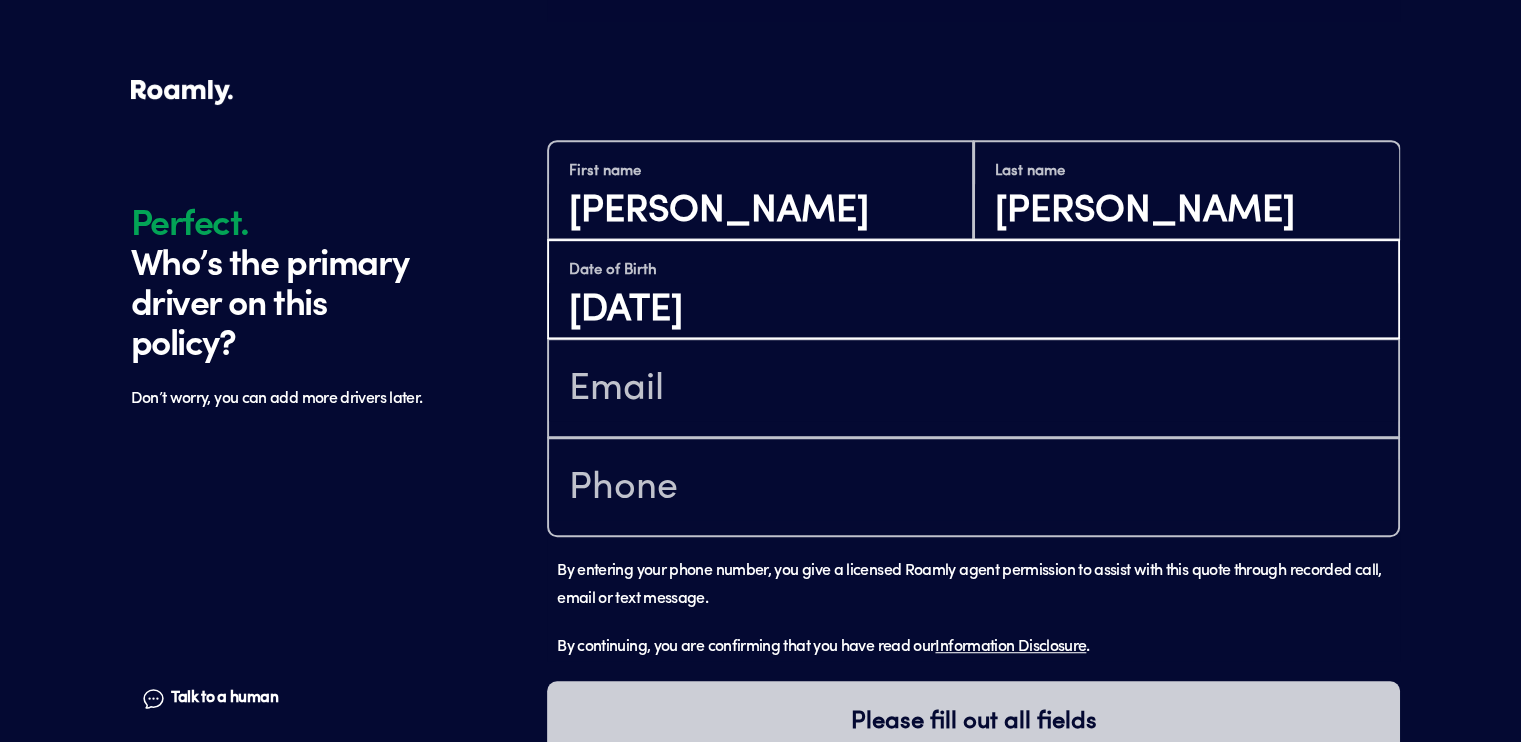 type on "[DATE]" 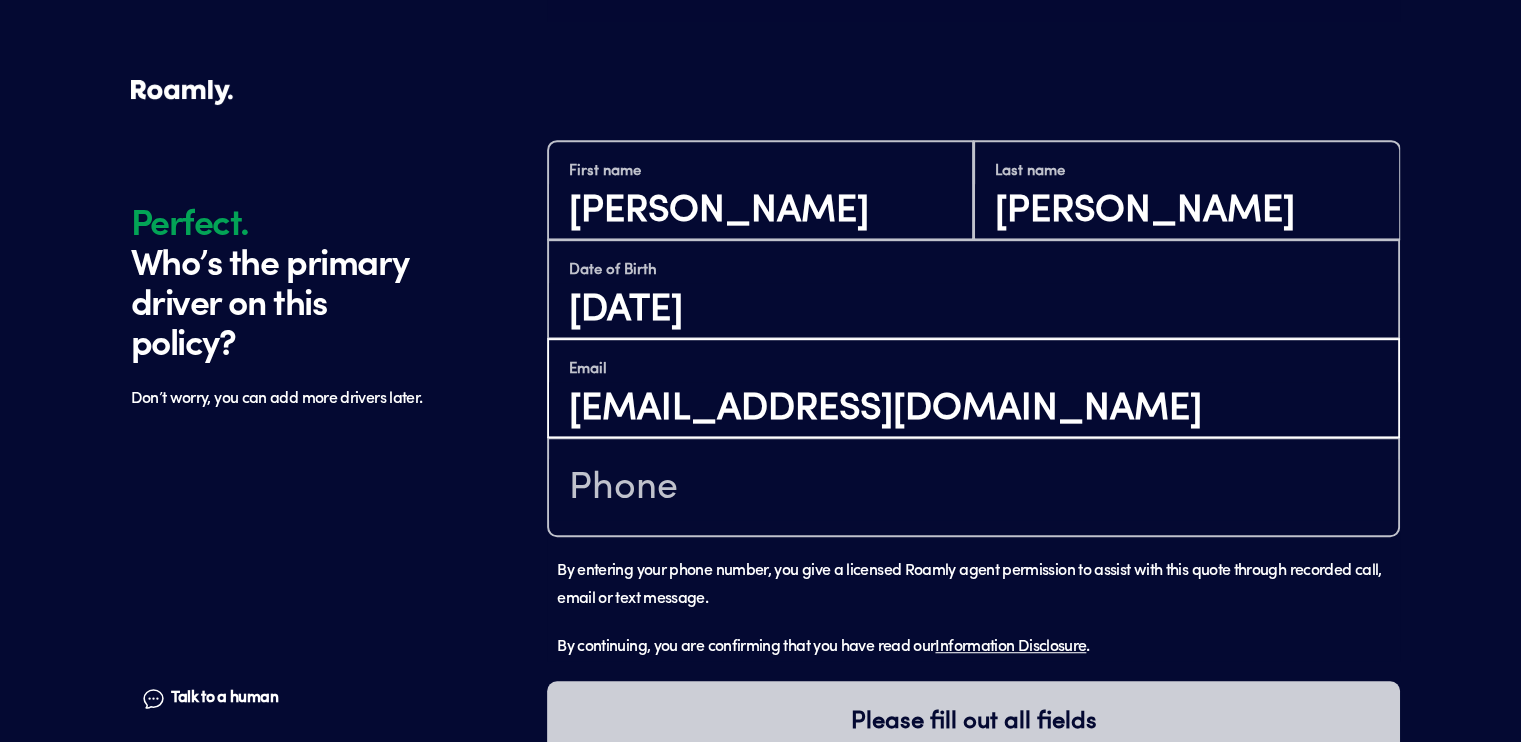 type on "[EMAIL_ADDRESS][DOMAIN_NAME]" 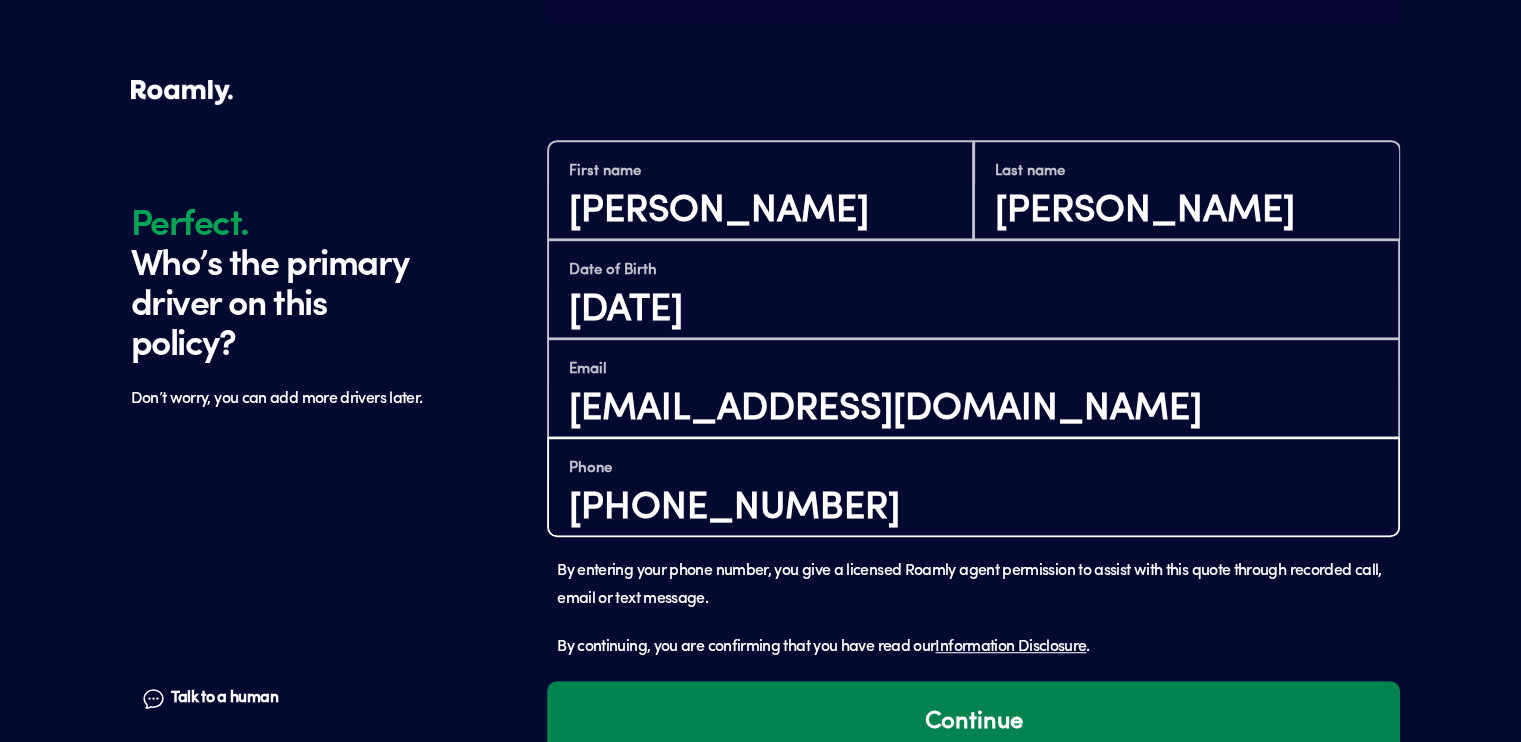 type on "[PHONE_NUMBER]" 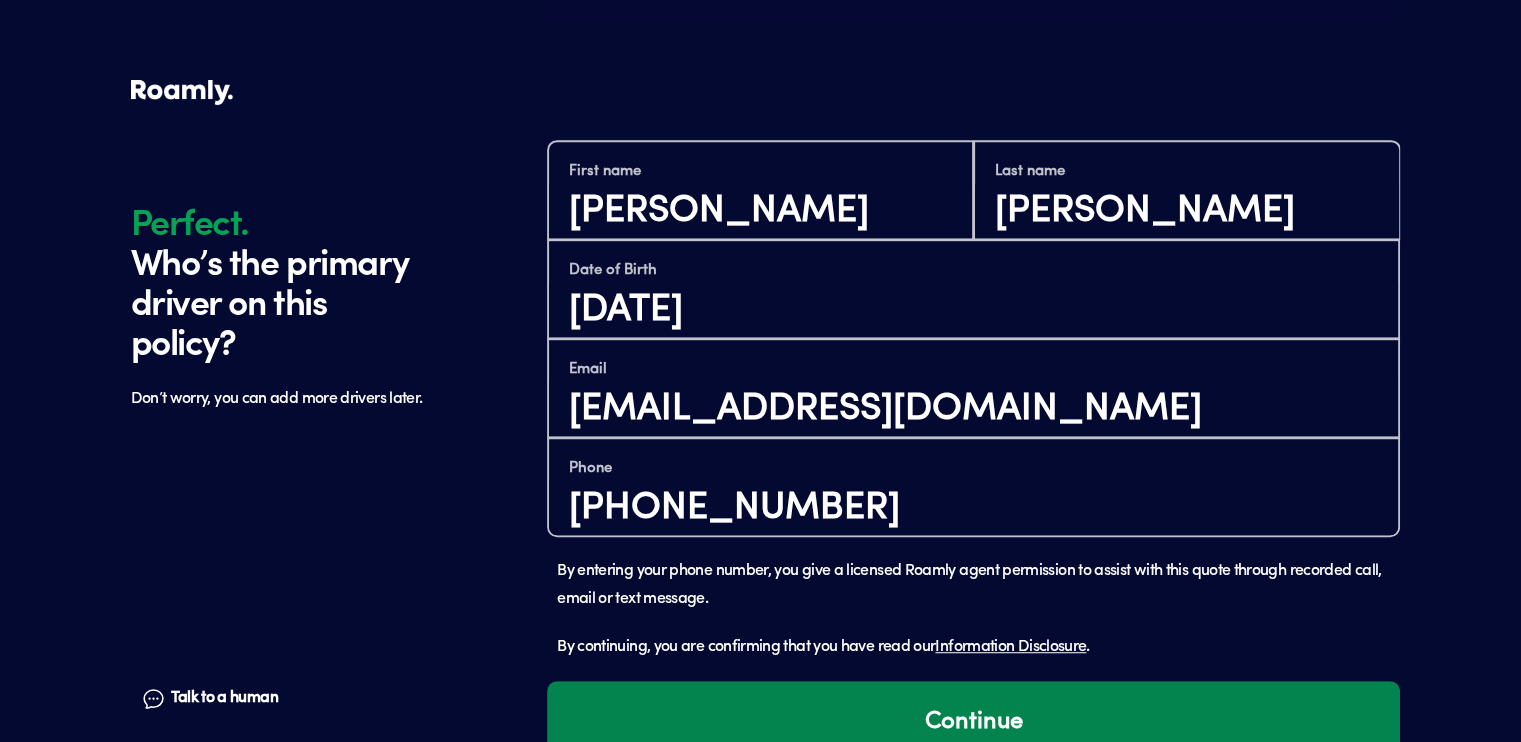 click on "Continue" at bounding box center (973, 722) 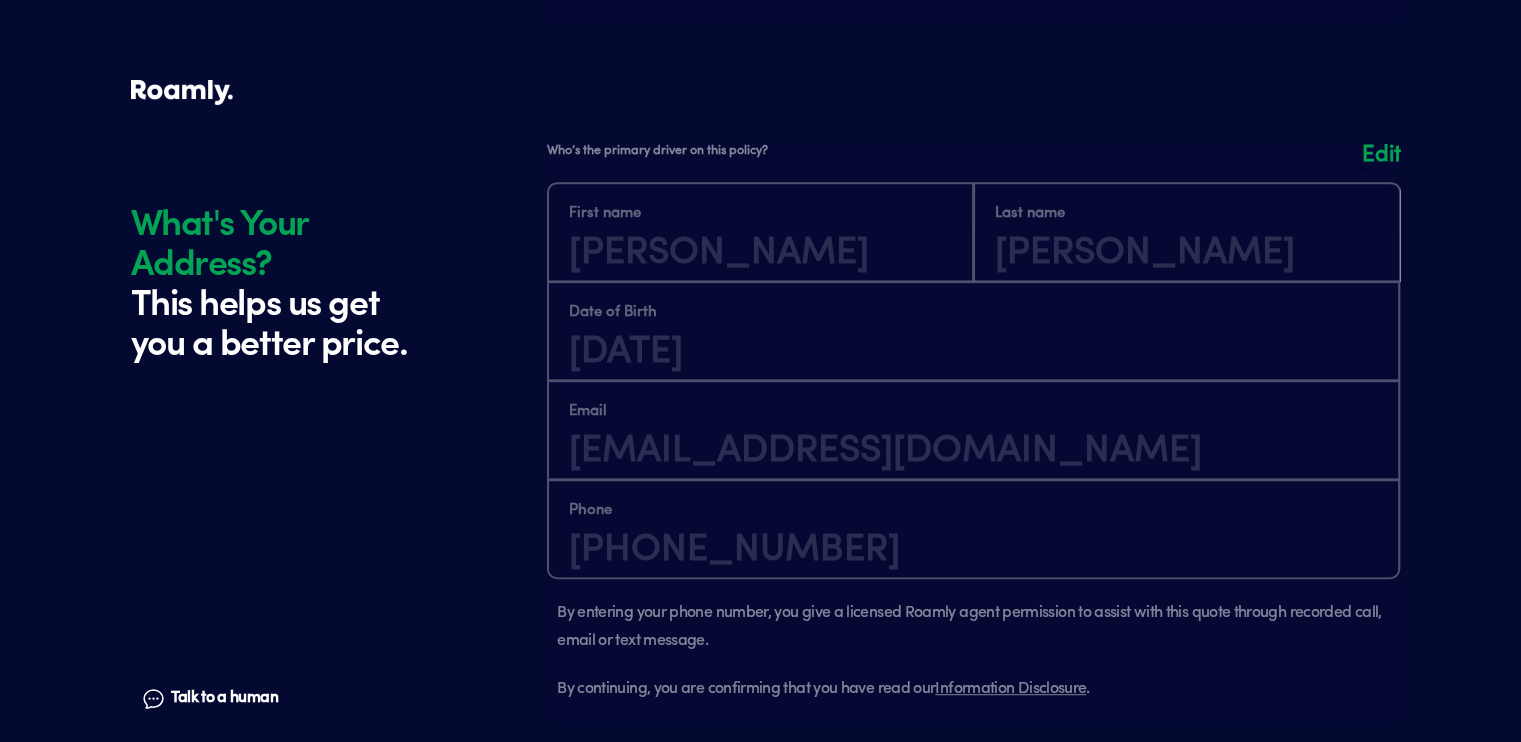 scroll, scrollTop: 1865, scrollLeft: 0, axis: vertical 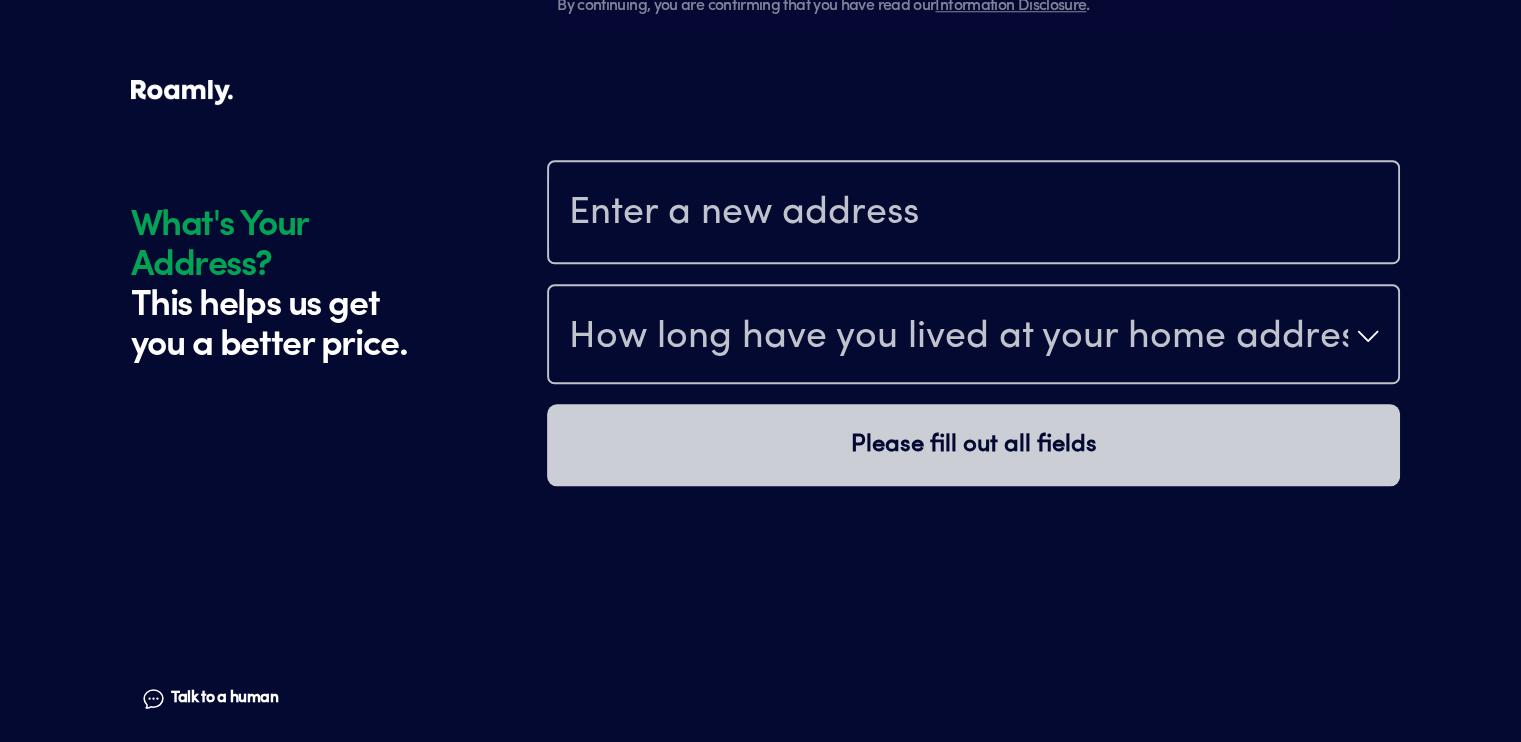 click at bounding box center [973, 214] 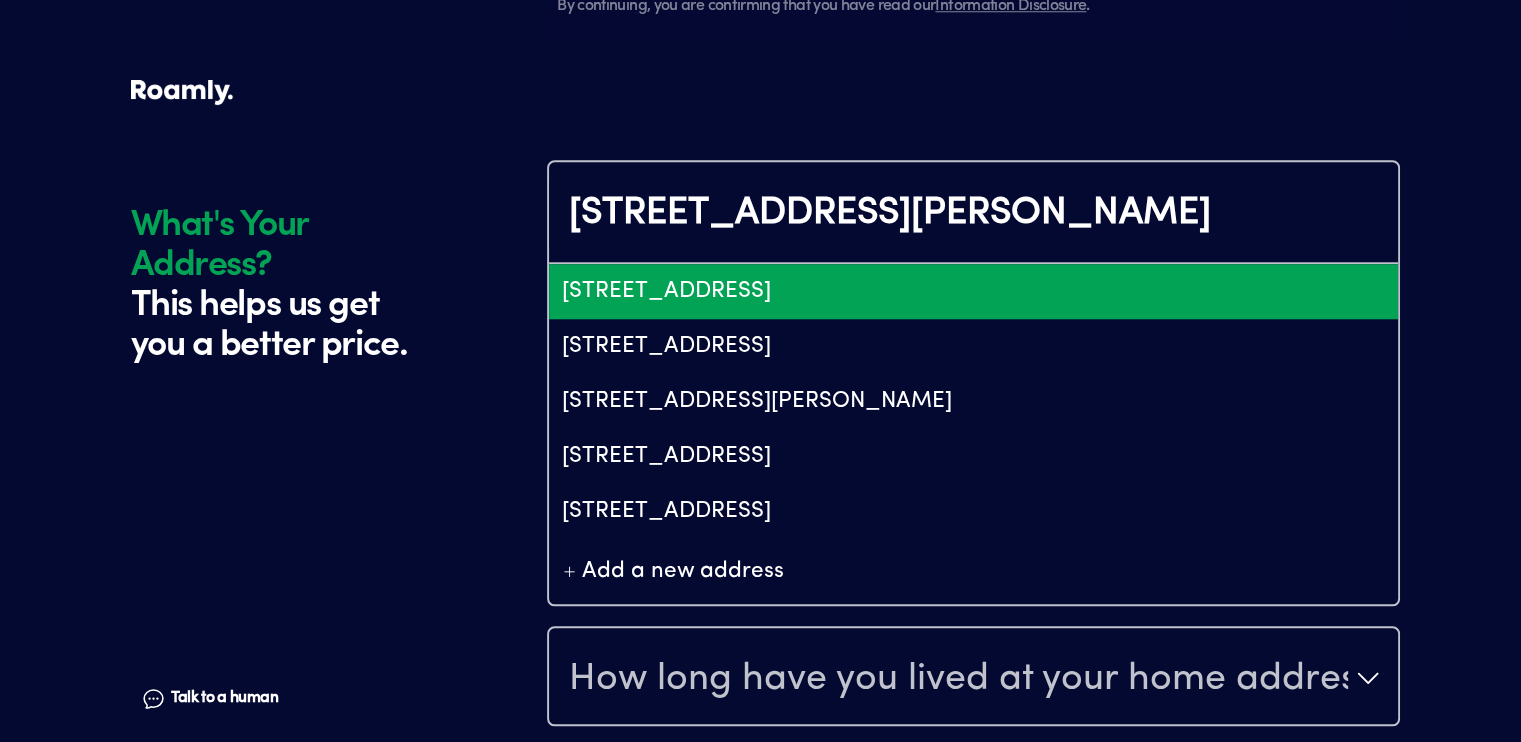 click on "219 18th Ave, San Francisco, CA, USA" at bounding box center [973, 291] 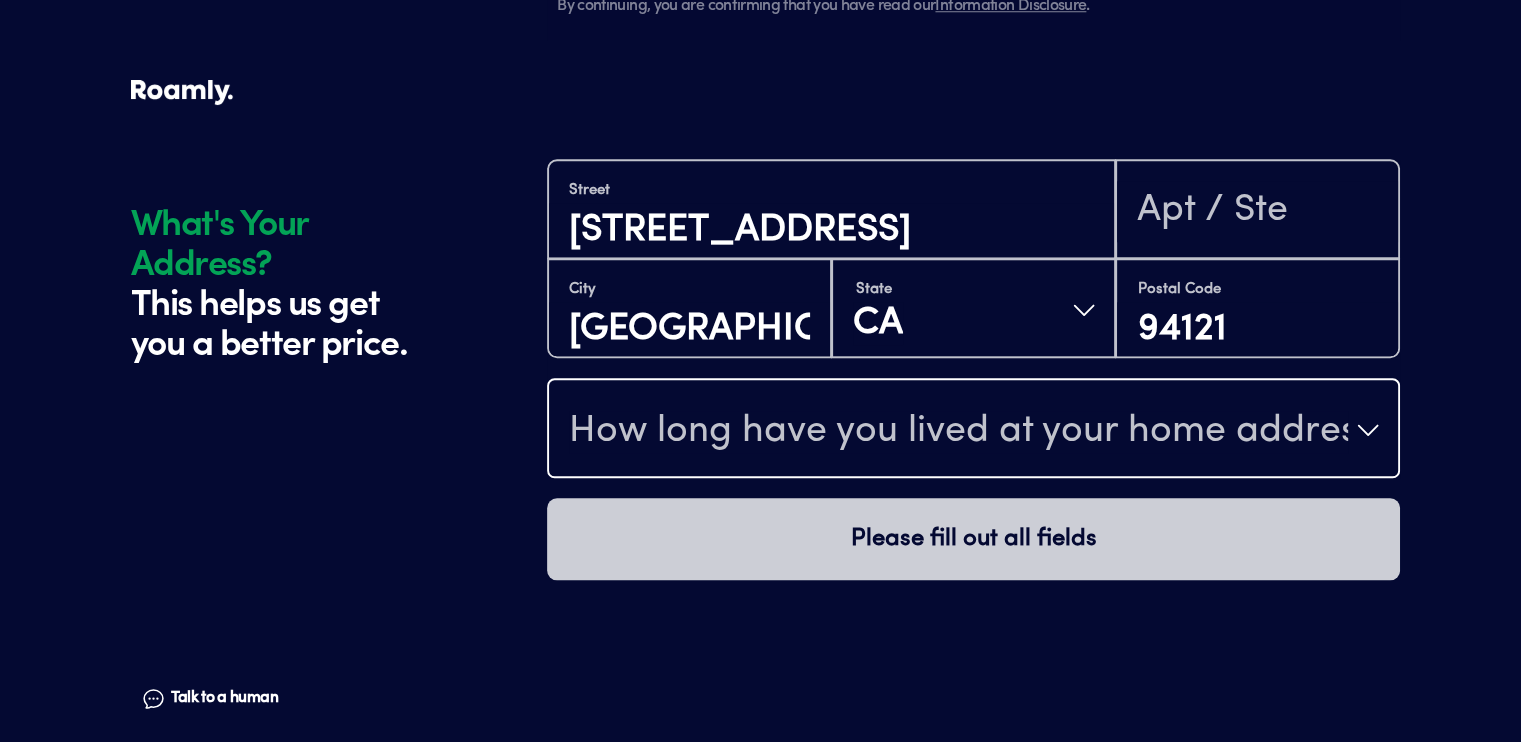 click on "How long have you lived at your home address?" at bounding box center [958, 432] 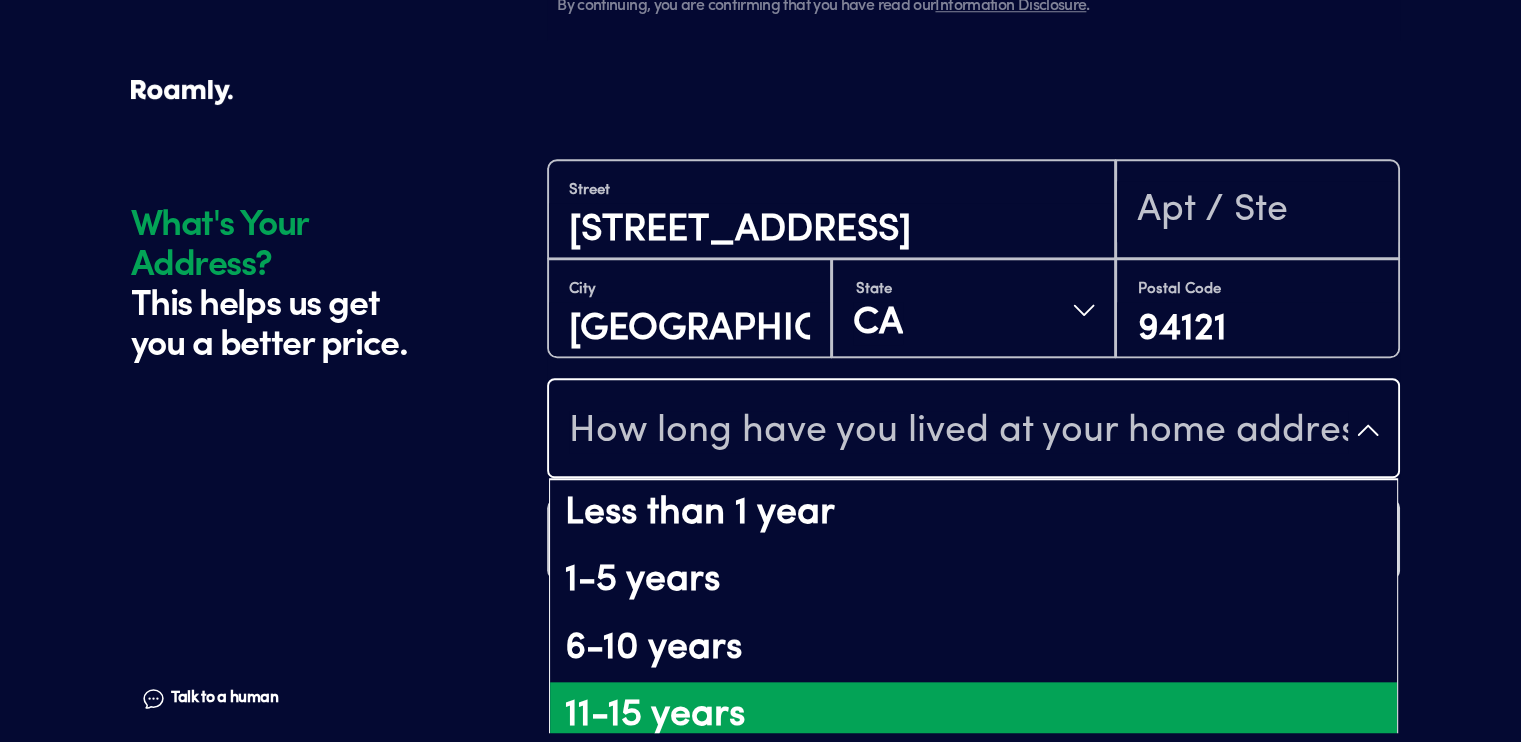scroll, scrollTop: 16, scrollLeft: 0, axis: vertical 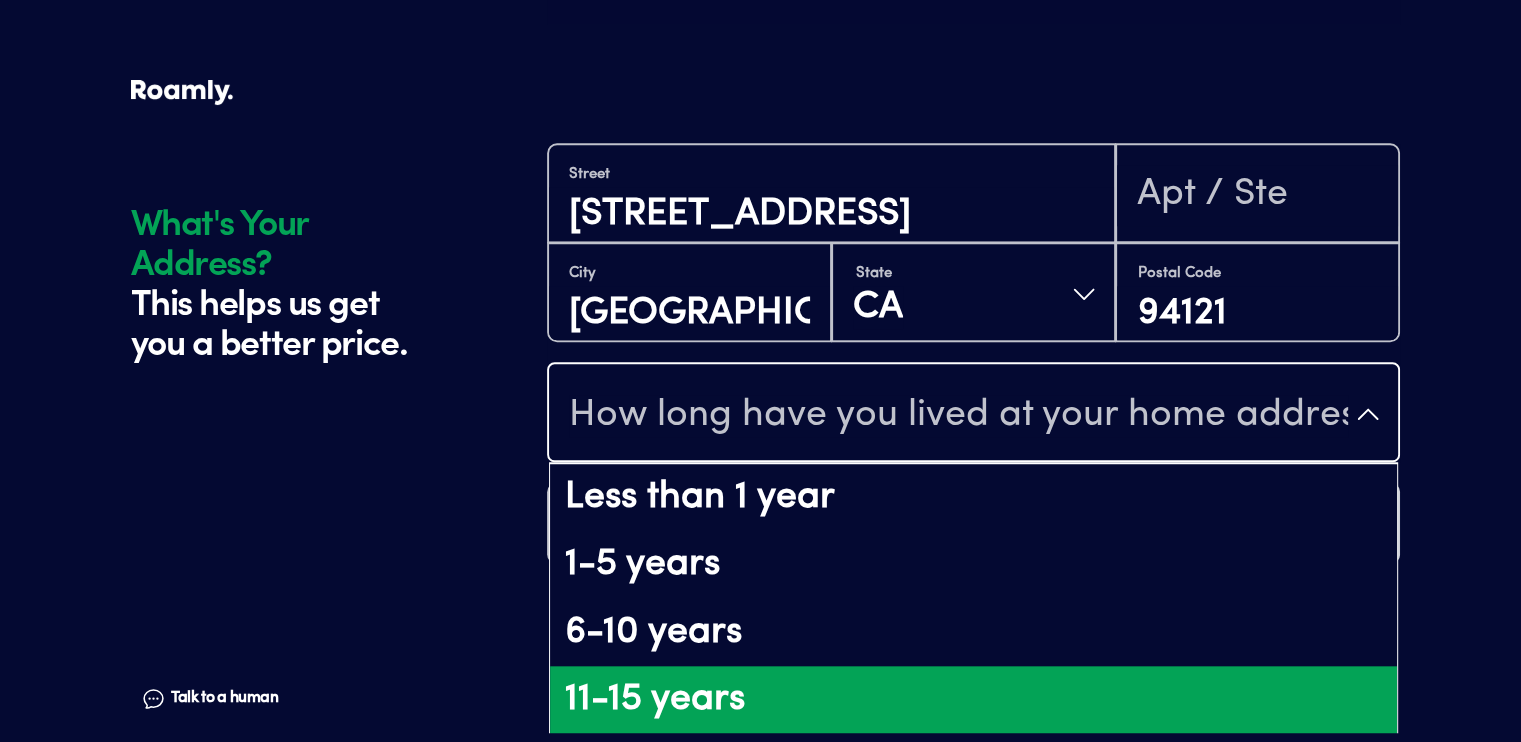 click on "11-15 years" at bounding box center (973, 700) 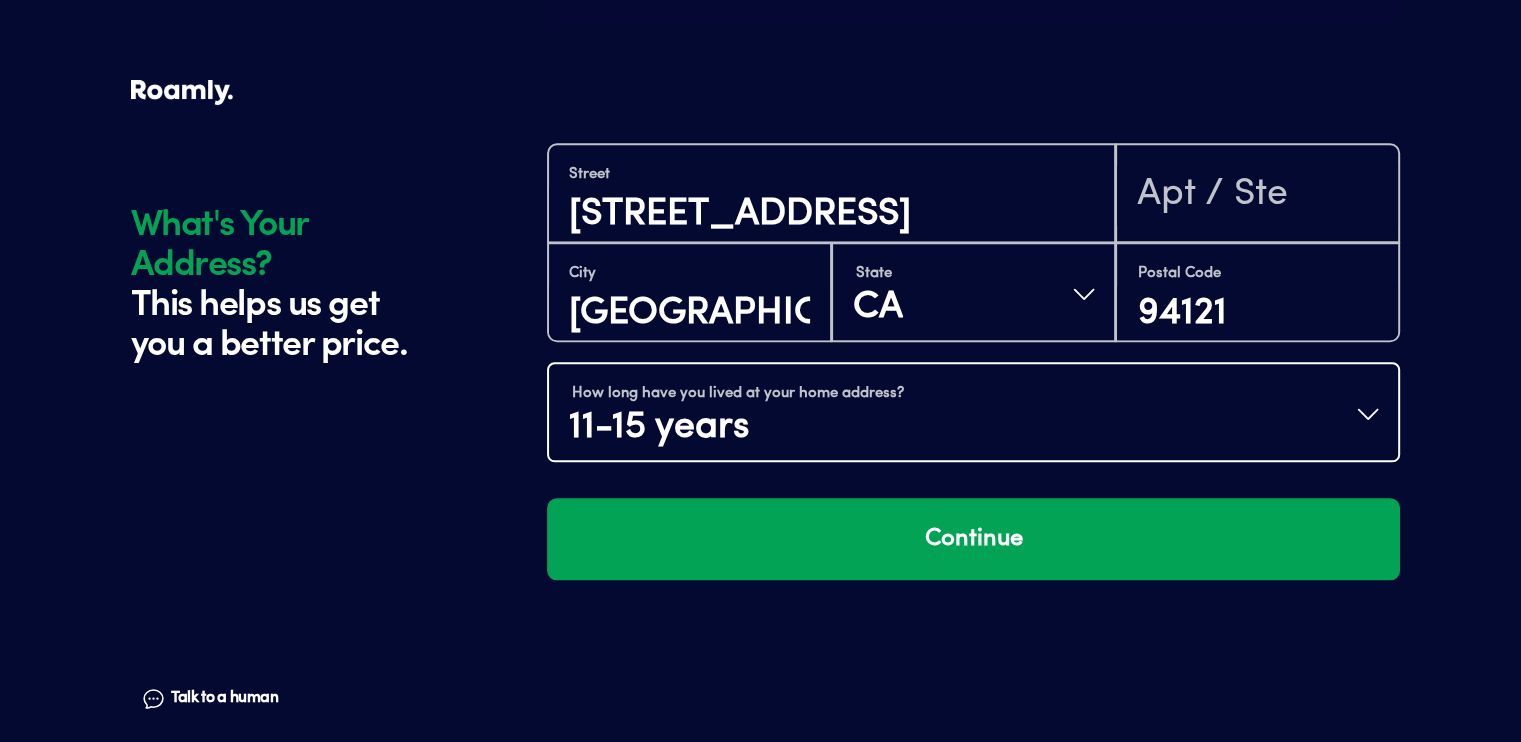 scroll, scrollTop: 0, scrollLeft: 0, axis: both 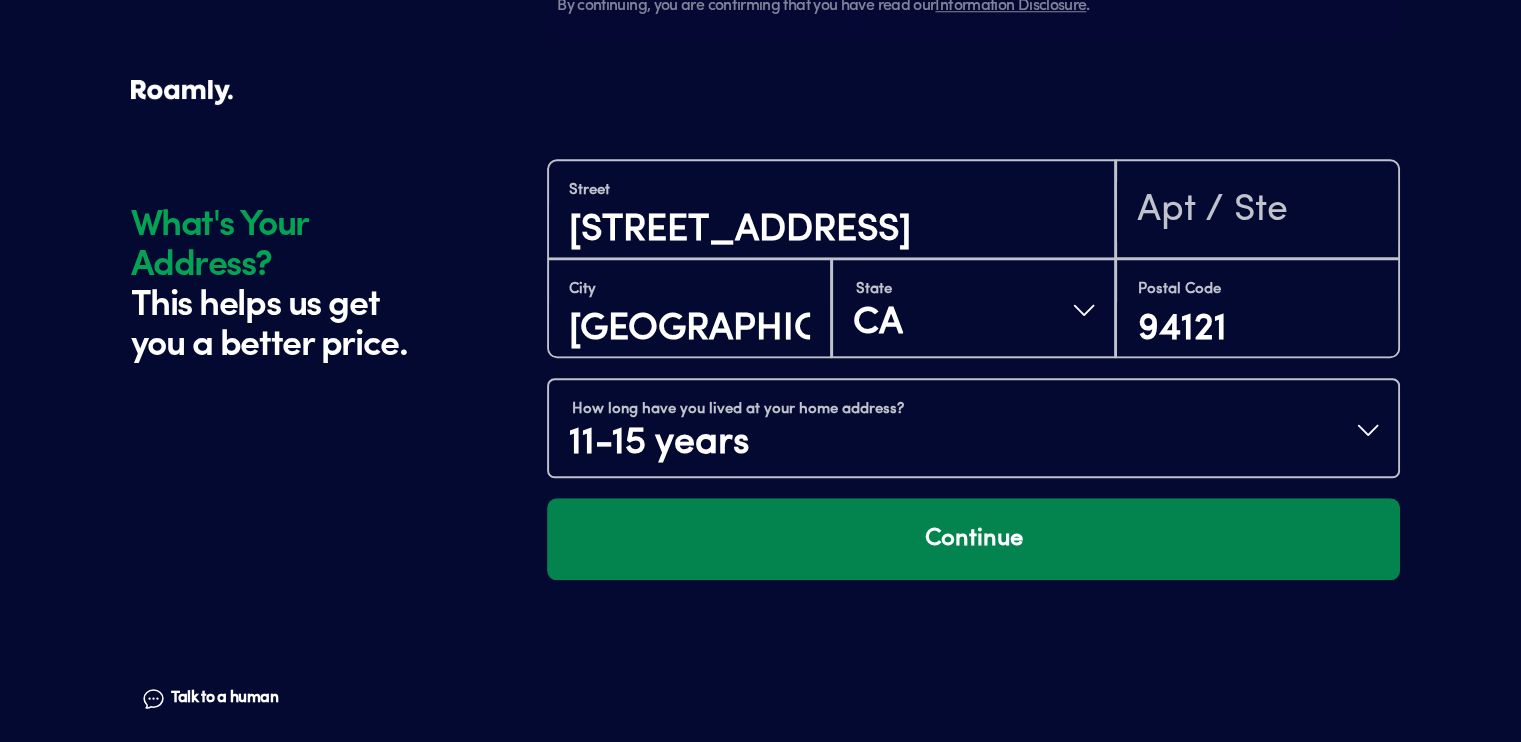 click on "Continue" at bounding box center (973, 539) 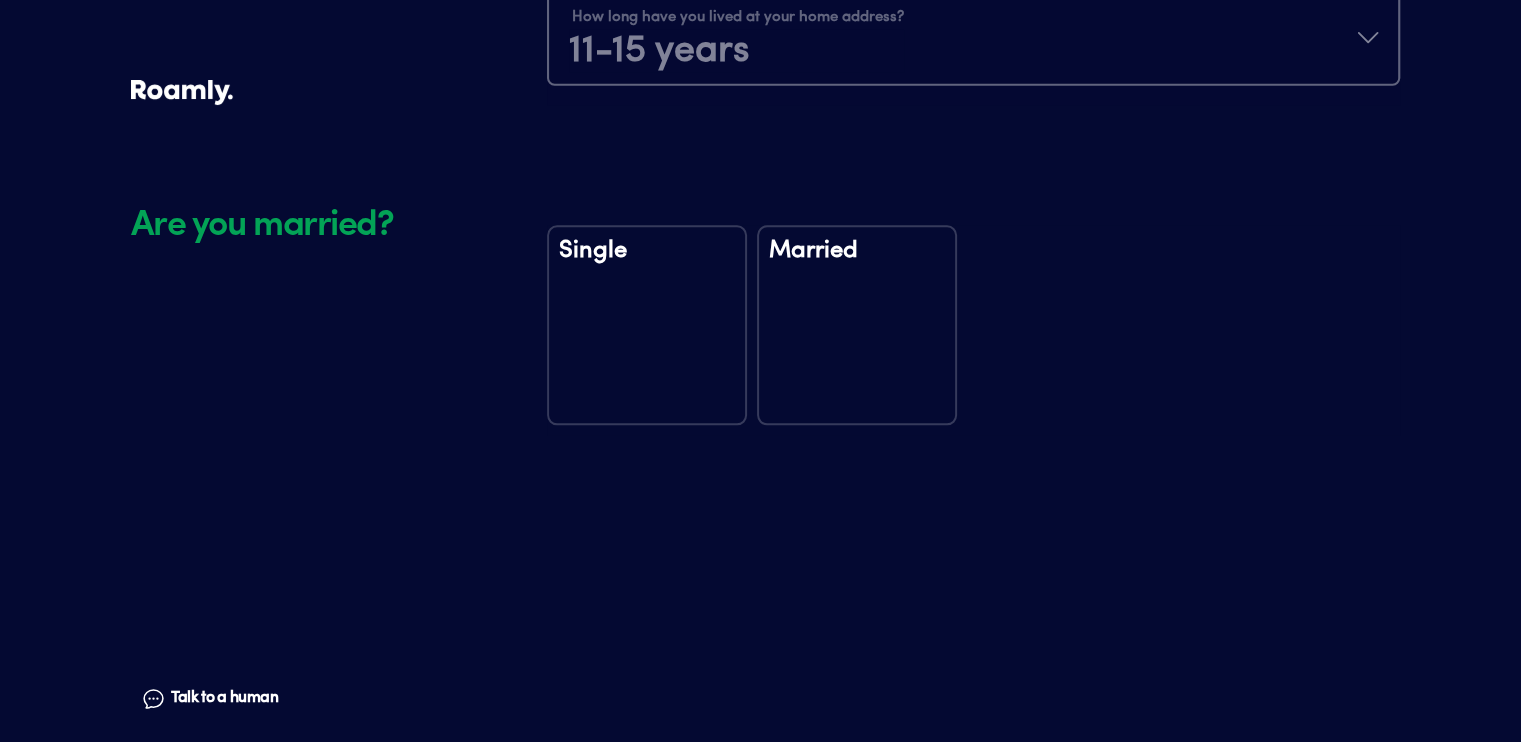 scroll, scrollTop: 2335, scrollLeft: 0, axis: vertical 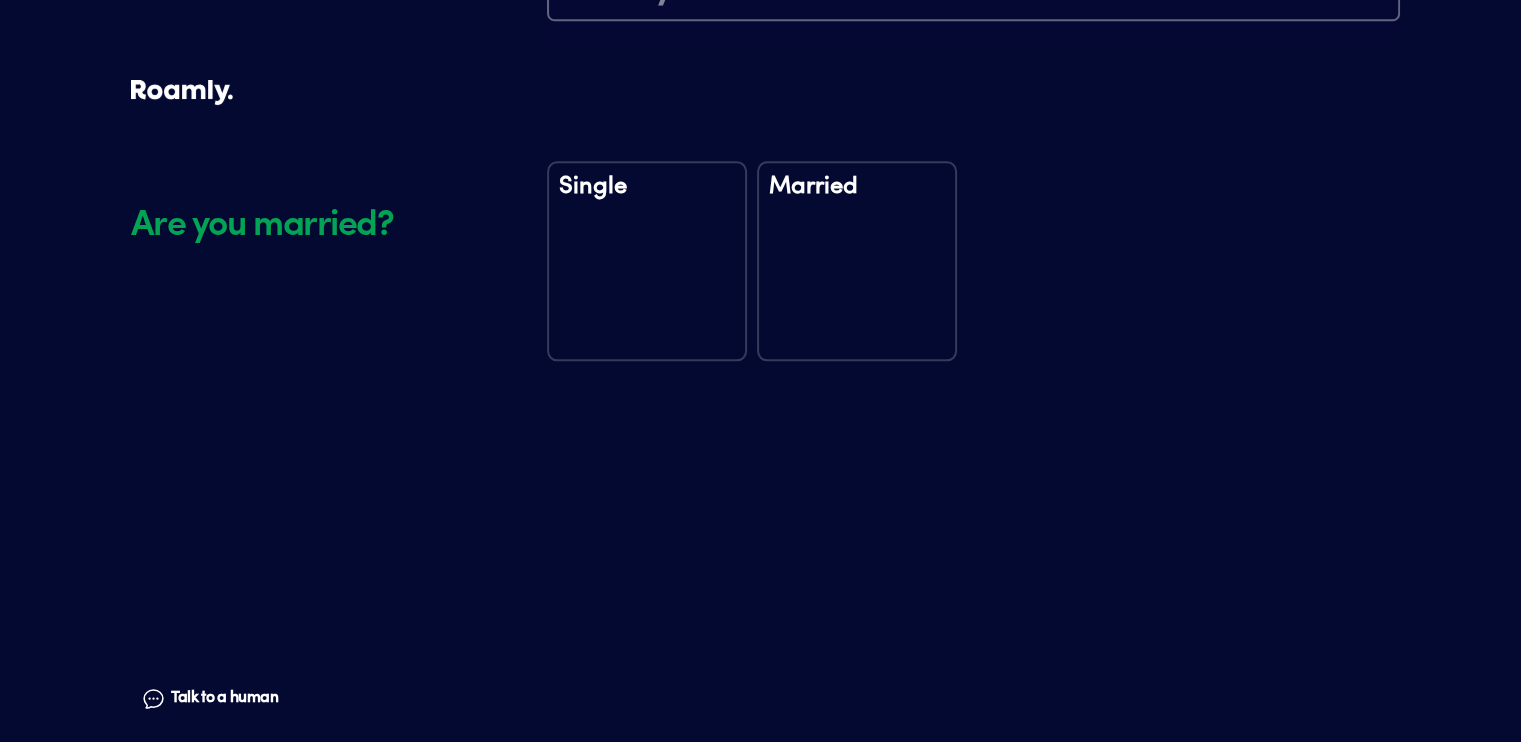 click on "Married" at bounding box center [857, 261] 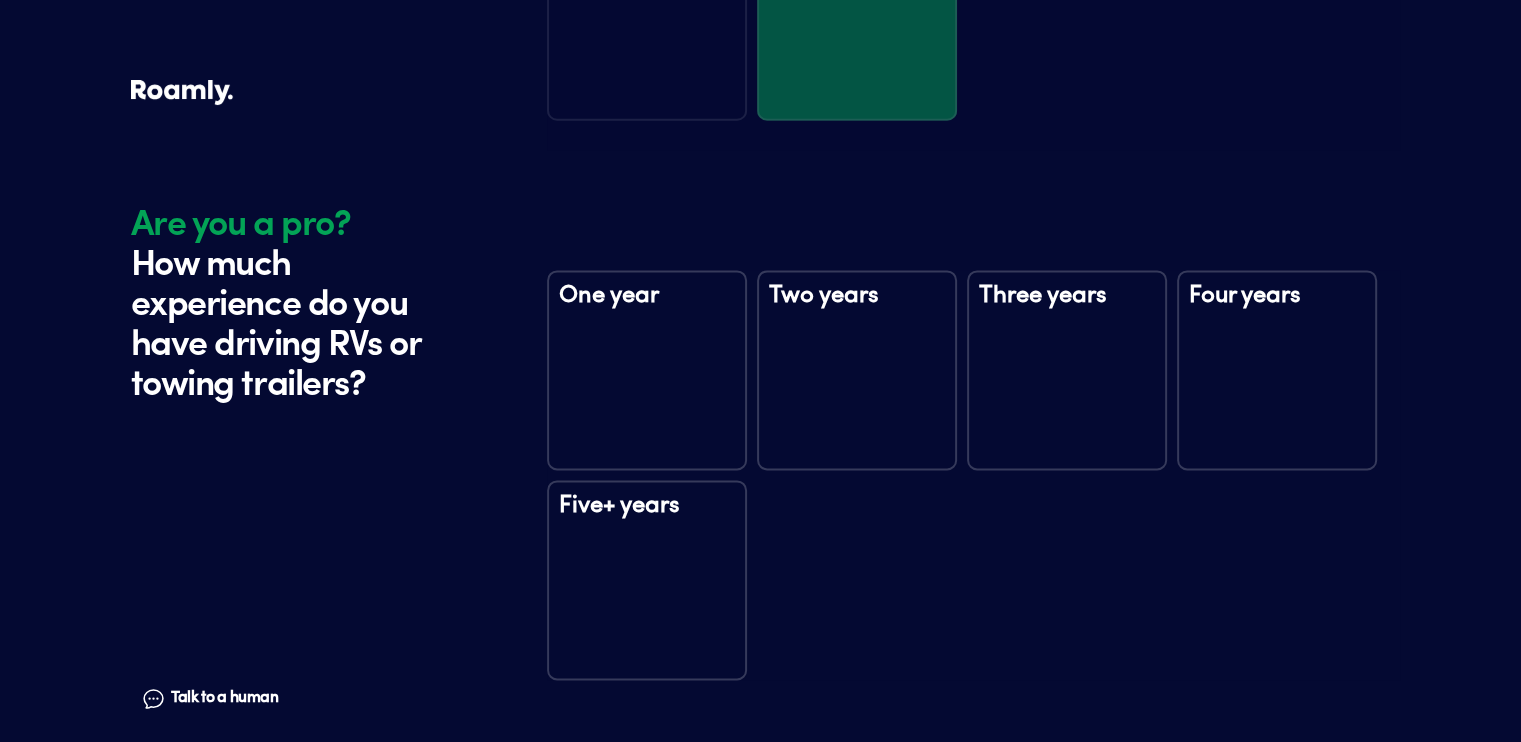 scroll, scrollTop: 2725, scrollLeft: 0, axis: vertical 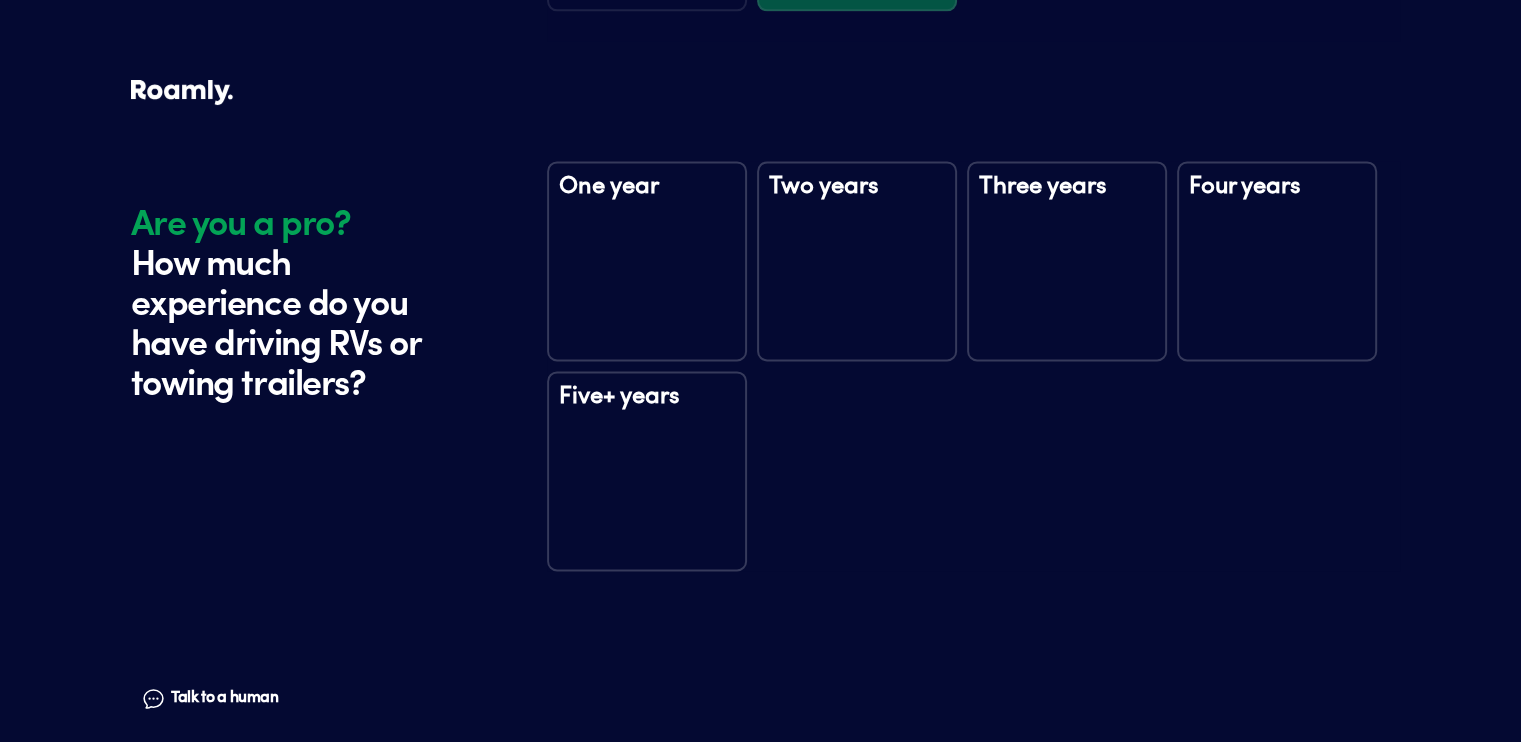 click on "Five+ years" at bounding box center (647, 471) 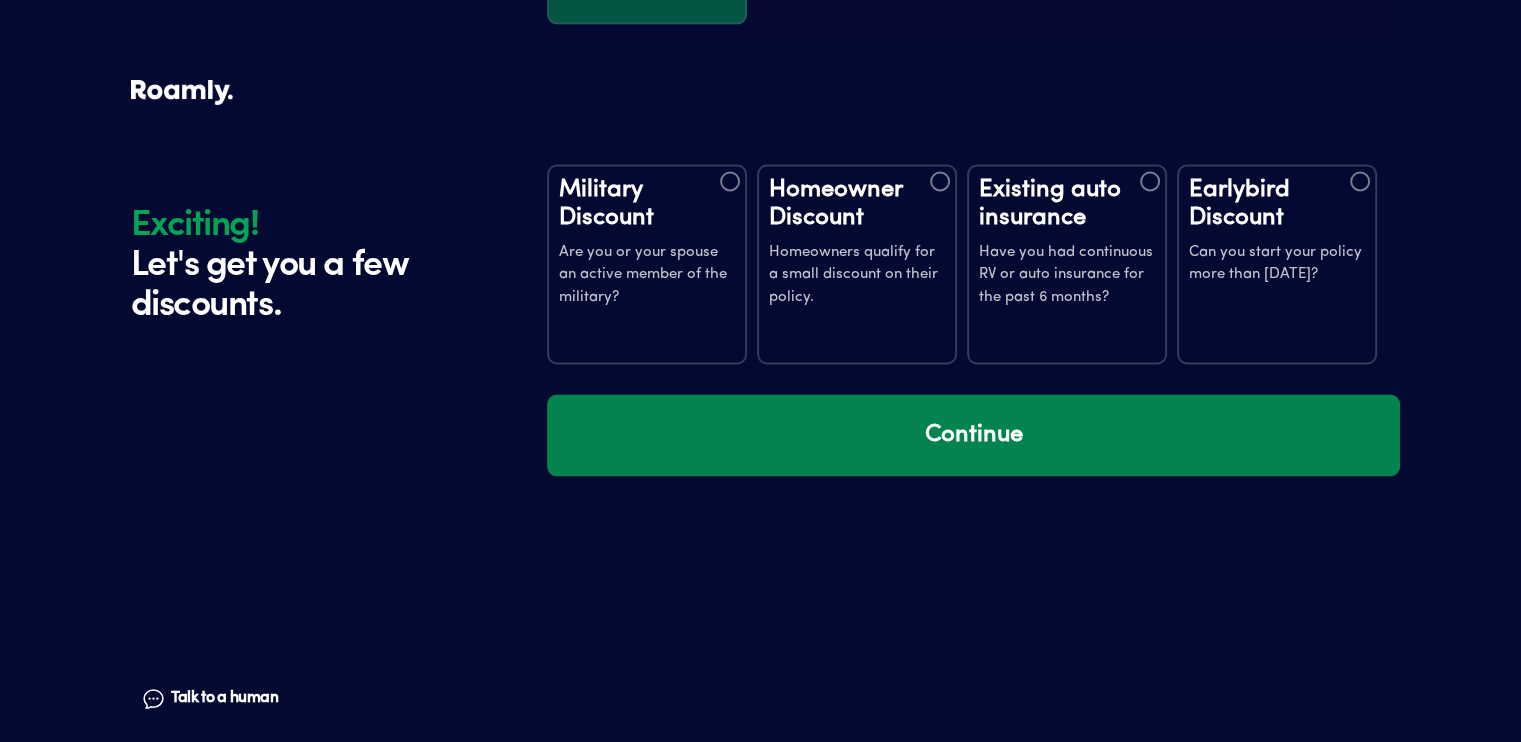 scroll, scrollTop: 3315, scrollLeft: 0, axis: vertical 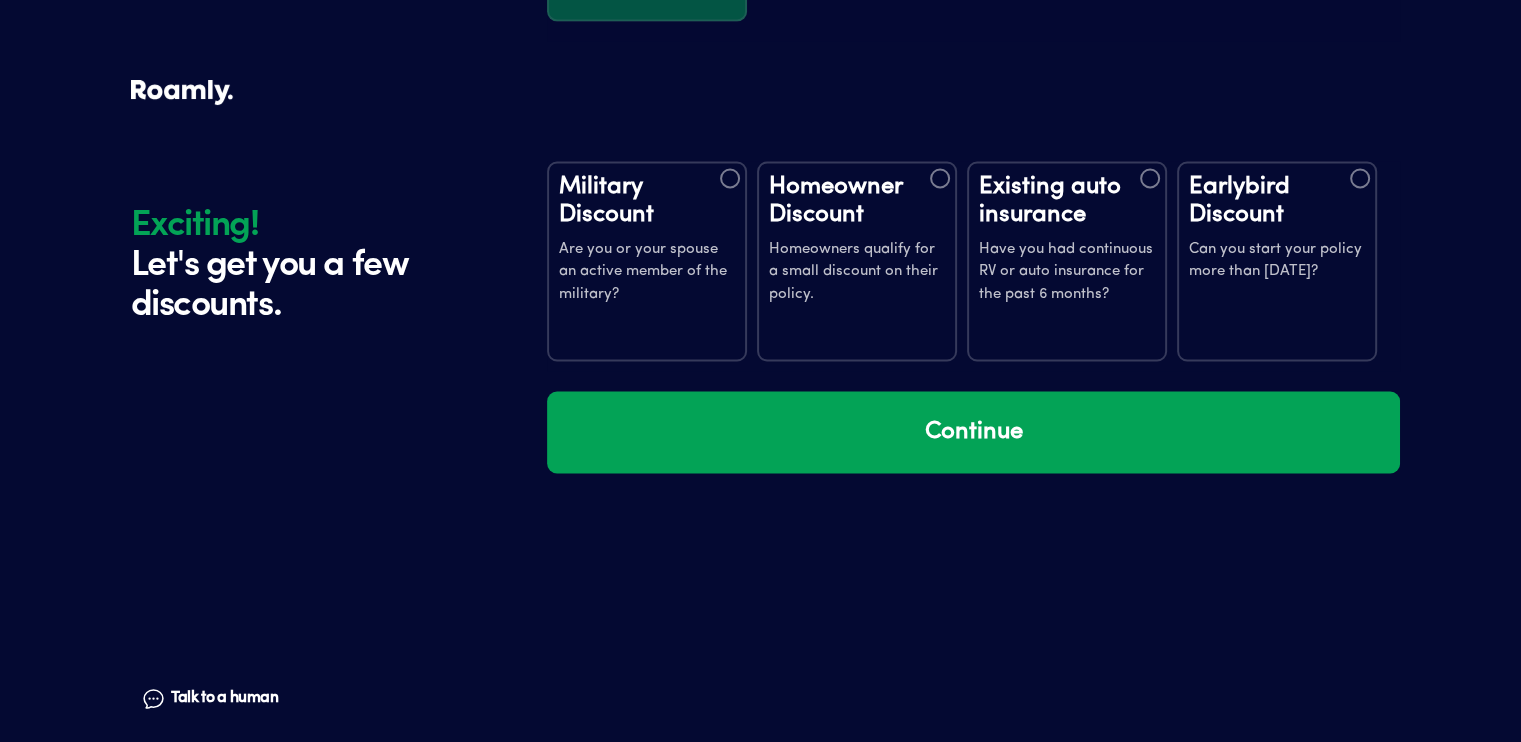 click at bounding box center (1360, 178) 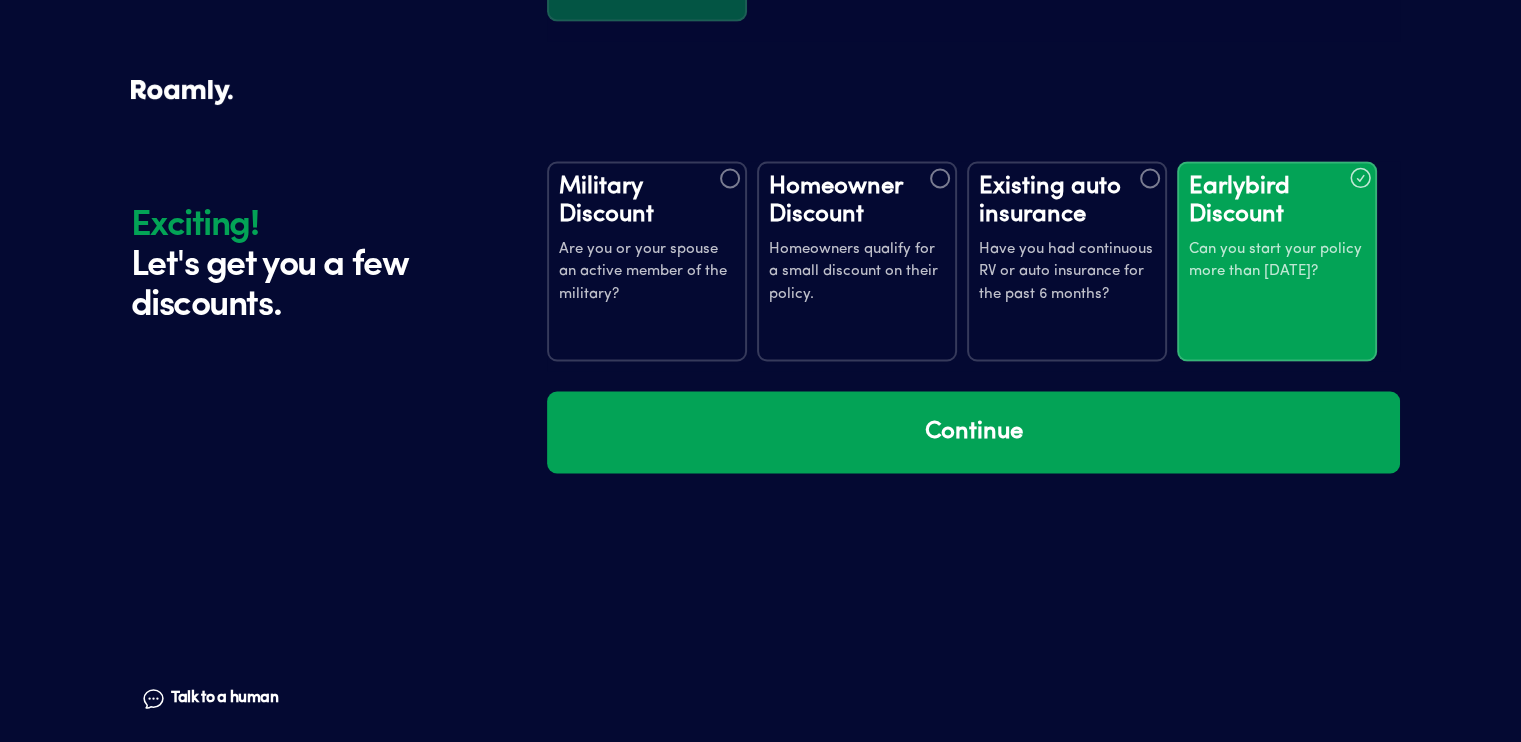 click at bounding box center [1150, 178] 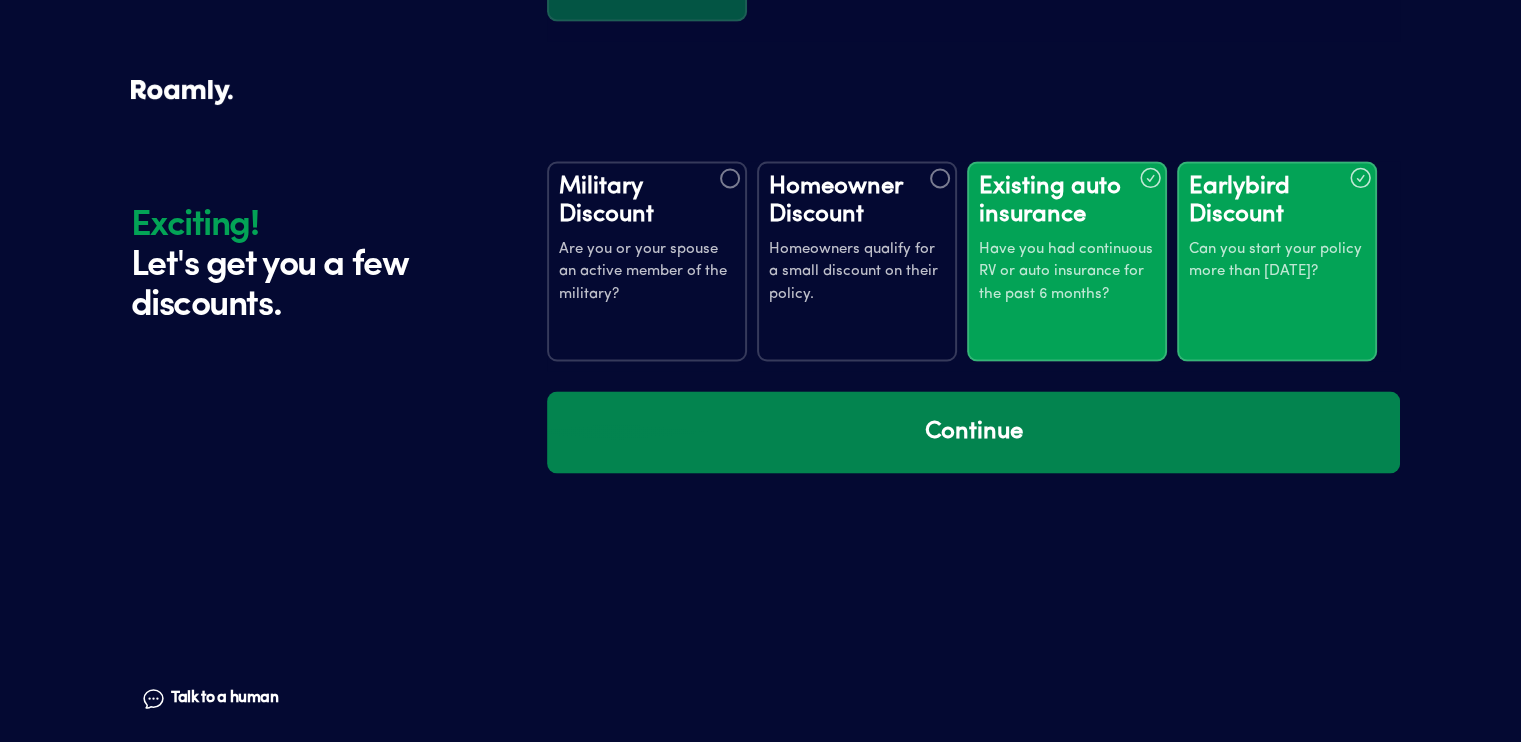 click on "Continue" at bounding box center [973, 432] 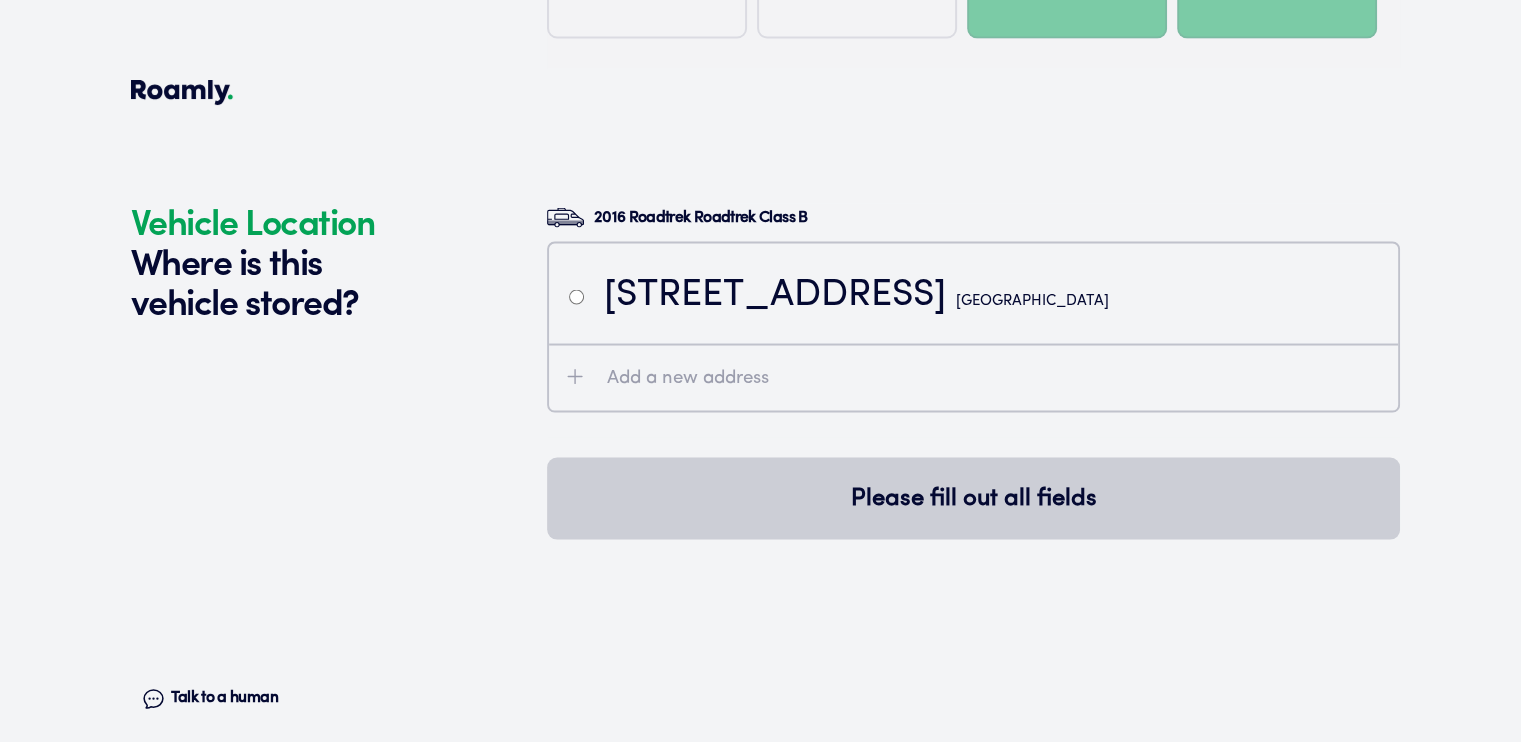 scroll, scrollTop: 3705, scrollLeft: 0, axis: vertical 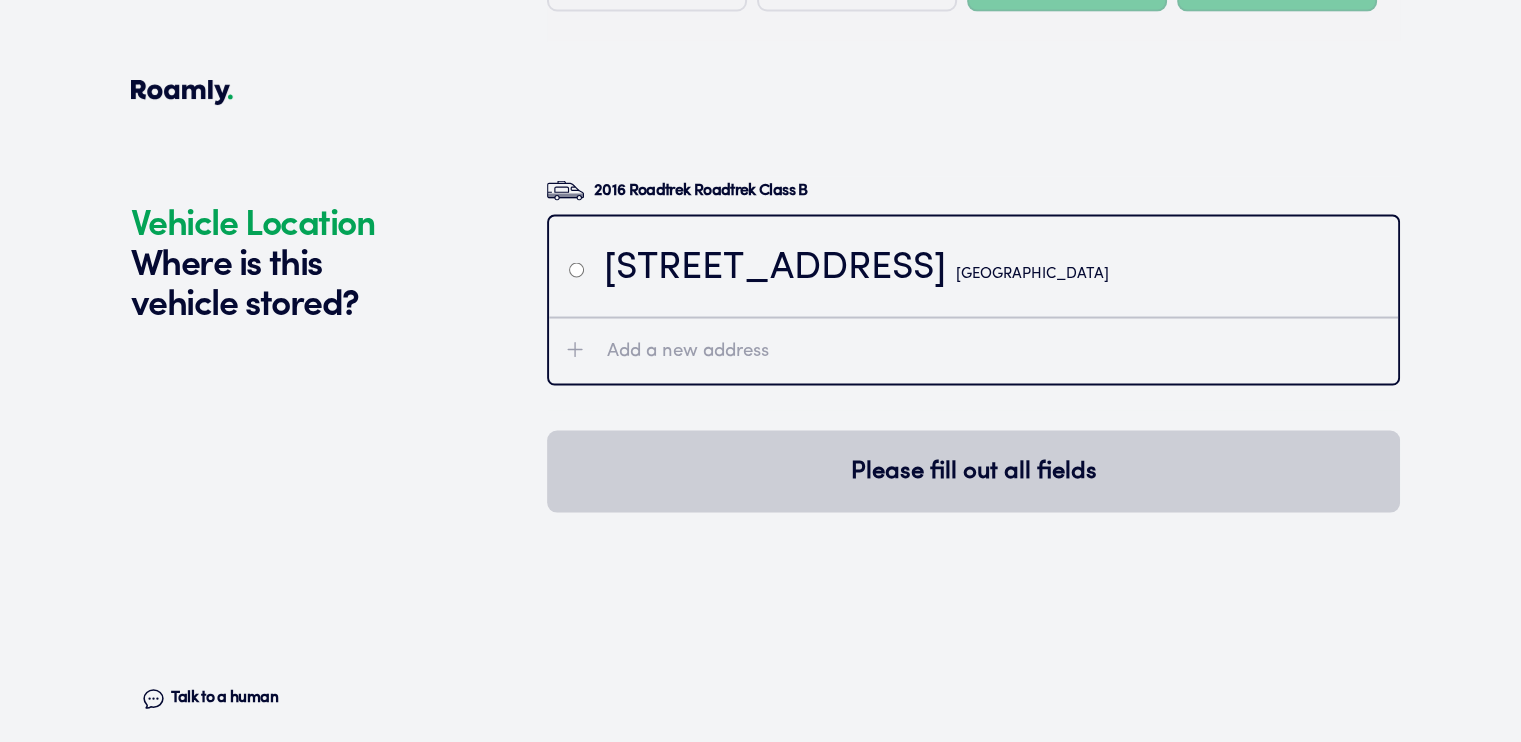 click at bounding box center (576, 269) 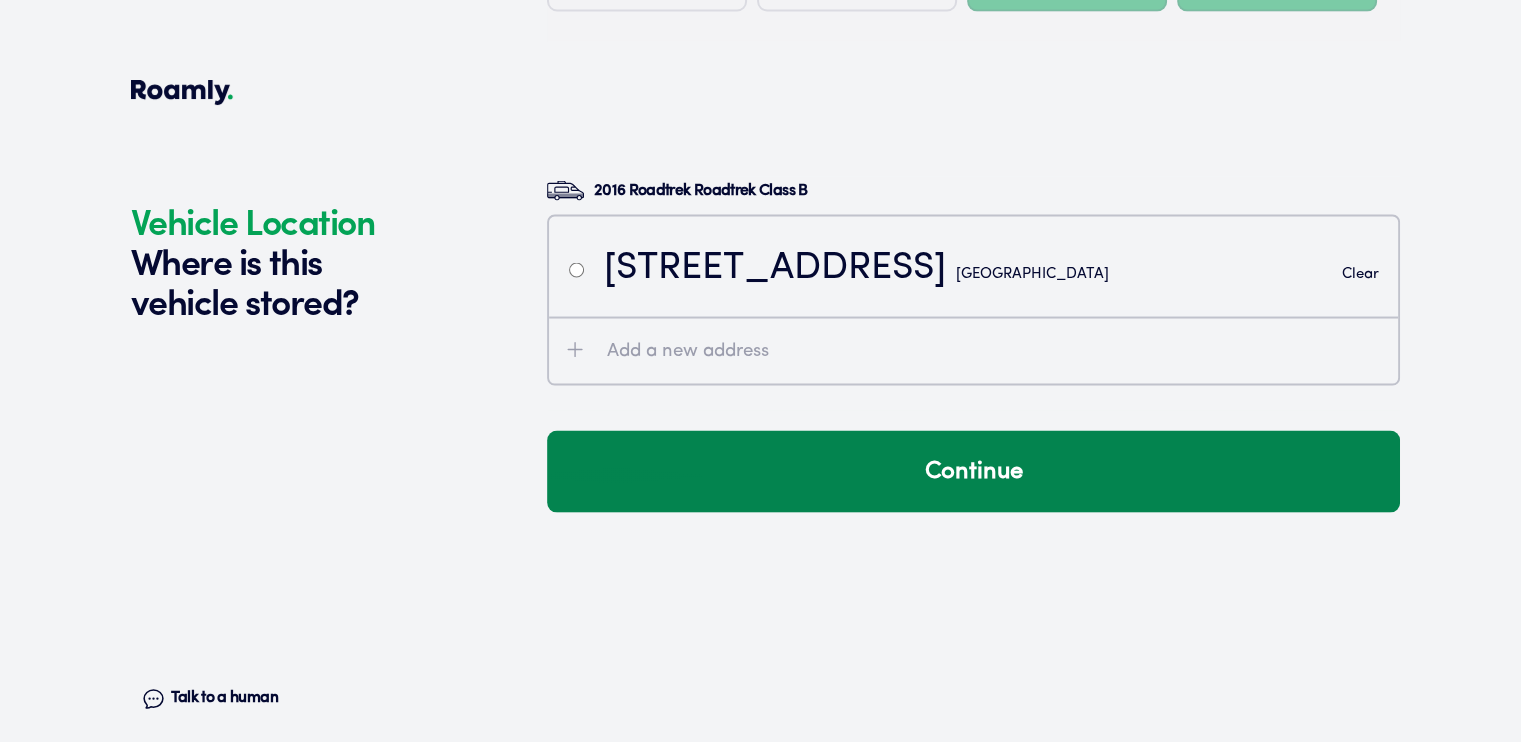 click on "Continue" at bounding box center (973, 471) 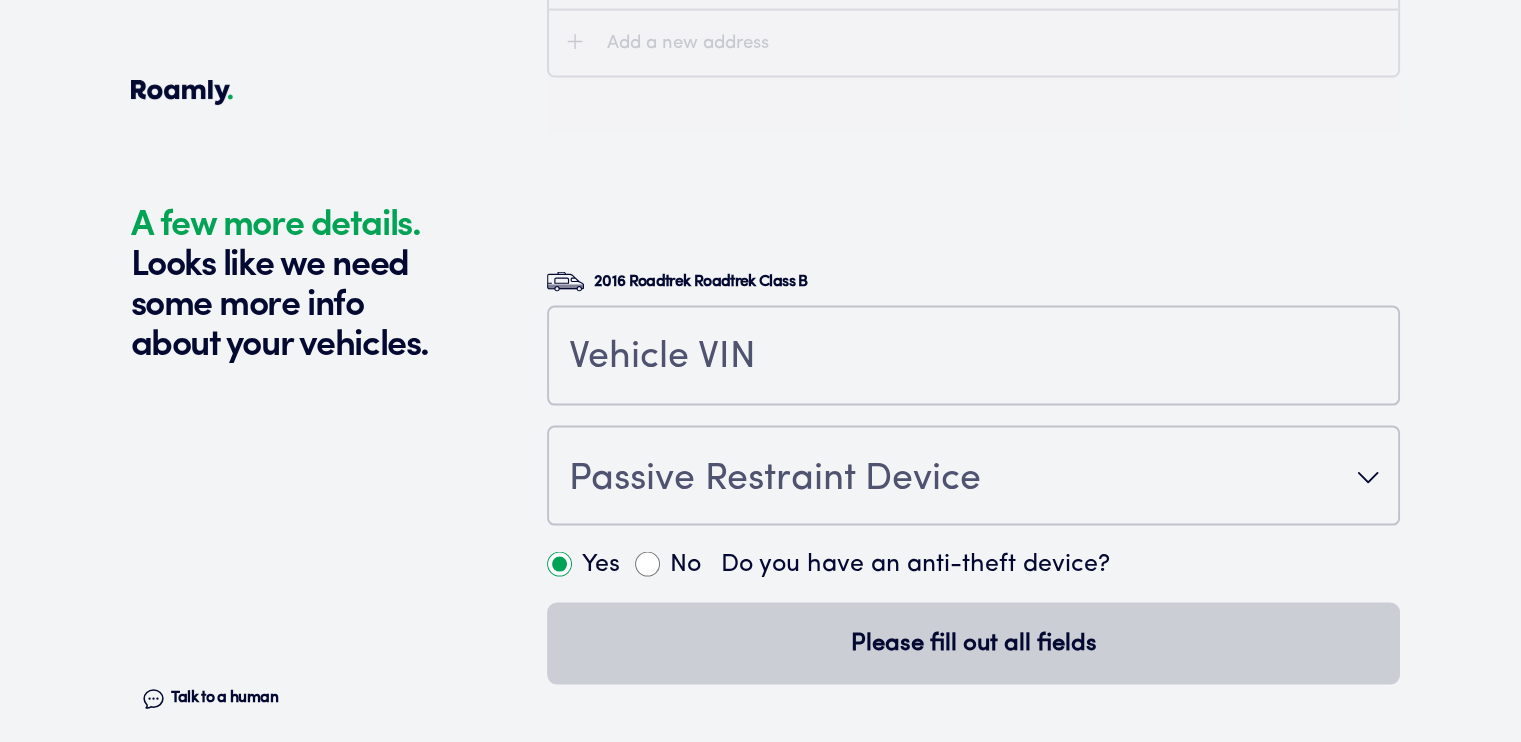 scroll, scrollTop: 4143, scrollLeft: 0, axis: vertical 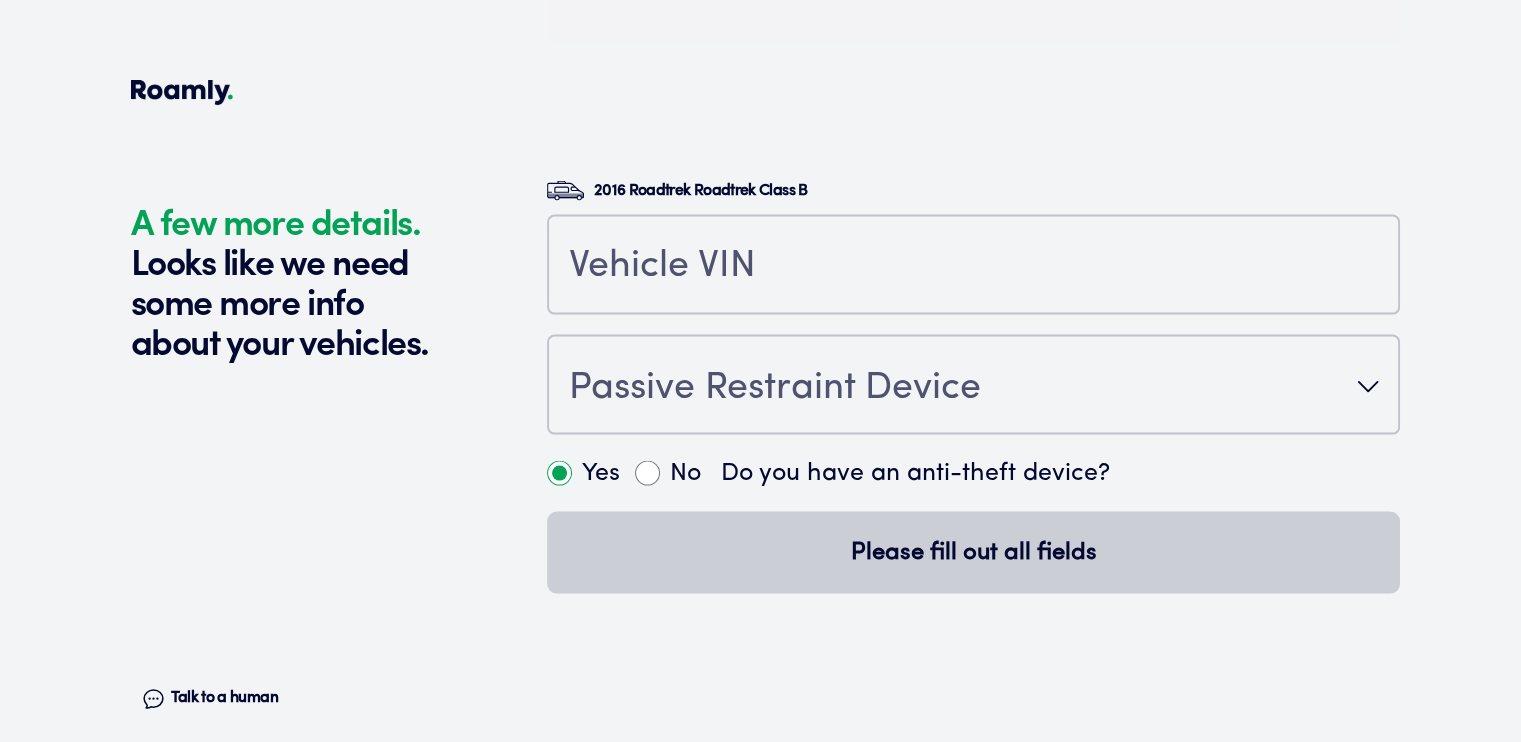click on "Yes" at bounding box center [559, 473] 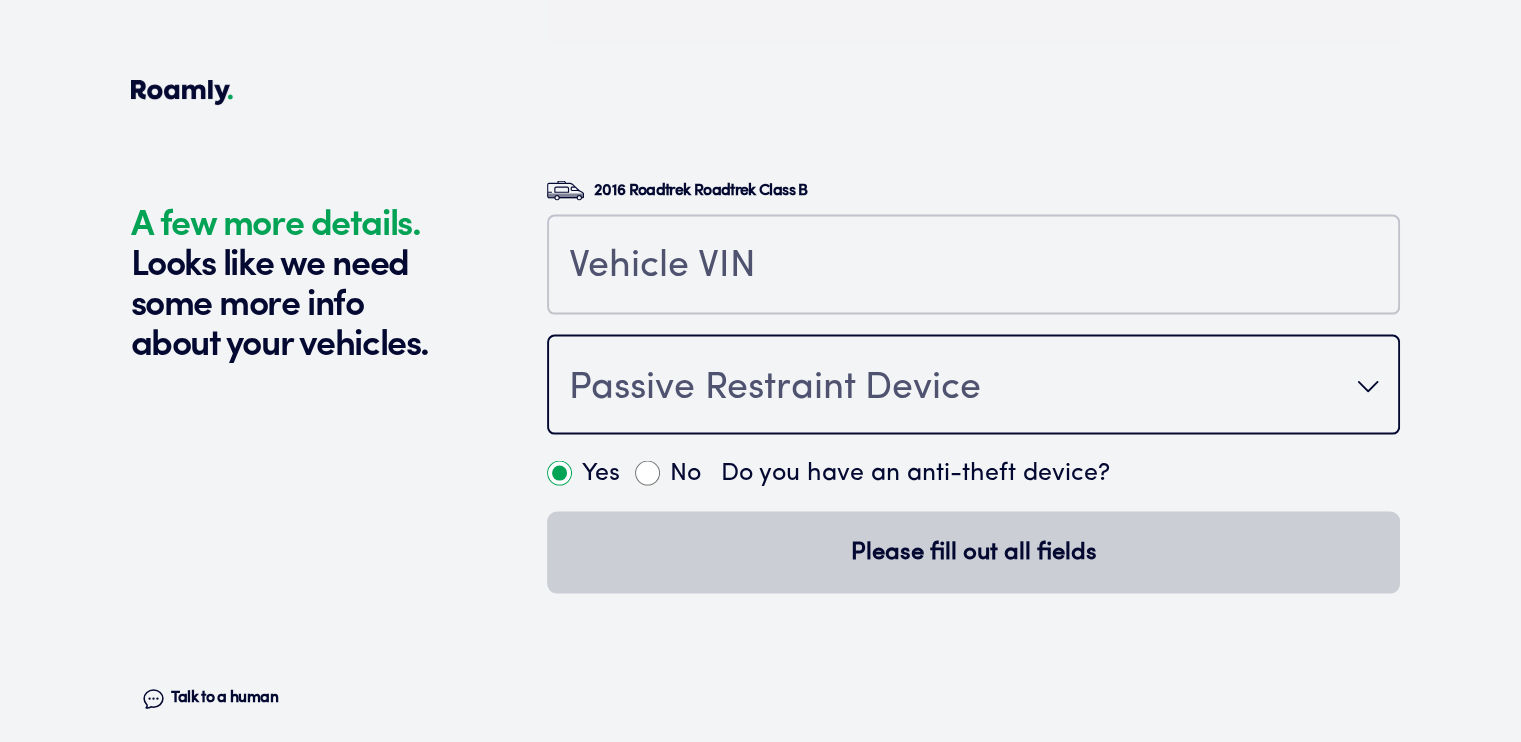 click on "Passive Restraint Device" at bounding box center (775, 389) 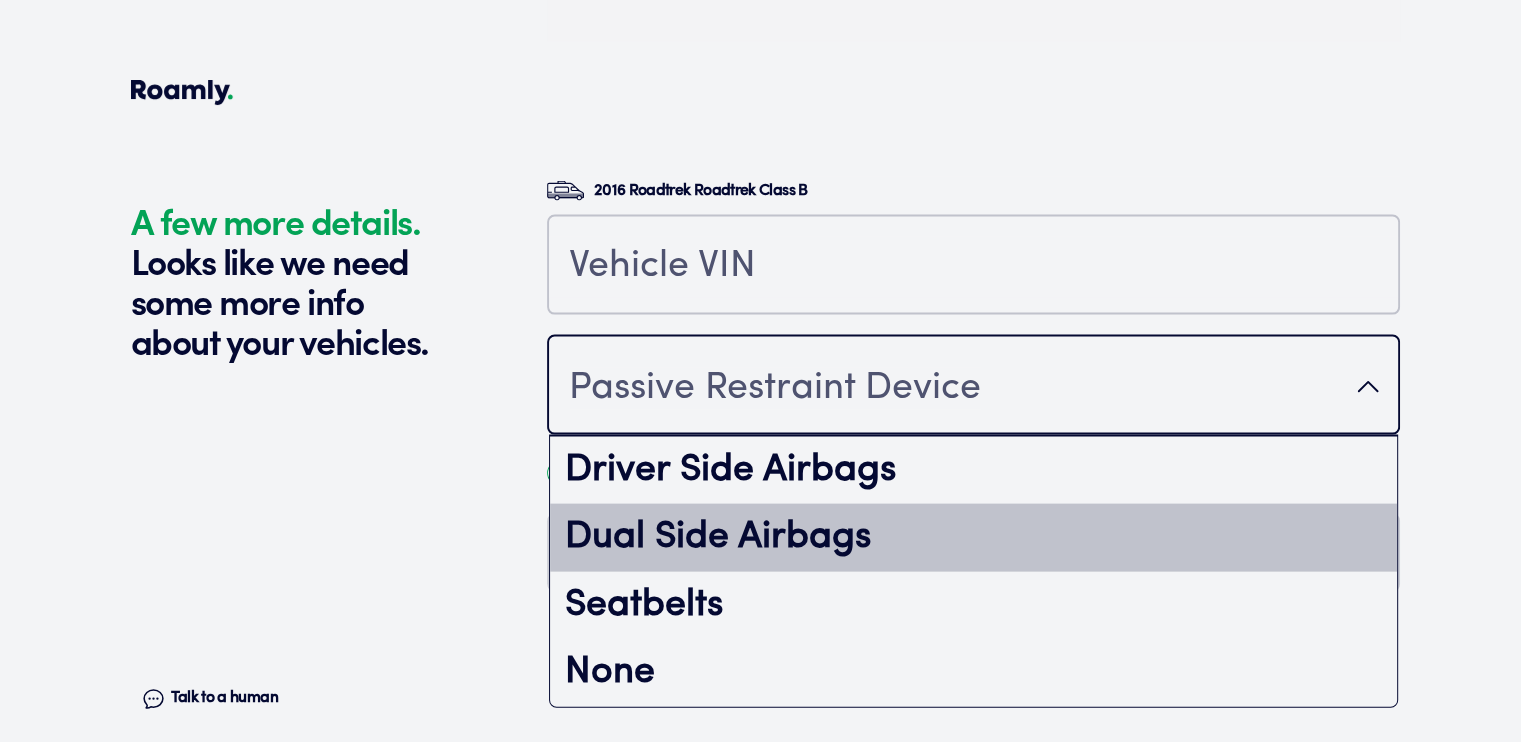 click on "Dual Side Airbags" at bounding box center (973, 538) 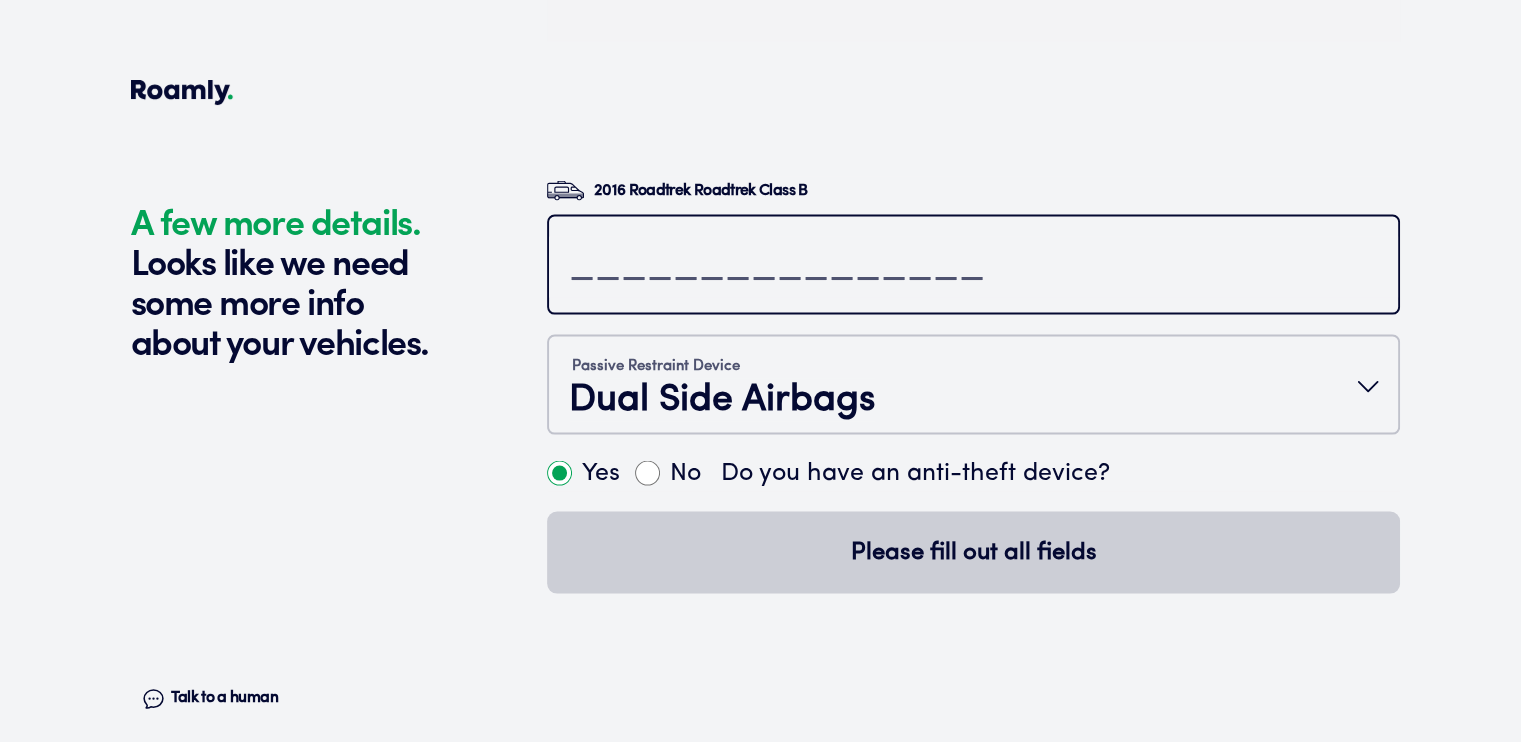click at bounding box center [973, 267] 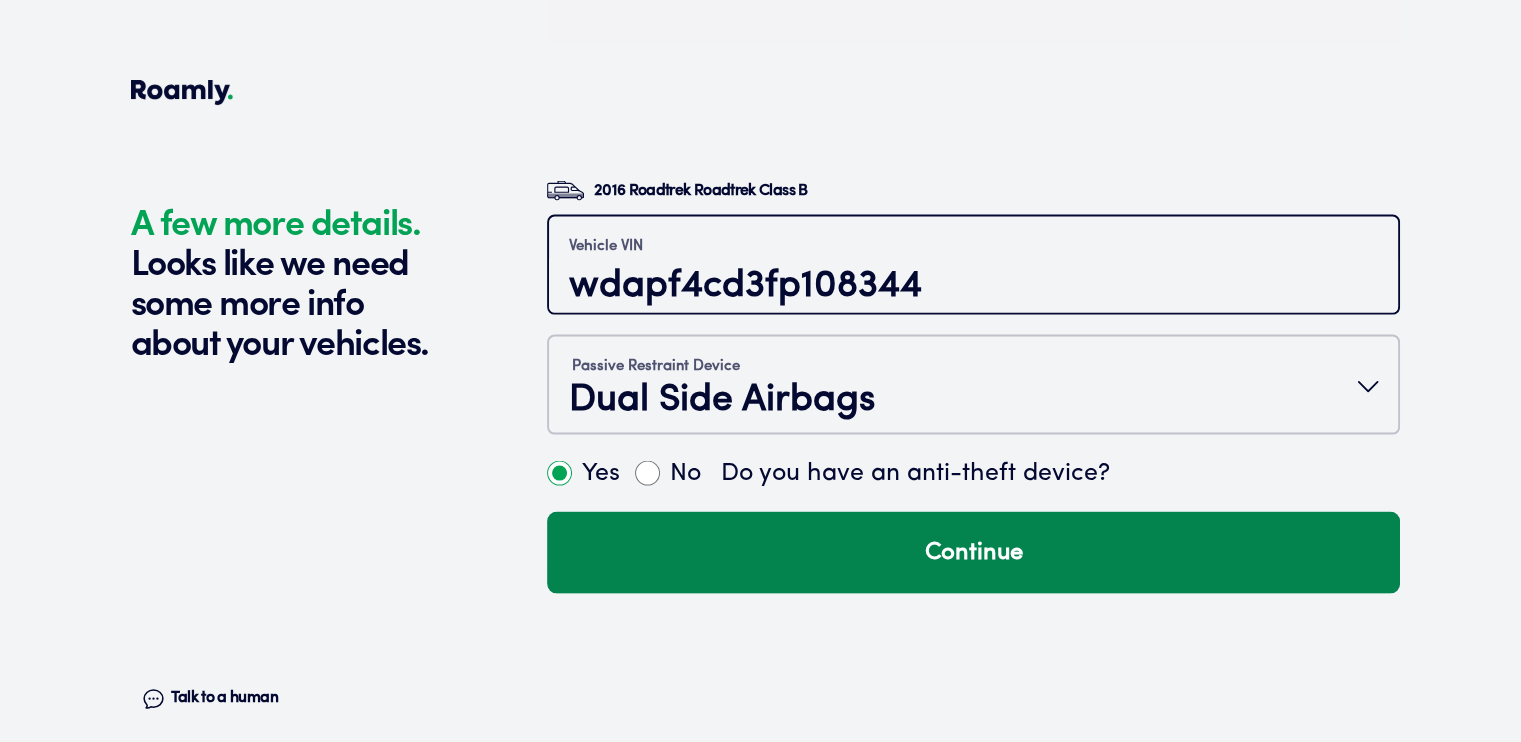 type on "wdapf4cd3fp108344" 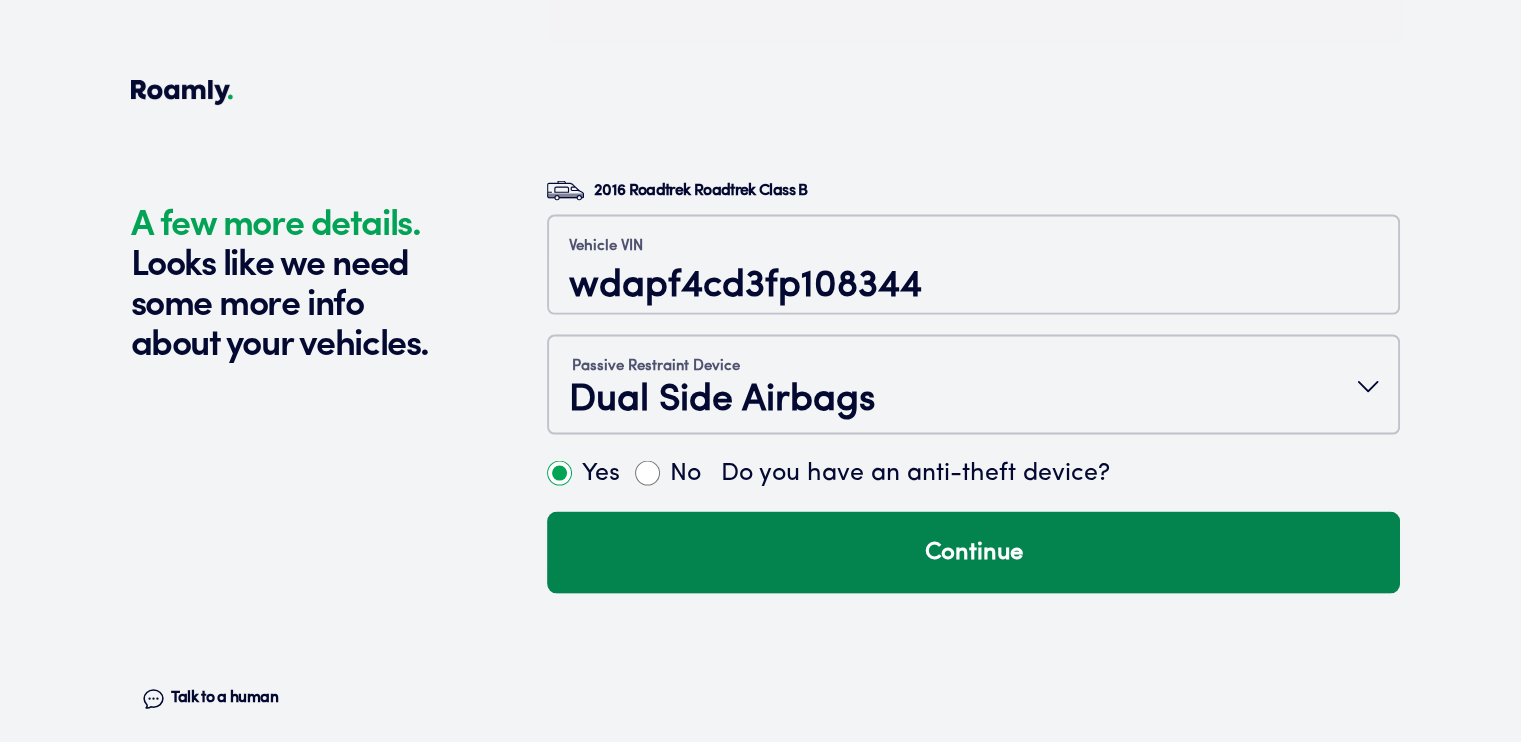click on "Continue" at bounding box center [973, 553] 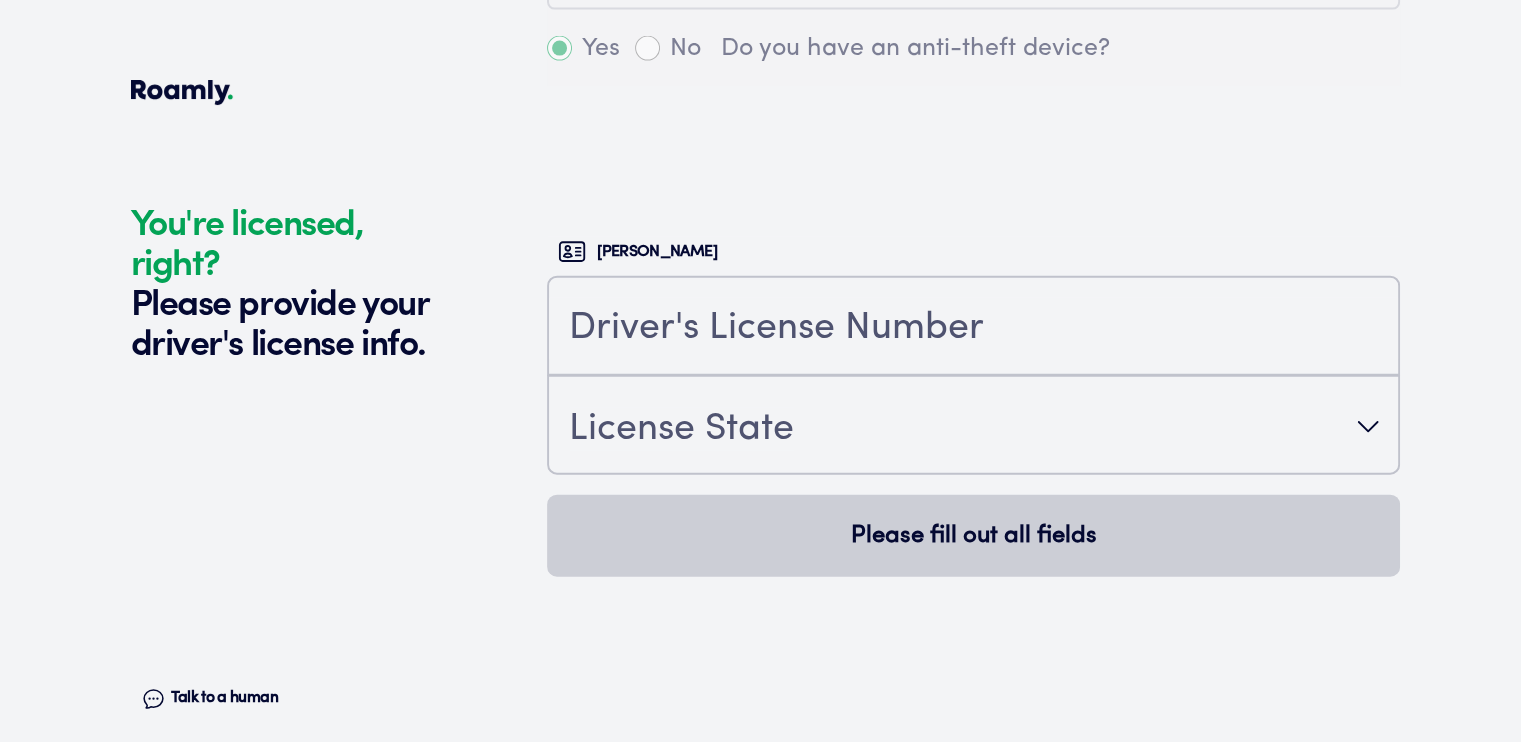scroll, scrollTop: 4653, scrollLeft: 0, axis: vertical 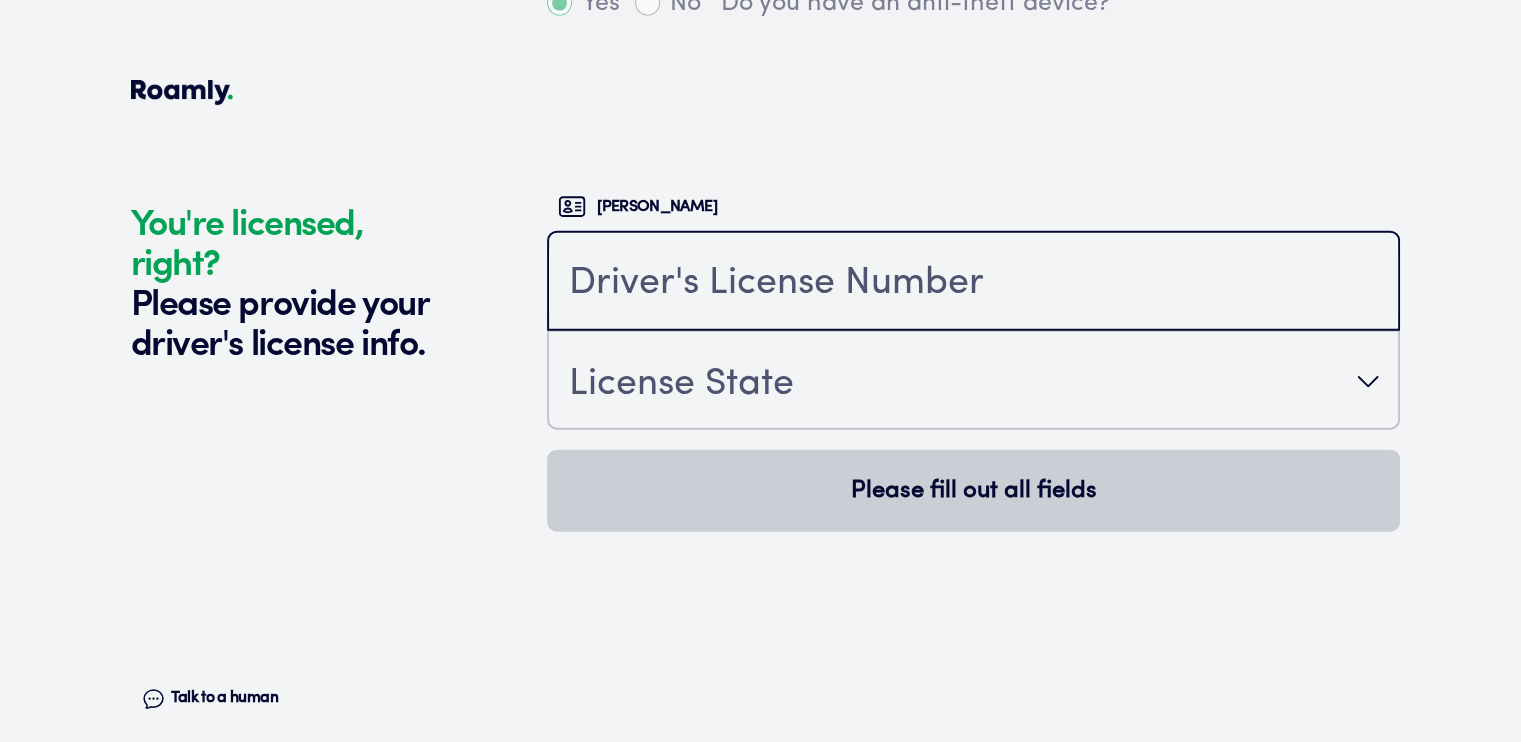 click at bounding box center (973, 283) 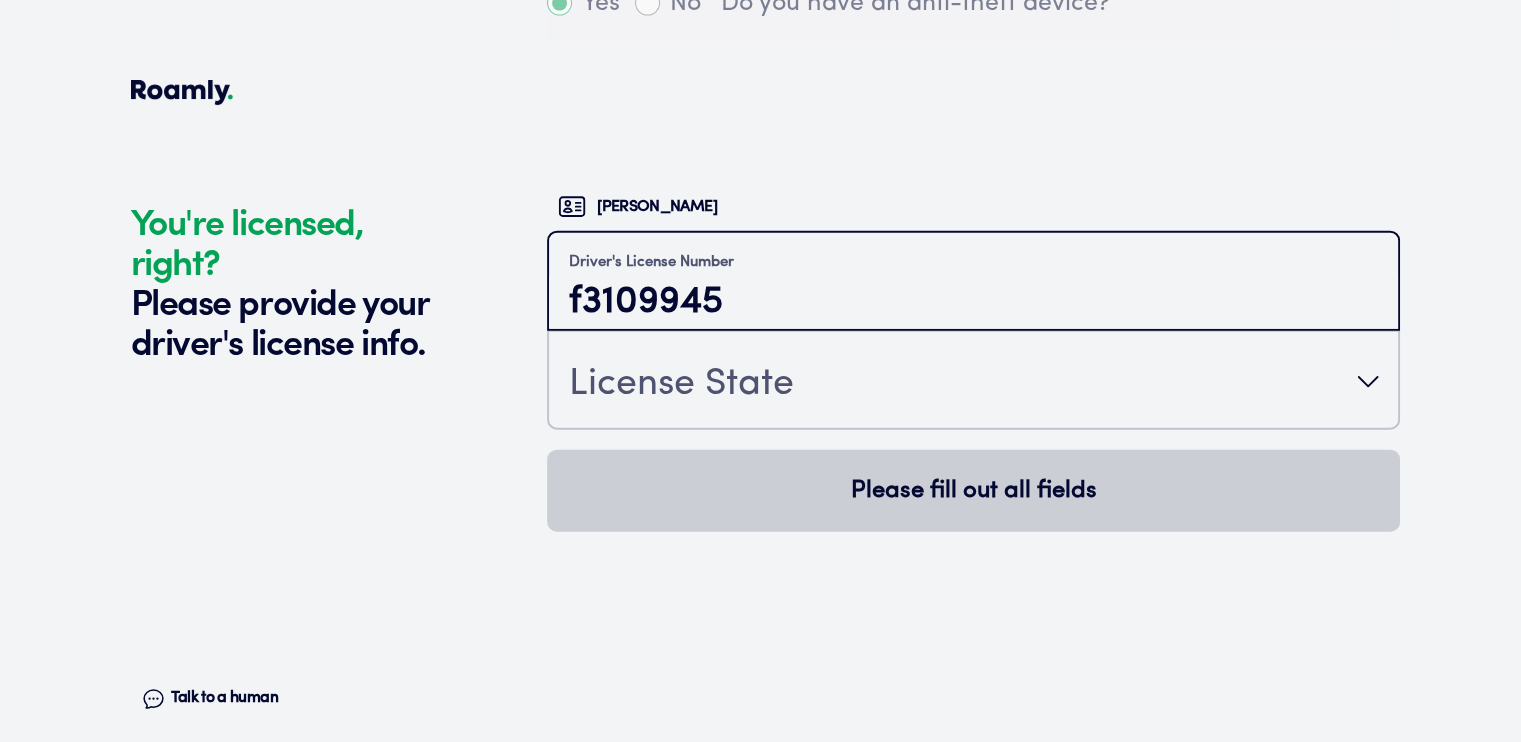 type on "f3109945" 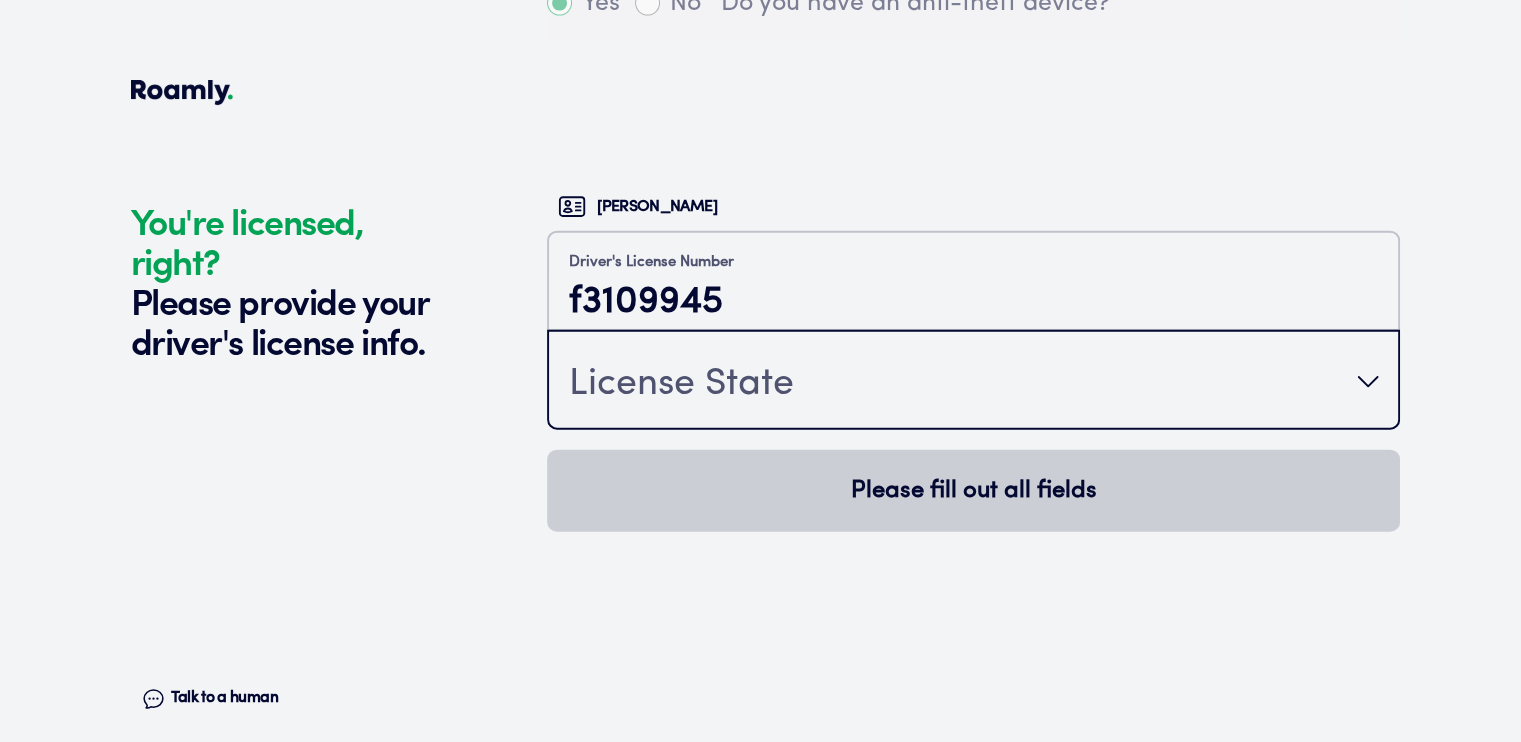 click on "License State" at bounding box center (973, 382) 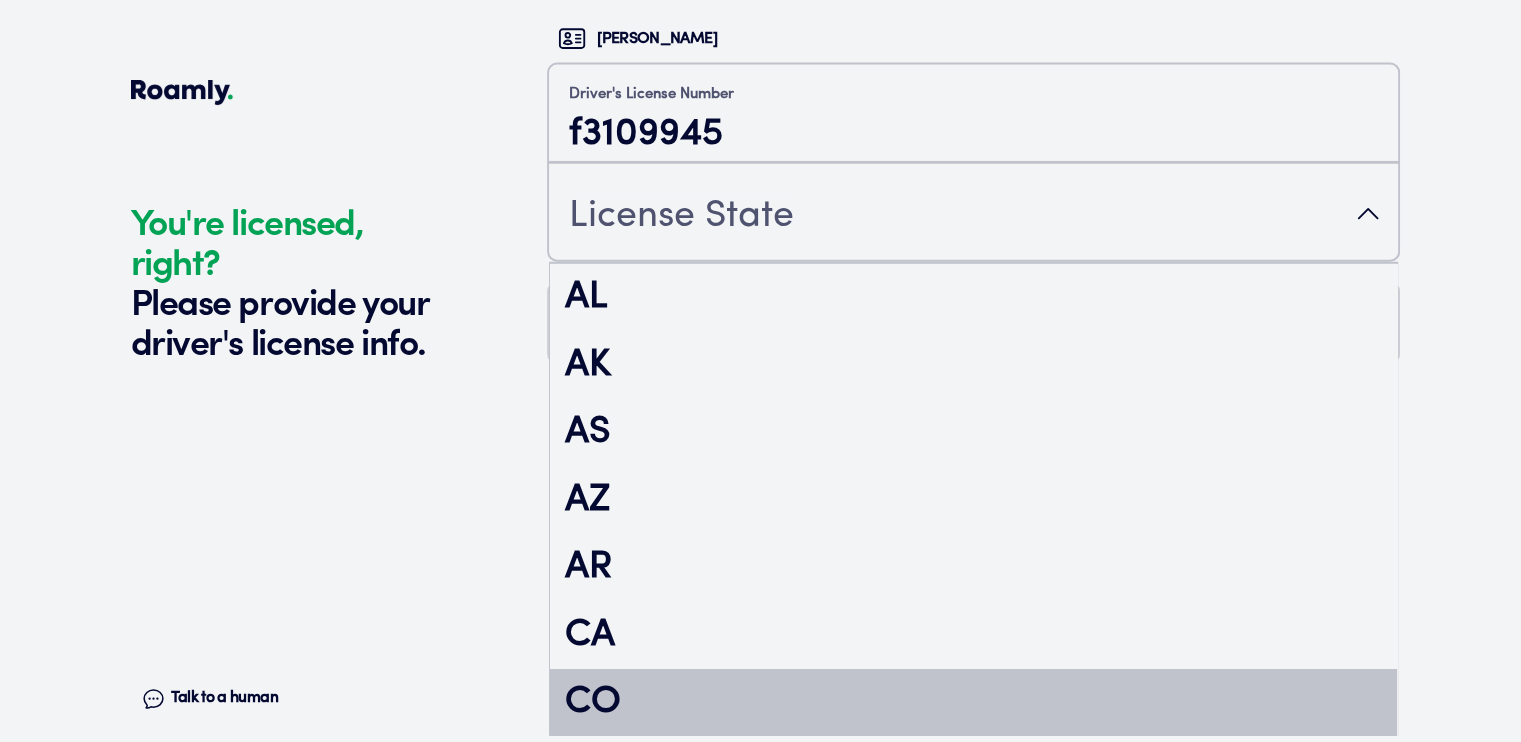 scroll, scrollTop: 168, scrollLeft: 0, axis: vertical 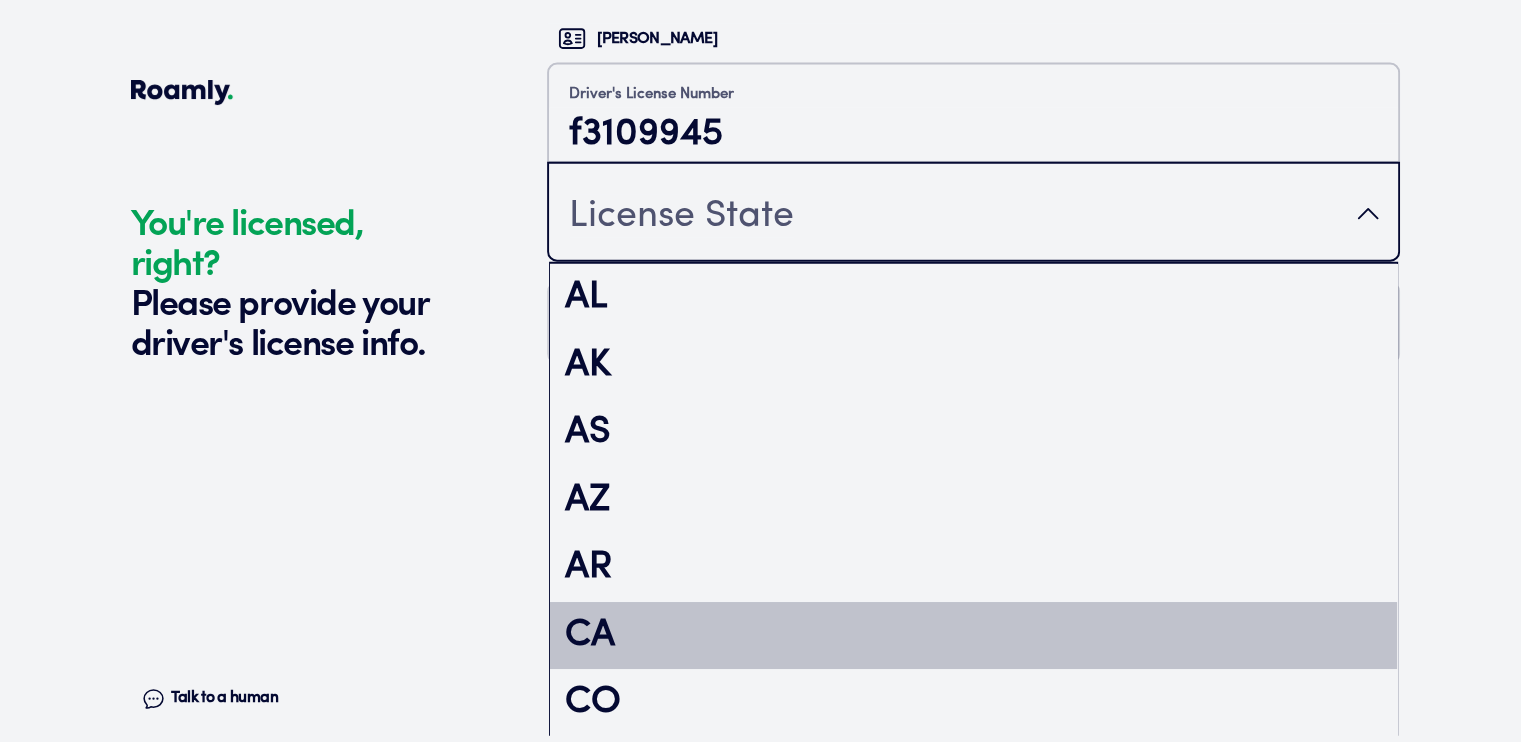 click on "CA" at bounding box center [973, 636] 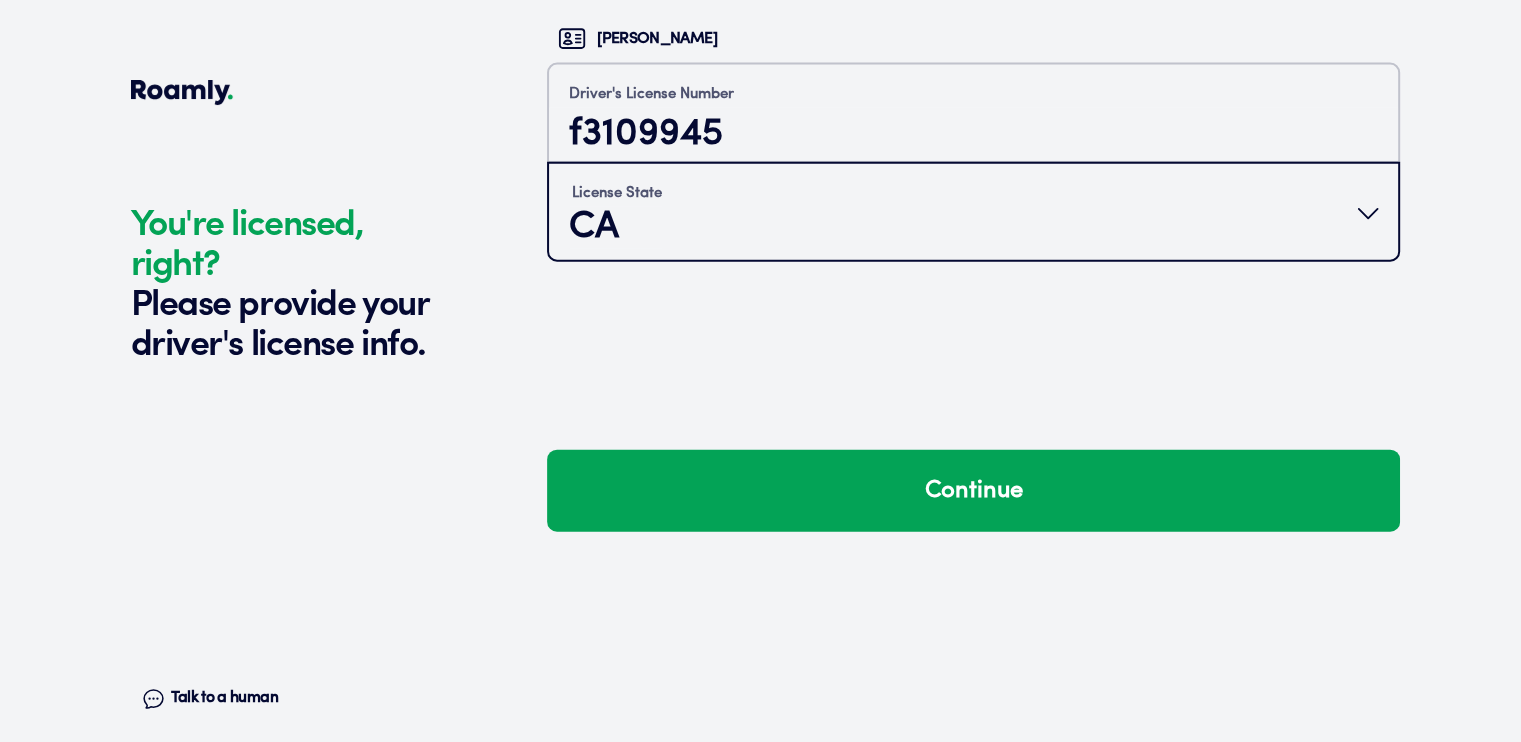 scroll, scrollTop: 0, scrollLeft: 0, axis: both 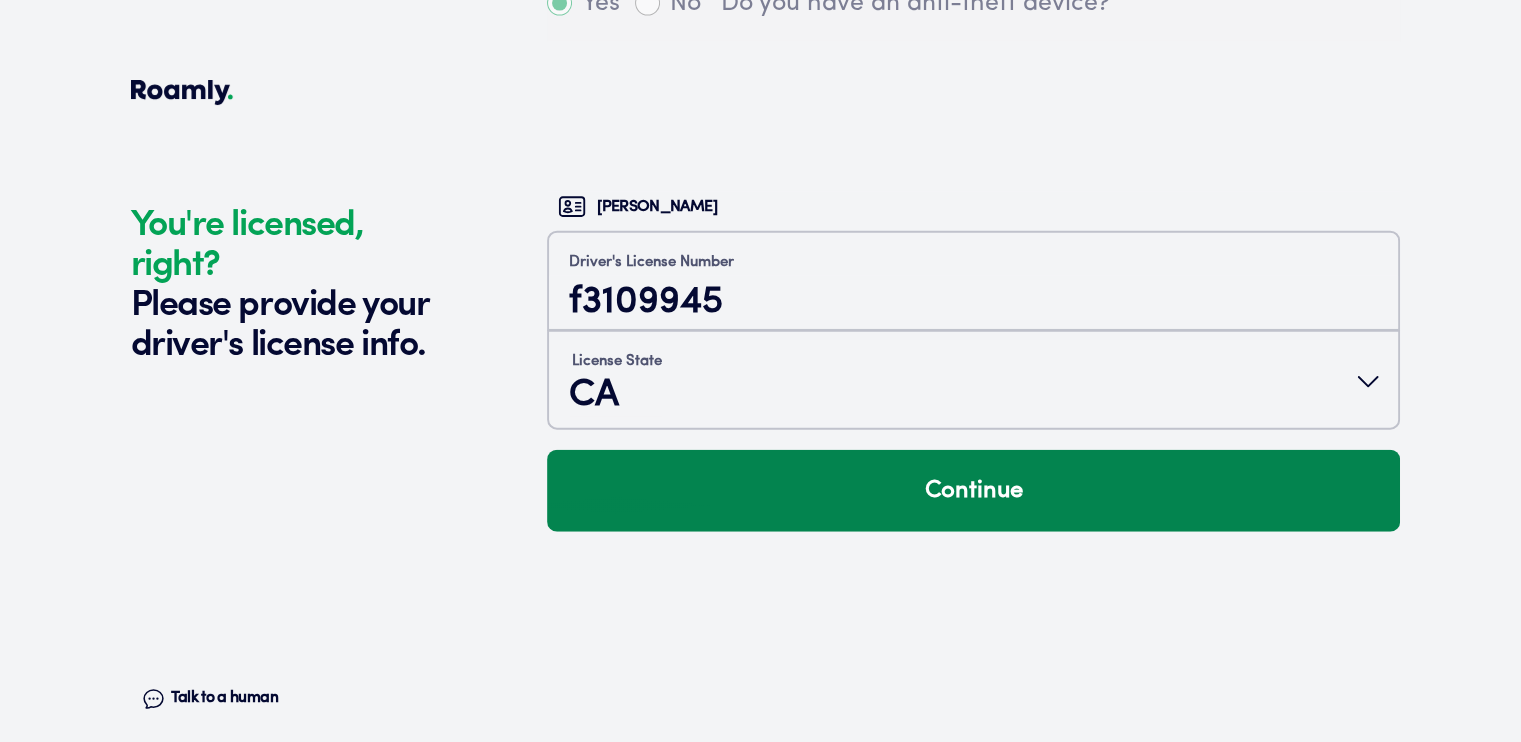 click on "Continue" at bounding box center [973, 491] 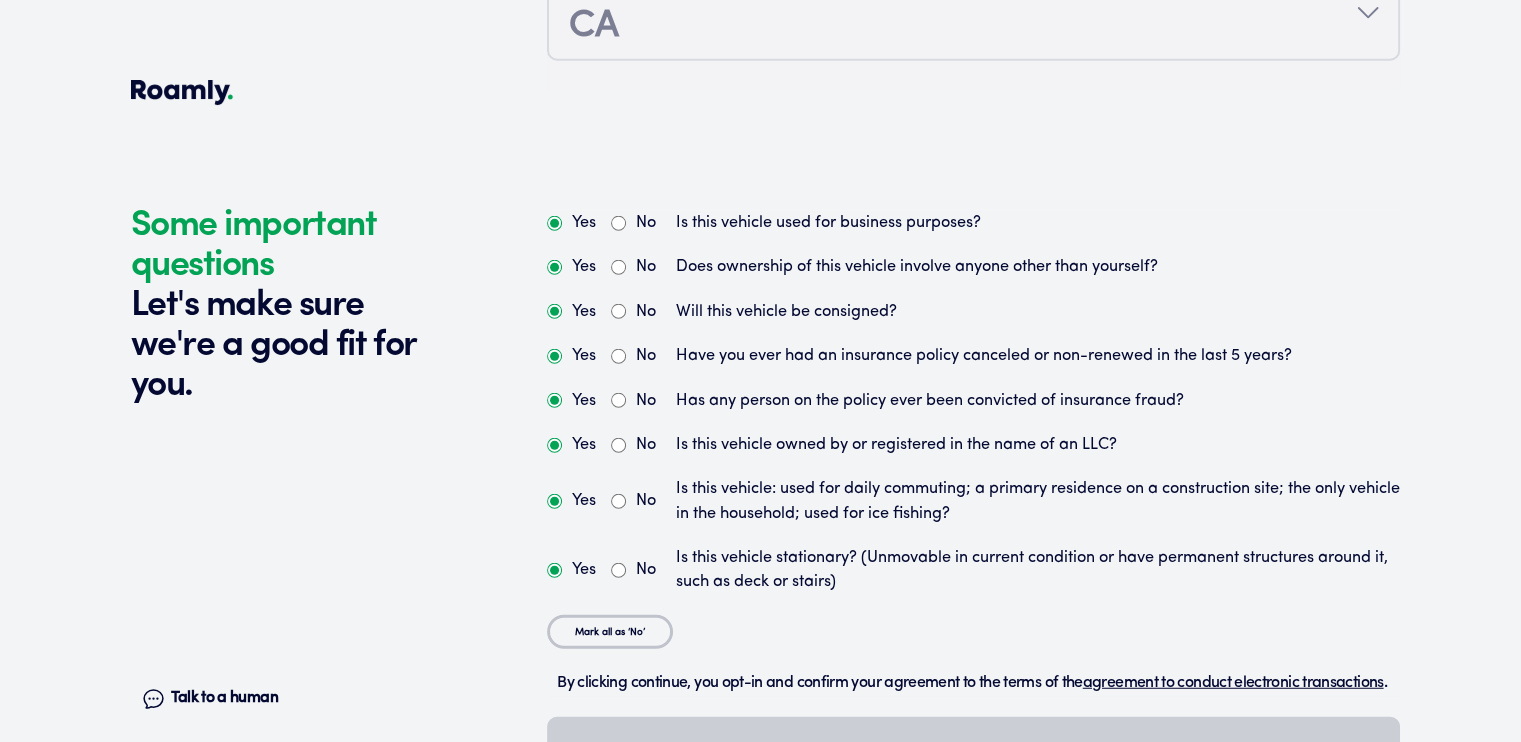 scroll, scrollTop: 5130, scrollLeft: 0, axis: vertical 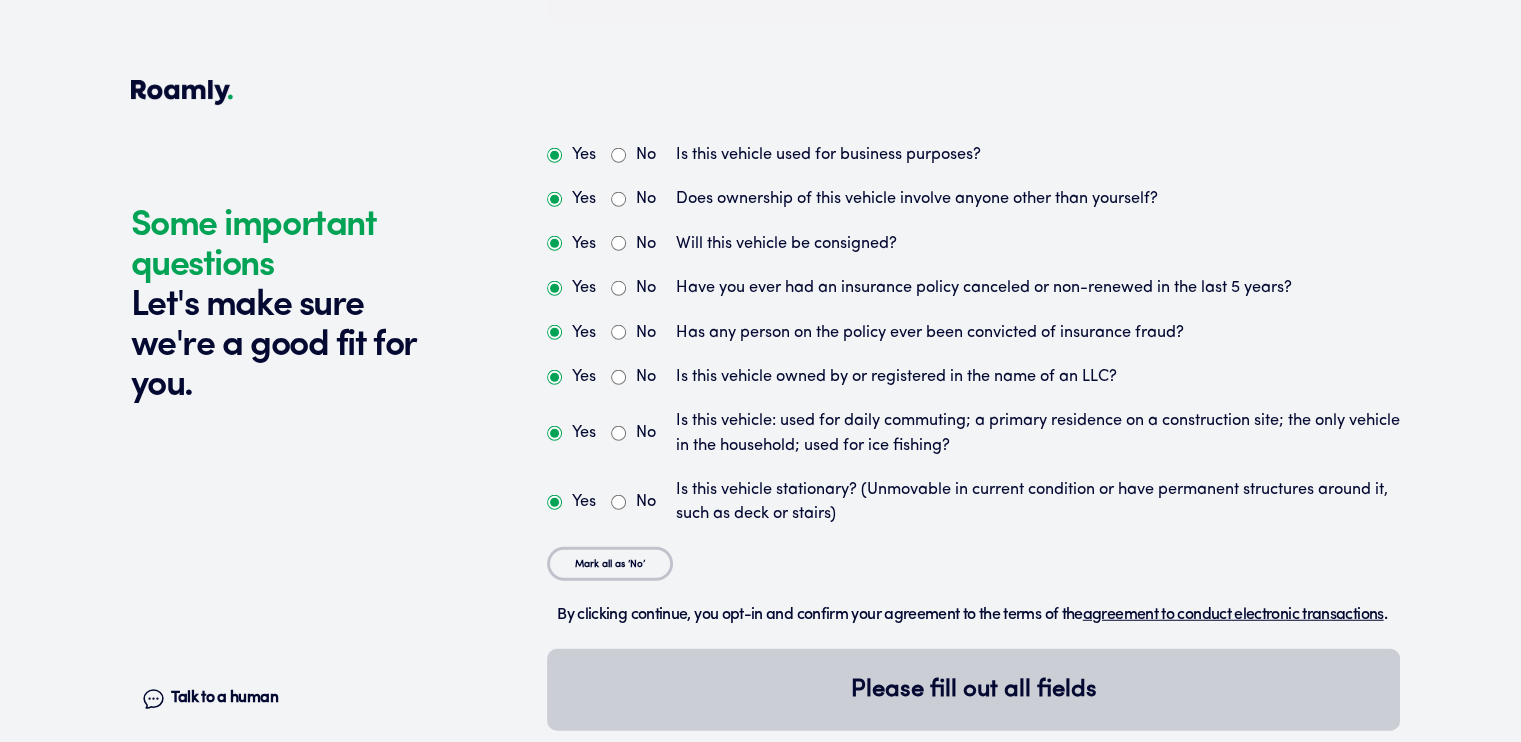 click on "Mark all as ‘No’" at bounding box center (610, 564) 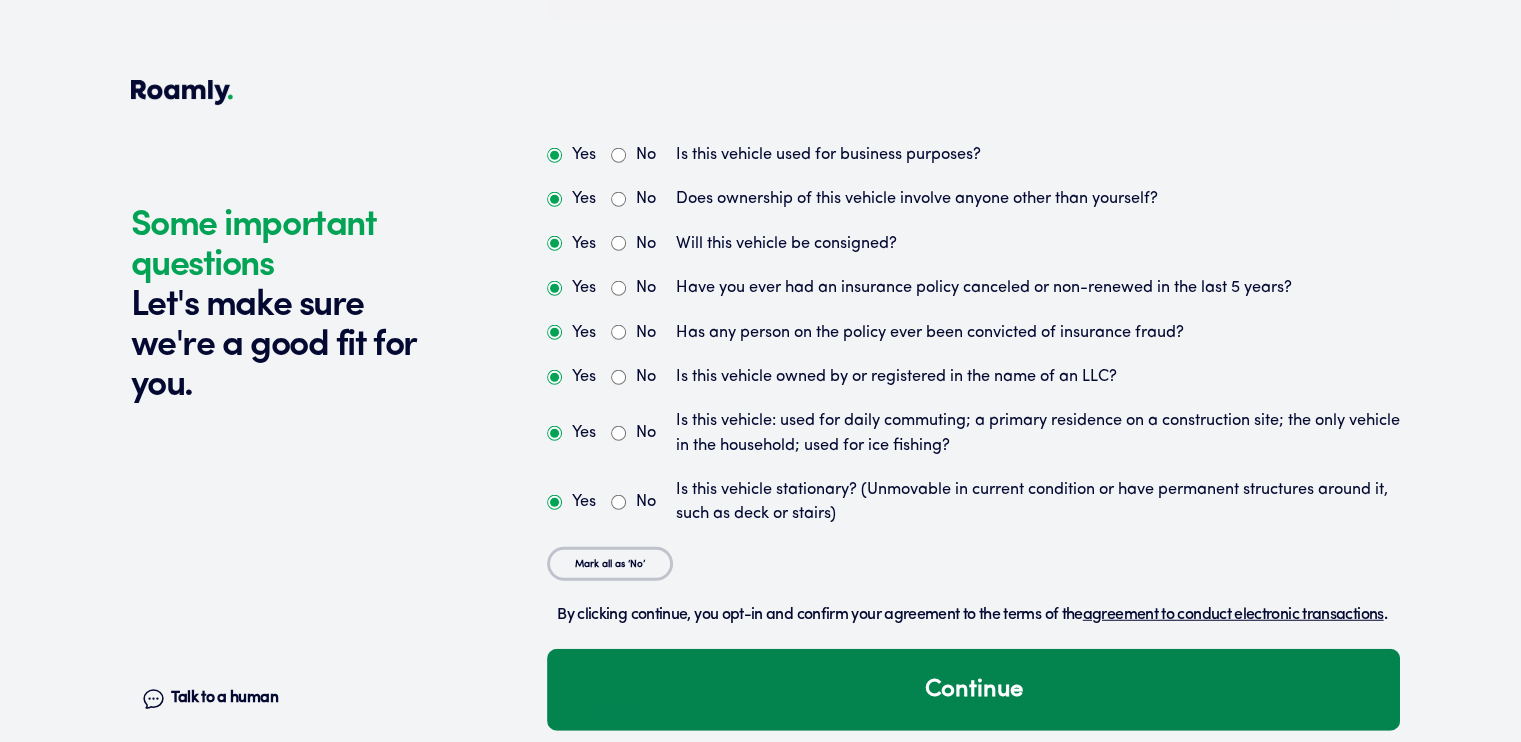 click on "Continue" at bounding box center (973, 690) 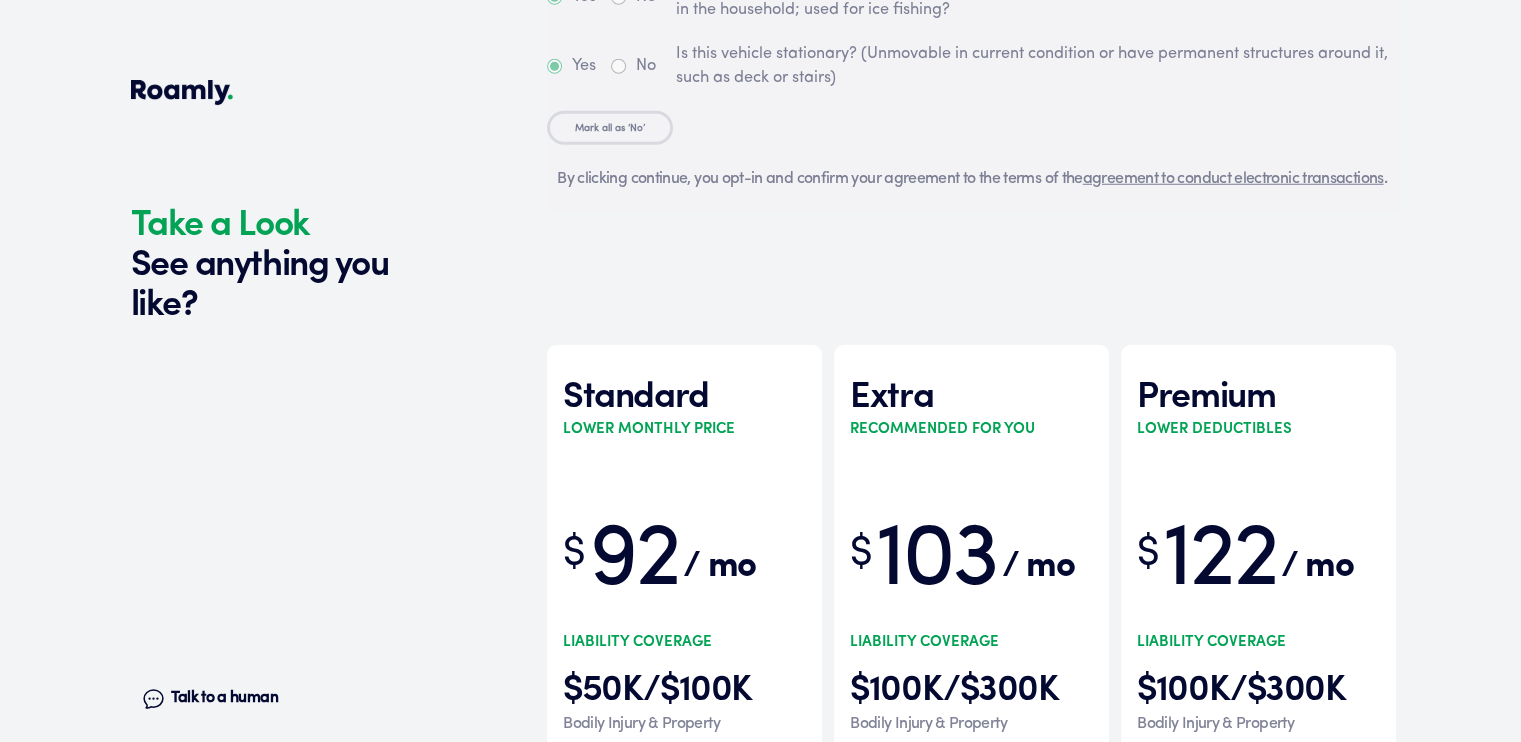 scroll, scrollTop: 5823, scrollLeft: 0, axis: vertical 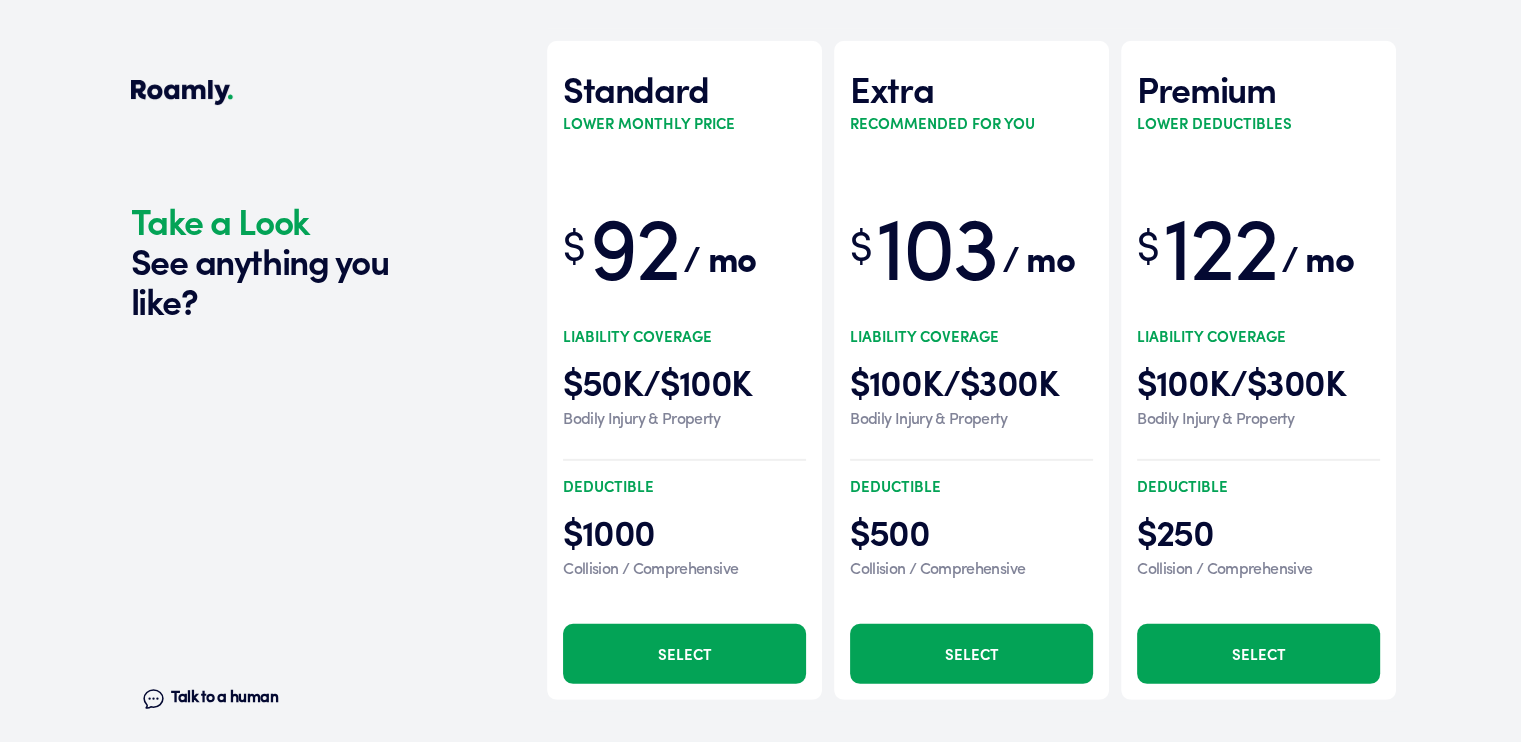 click on "Select" at bounding box center (971, 654) 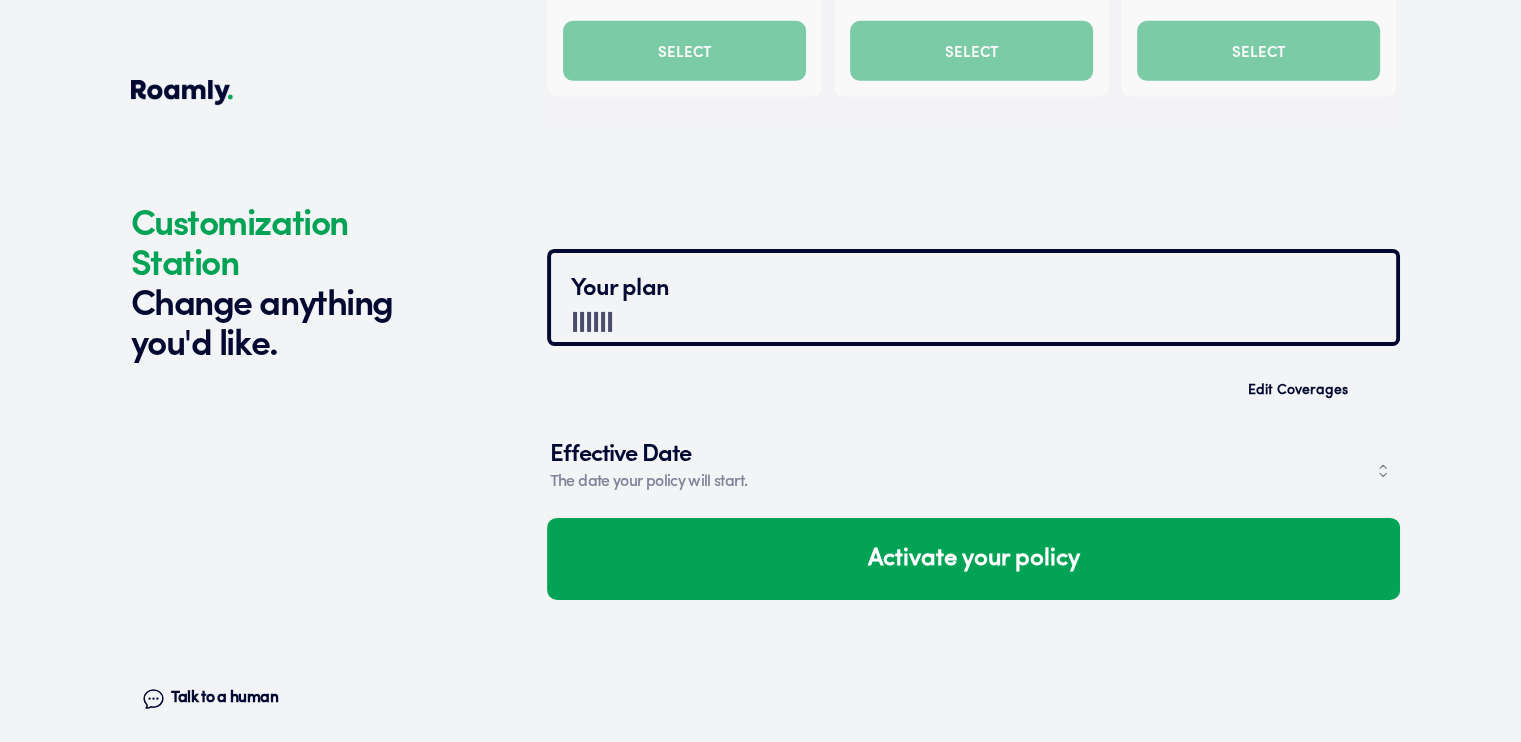 scroll, scrollTop: 6668, scrollLeft: 0, axis: vertical 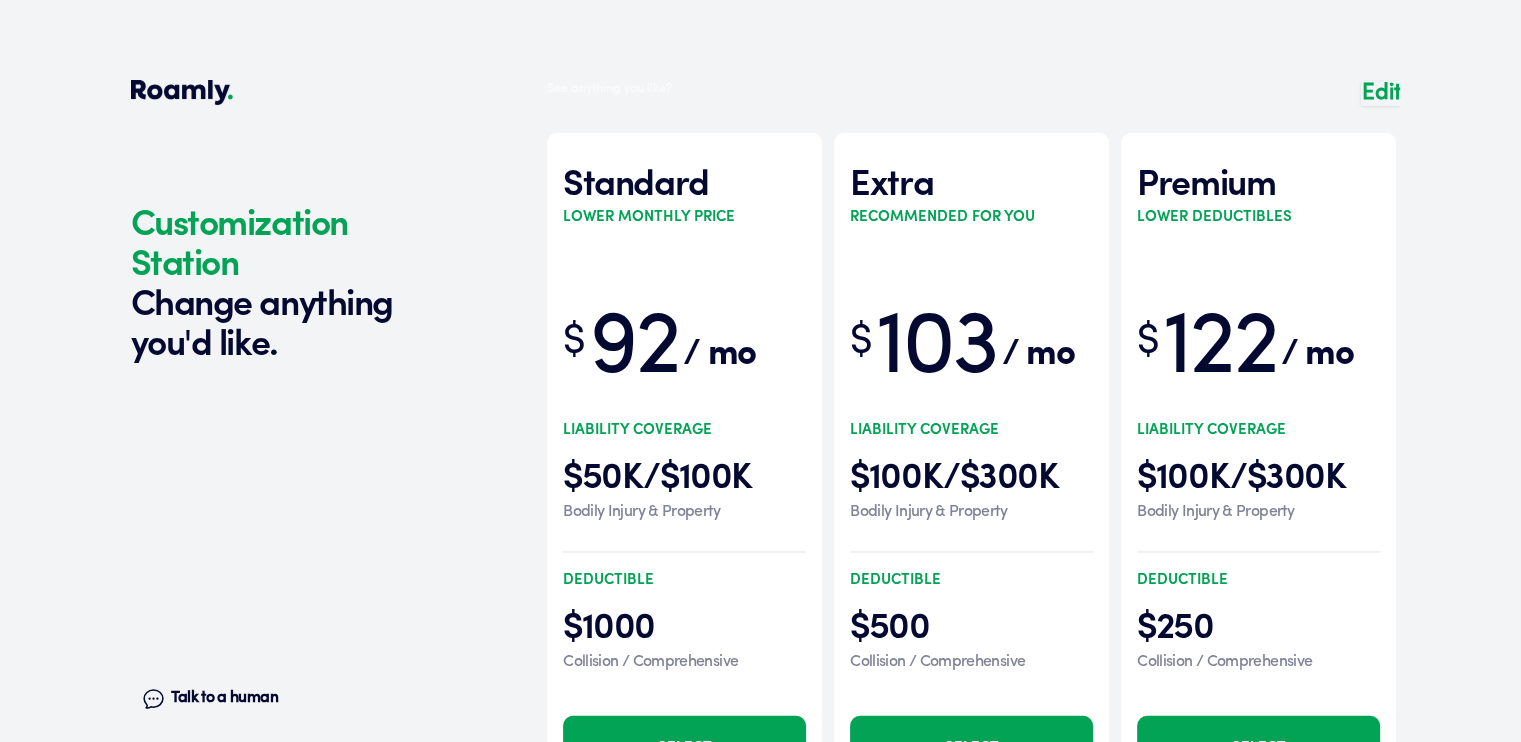 click at bounding box center (973, 452) 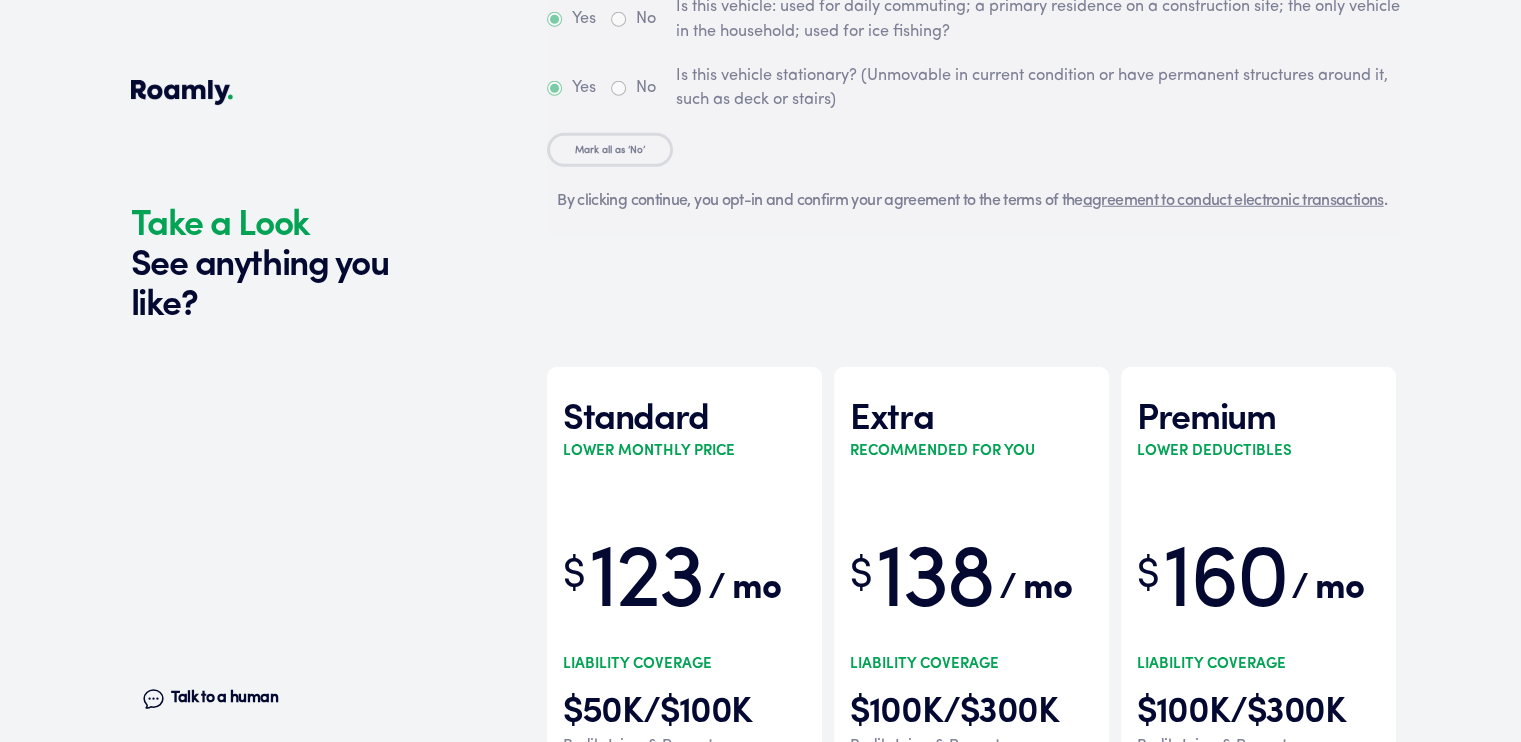 scroll, scrollTop: 5823, scrollLeft: 0, axis: vertical 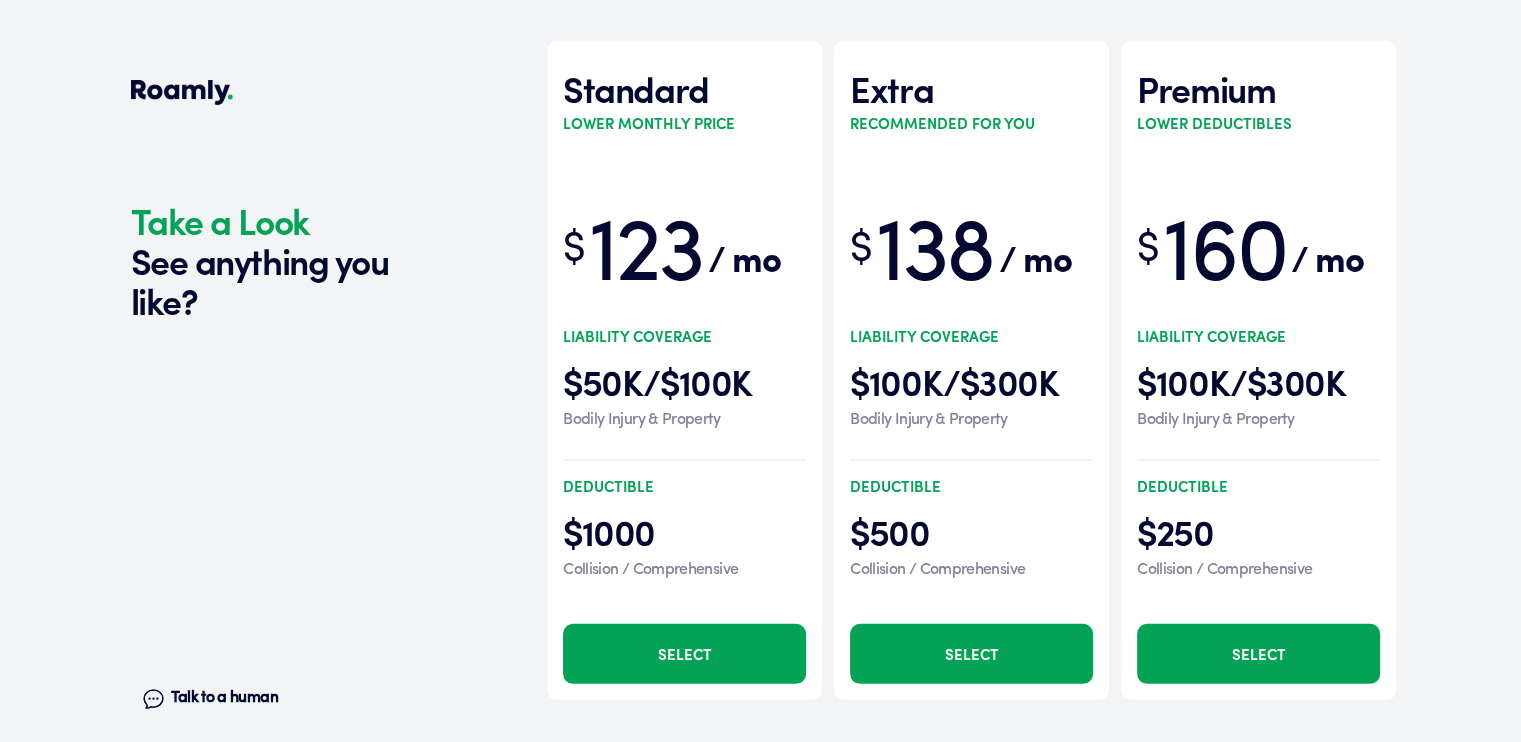 click on "Select" at bounding box center [971, 654] 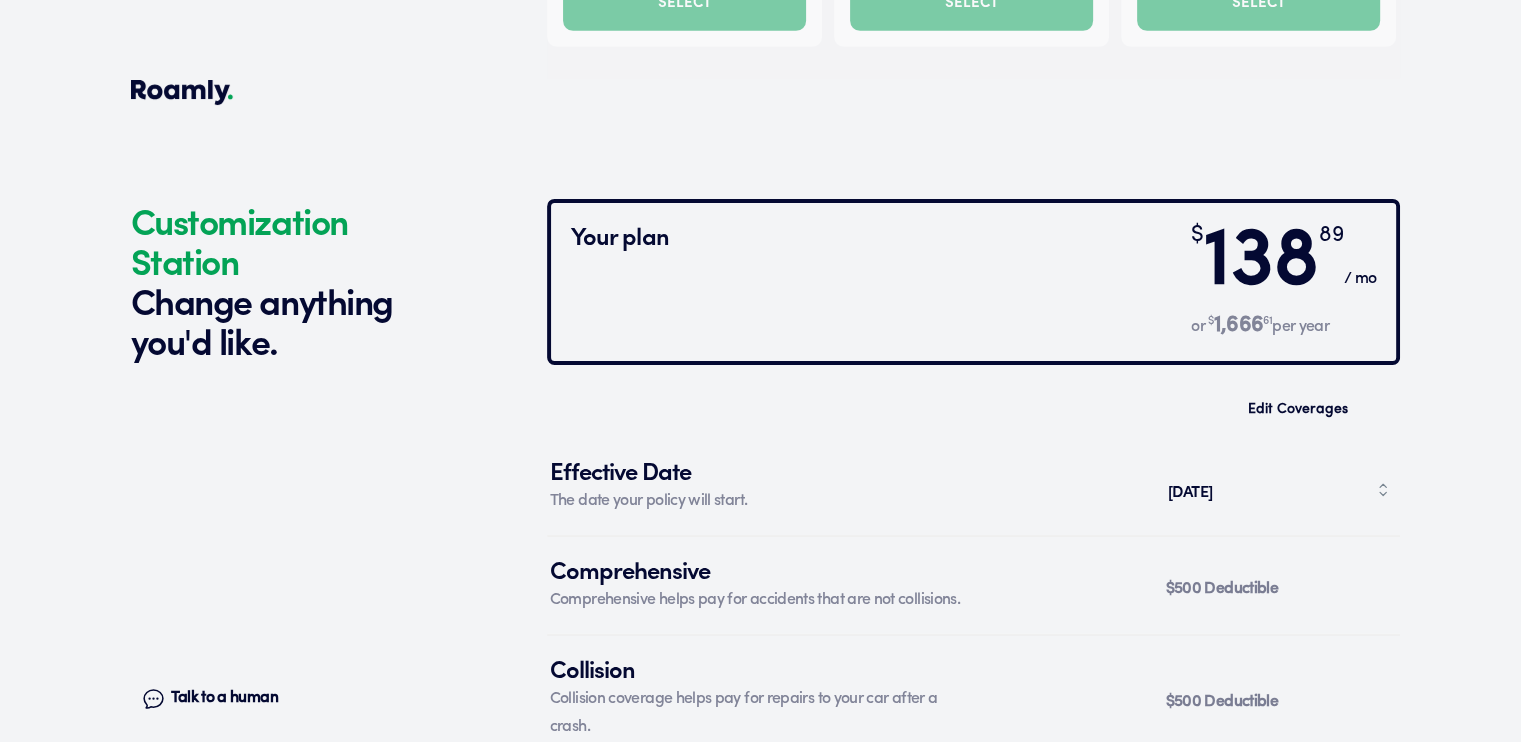 scroll, scrollTop: 6668, scrollLeft: 0, axis: vertical 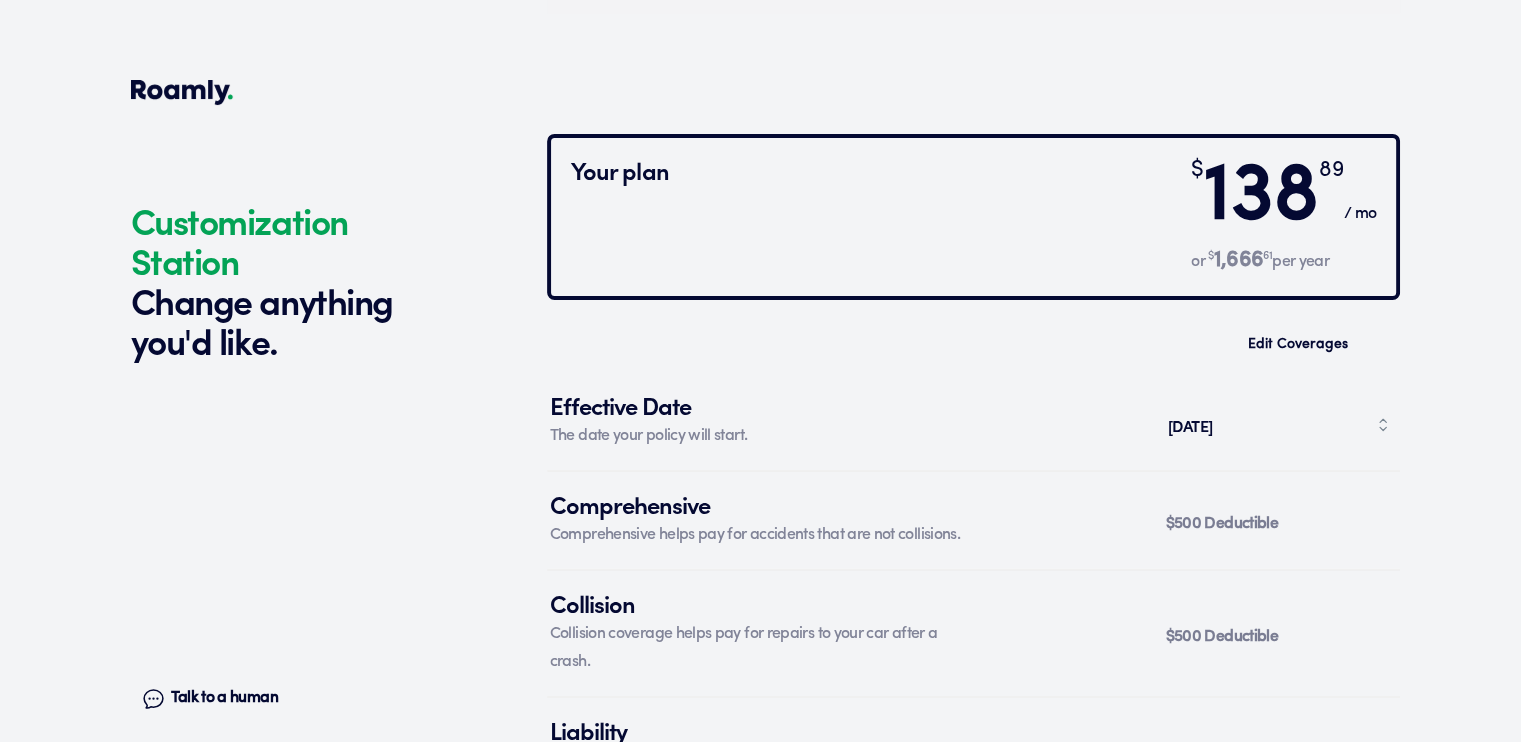 click on "[DATE]" at bounding box center (1278, 425) 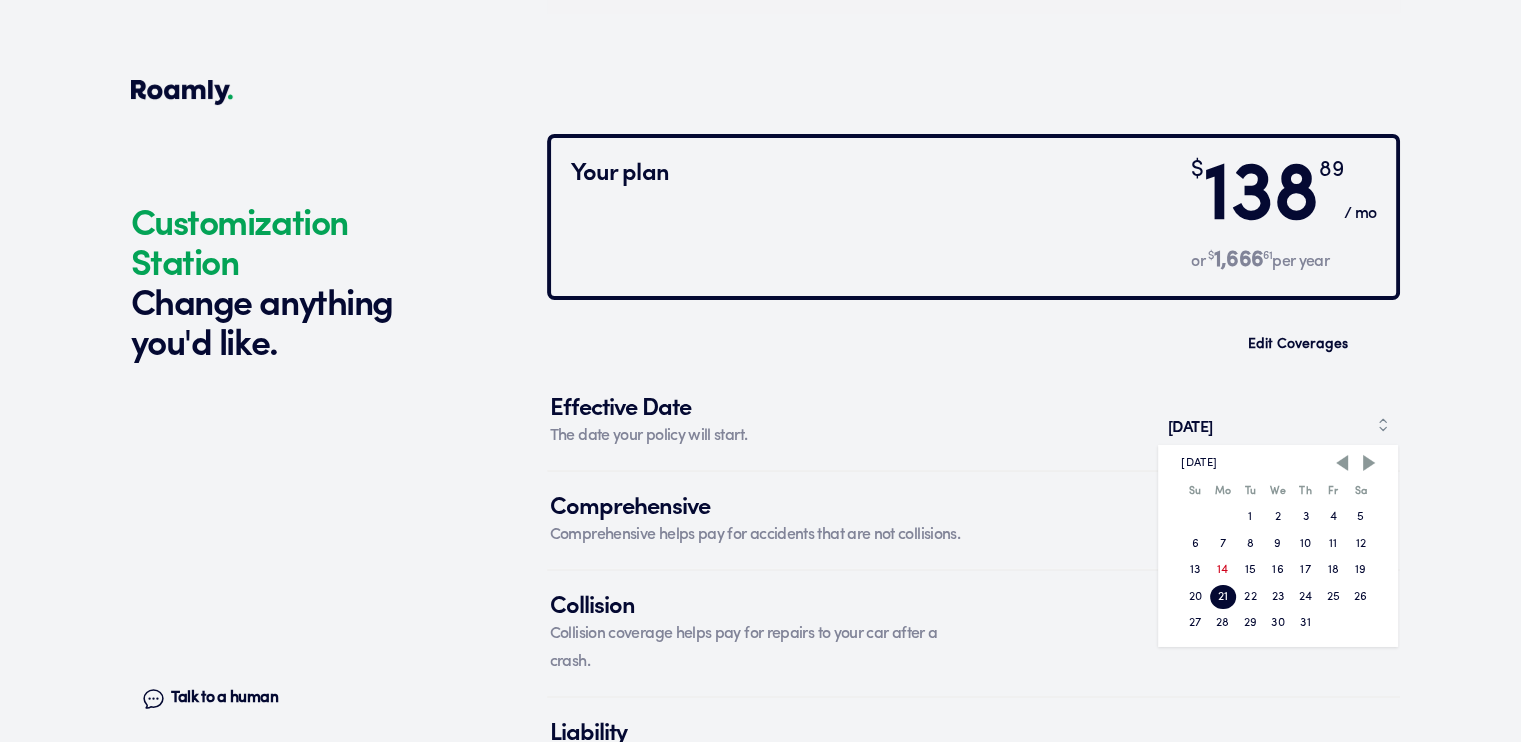 click on "17" at bounding box center [1306, 570] 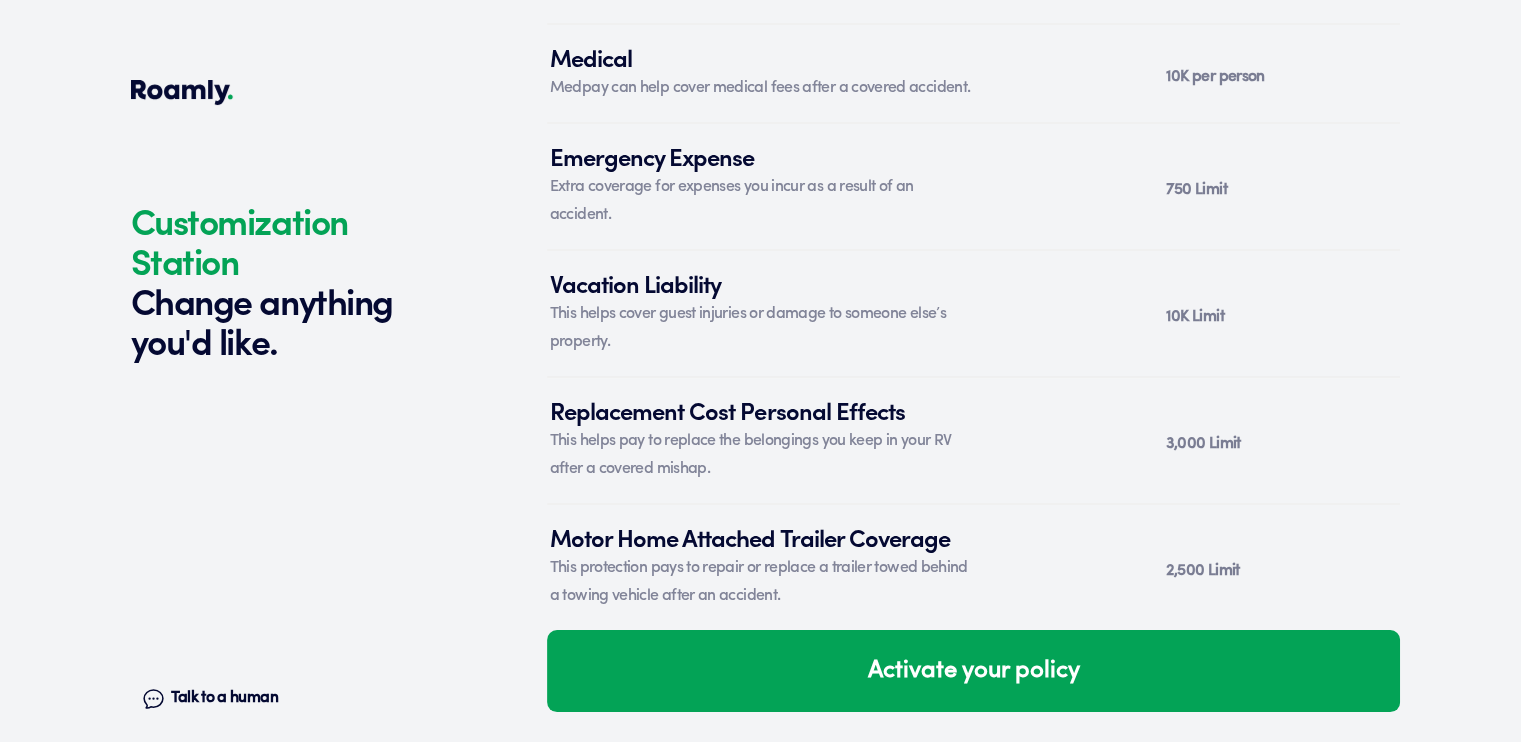 scroll, scrollTop: 6812, scrollLeft: 0, axis: vertical 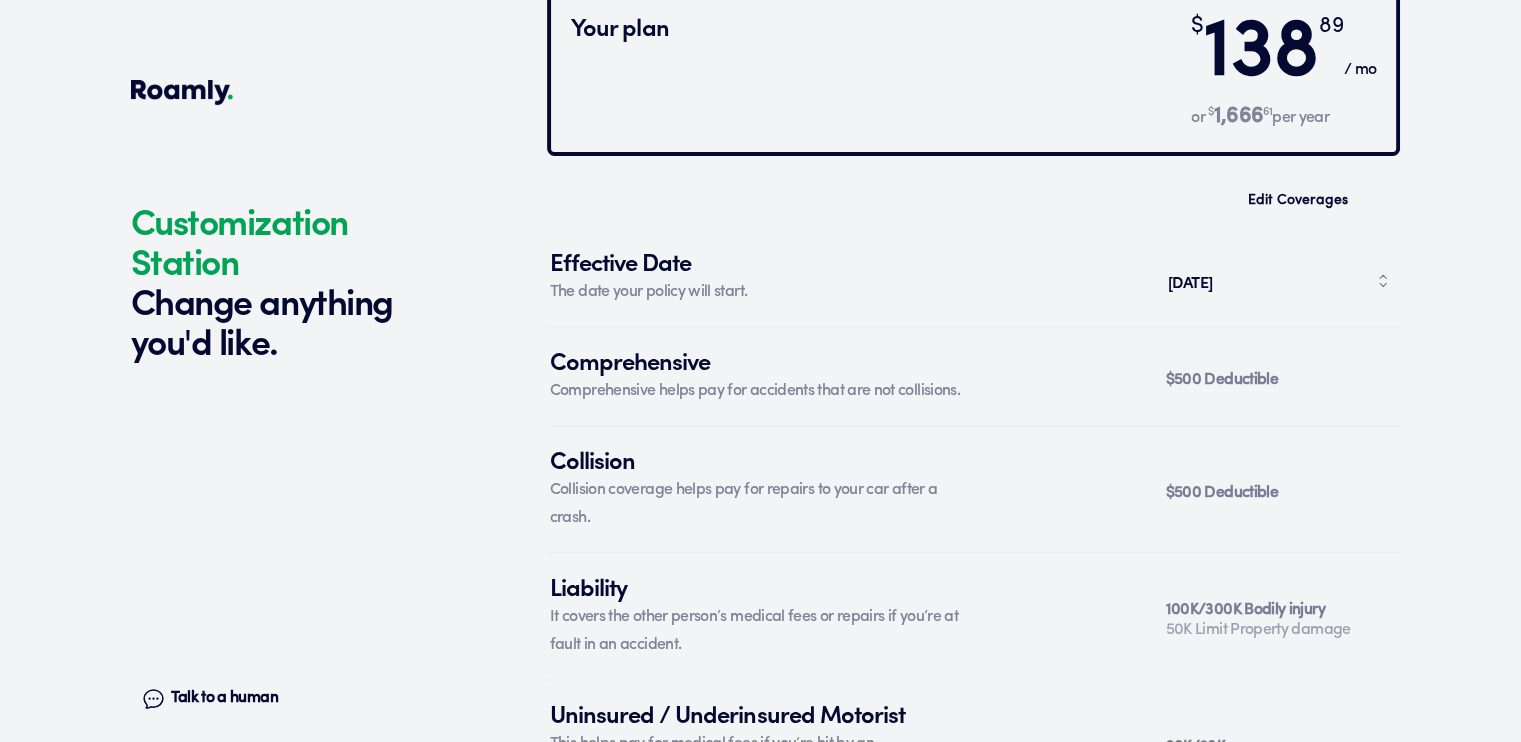 click on "Customization Station Change anything you'd like. Talk to a human Chat 1 2 3 4+ Edit How many RVs or Trailers do you want to cover? Year 2016 Manufacturer Roadtrek Model Roadtrek Class B Length 22 FT Original owner No How many years have you owned it? How many nights do you camp in your RV? 0 - 29 nights / year How do you store your RV? Covered Yes No Does this RV have a salvage title? Edit Tell us about your RV. First name Daniel Last name Magnusson Date of Birth 11/21/1974 Email dan_magnusson@icloud.com Phone (415) 797-8411 By entering your phone number, you give a licensed Roamly agent permission to assist with this quote through recorded call, email or text message. By continuing, you are confirming that you have read our  Information Disclosure . Edit Who’s the primary driver on this policy? 219 18th Avenue San Francisco, CA 94121 Clear Add a new address How long have you lived at your home address? 11-15 years Edit This helps us get you a better price. Single Married Edit One year Two years Four years" at bounding box center [760, -2644] 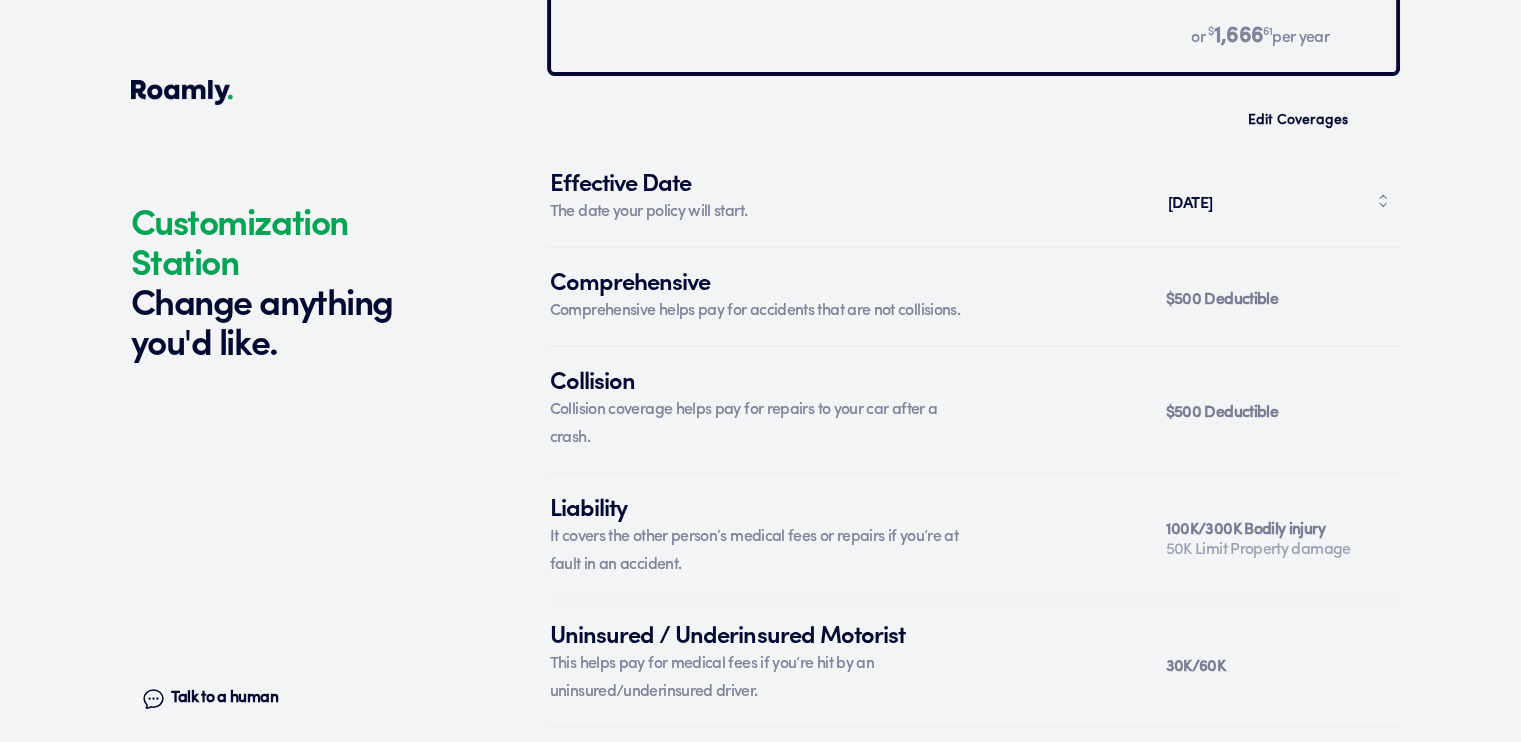 scroll, scrollTop: 6932, scrollLeft: 0, axis: vertical 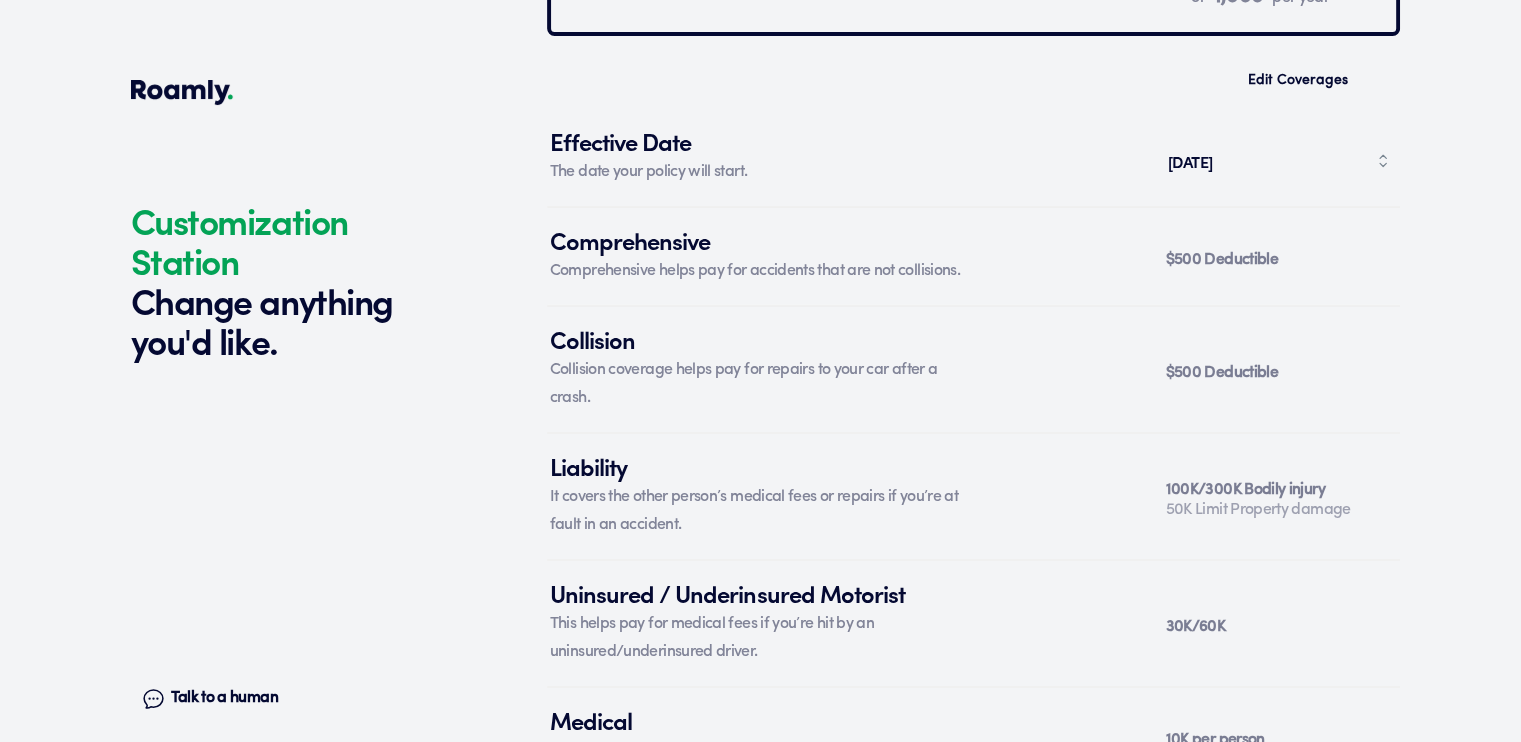 click on "Customization Station Change anything you'd like. Talk to a human Chat 1 2 3 4+ Edit How many RVs or Trailers do you want to cover? Year 2016 Manufacturer Roadtrek Model Roadtrek Class B Length 22 FT Original owner No How many years have you owned it? How many nights do you camp in your RV? 0 - 29 nights / year How do you store your RV? Covered Yes No Does this RV have a salvage title? Edit Tell us about your RV. First name Daniel Last name Magnusson Date of Birth 11/21/1974 Email dan_magnusson@icloud.com Phone (415) 797-8411 By entering your phone number, you give a licensed Roamly agent permission to assist with this quote through recorded call, email or text message. By continuing, you are confirming that you have read our  Information Disclosure . Edit Who’s the primary driver on this policy? 219 18th Avenue San Francisco, CA 94121 Clear Add a new address How long have you lived at your home address? 11-15 years Edit This helps us get you a better price. Single Married Edit One year Two years Four years" at bounding box center (760, -2764) 